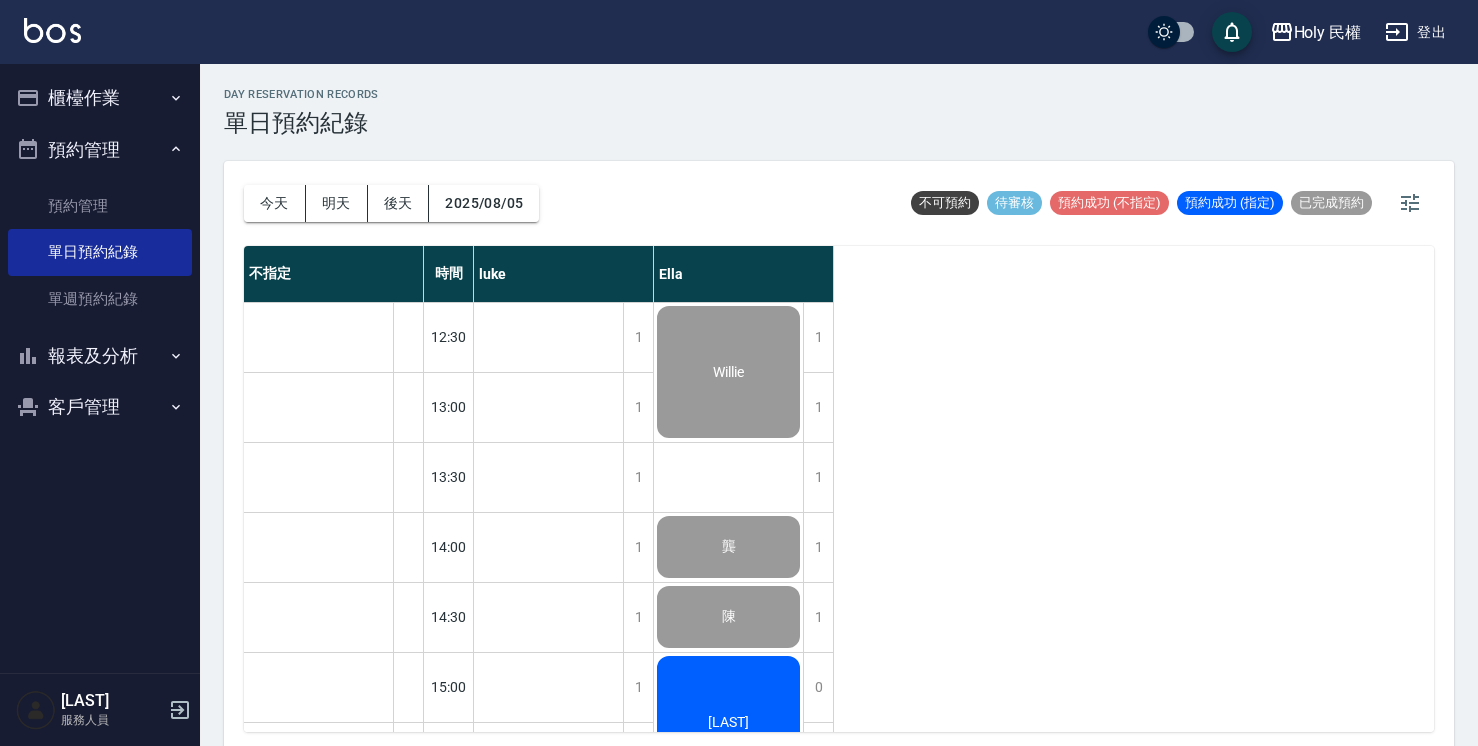 scroll, scrollTop: 5, scrollLeft: 0, axis: vertical 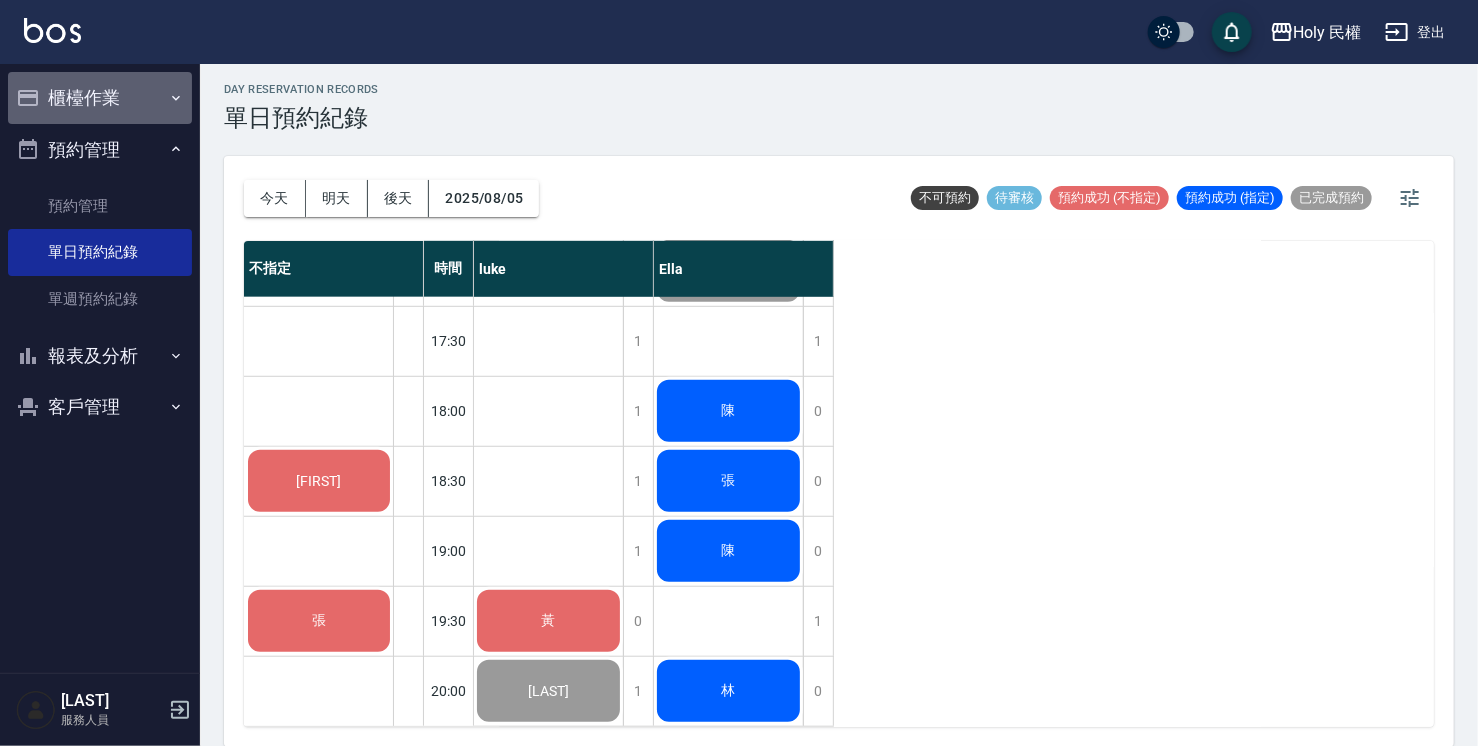 click on "櫃檯作業" at bounding box center [100, 98] 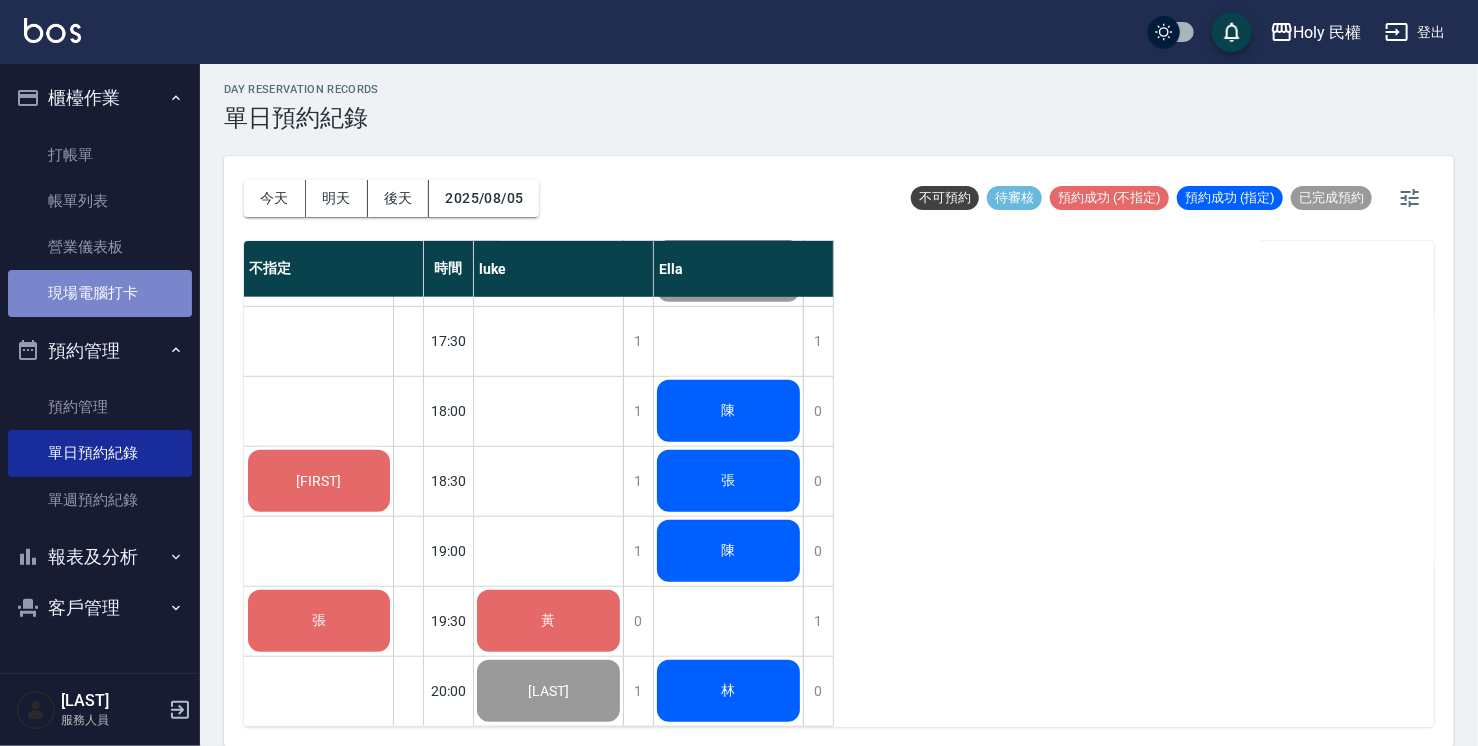 click on "現場電腦打卡" at bounding box center [100, 293] 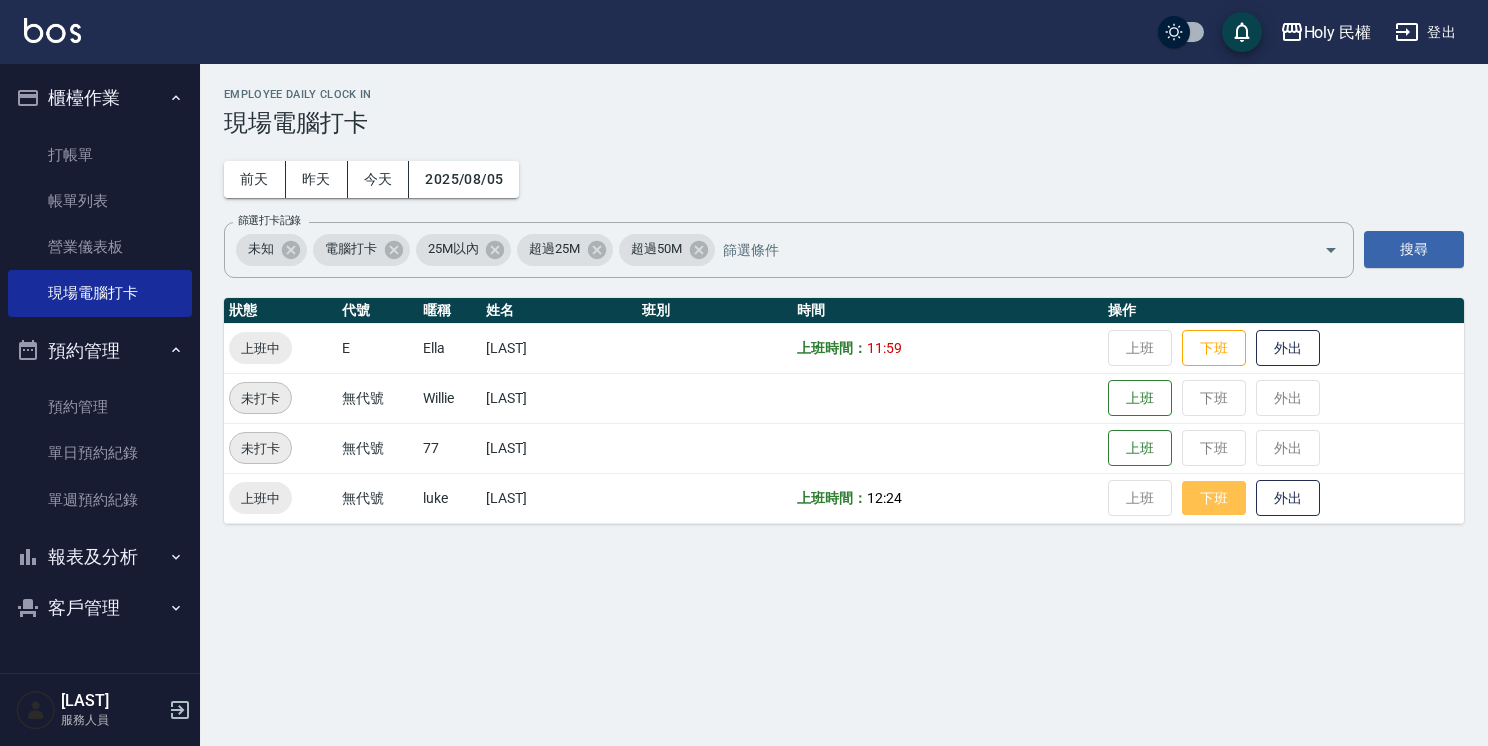 click on "下班" at bounding box center (1214, 498) 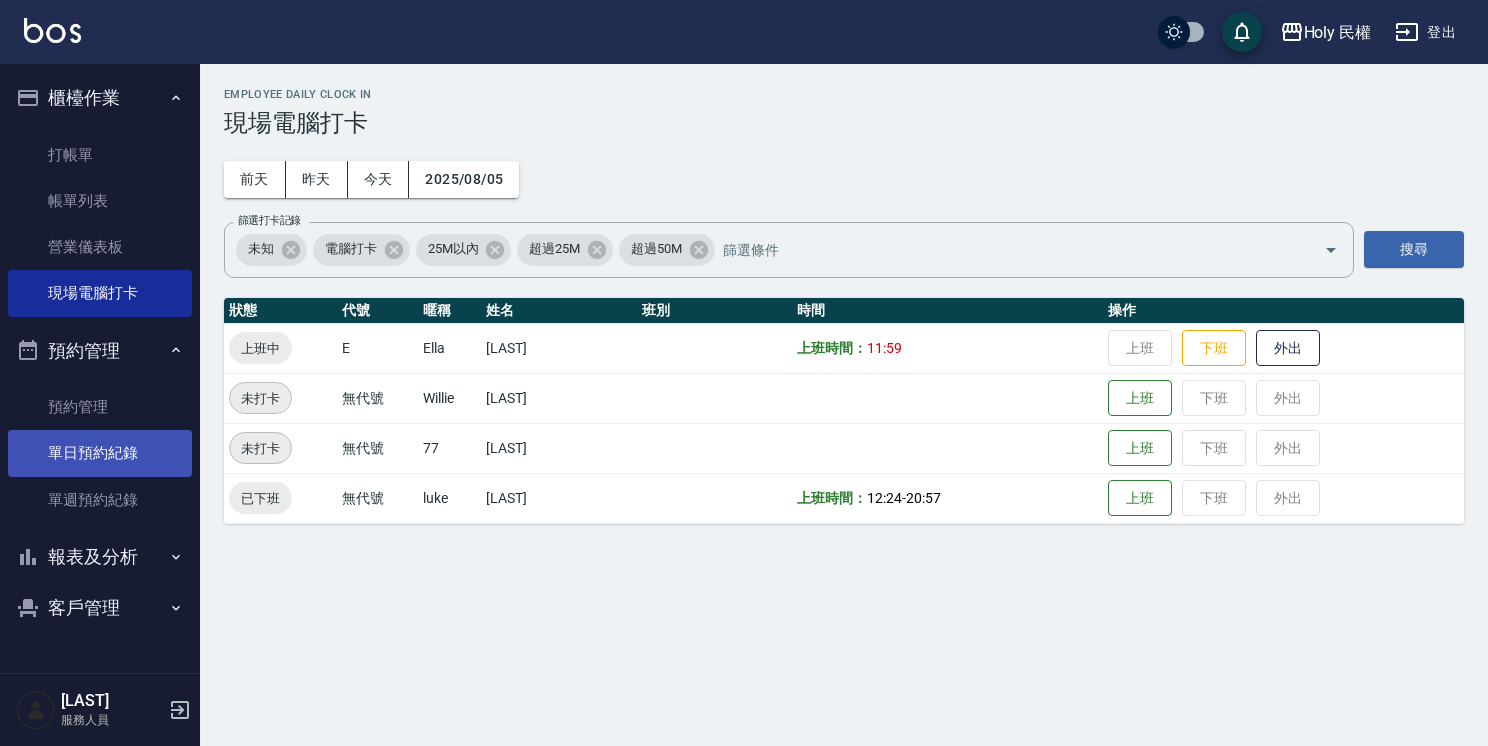 click on "單日預約紀錄" at bounding box center [100, 453] 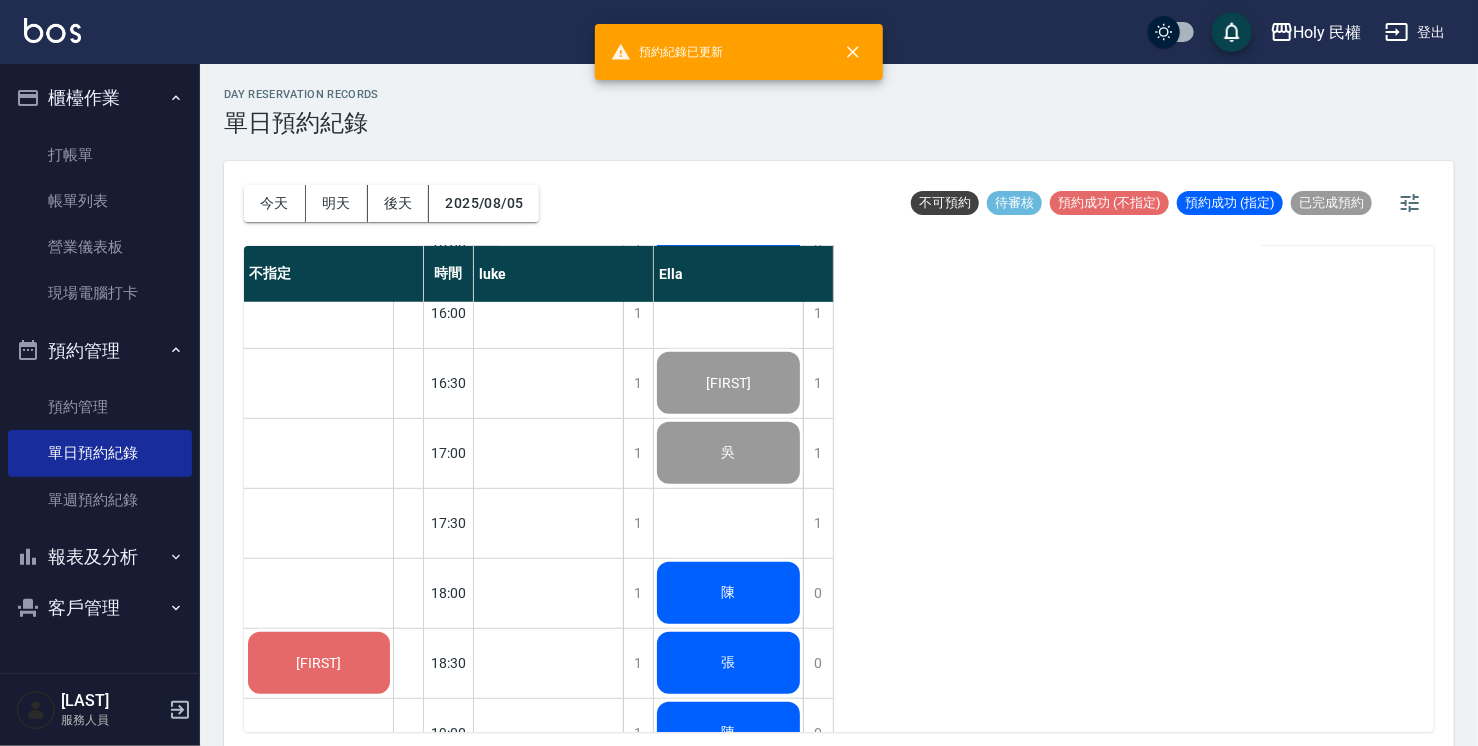 scroll, scrollTop: 705, scrollLeft: 0, axis: vertical 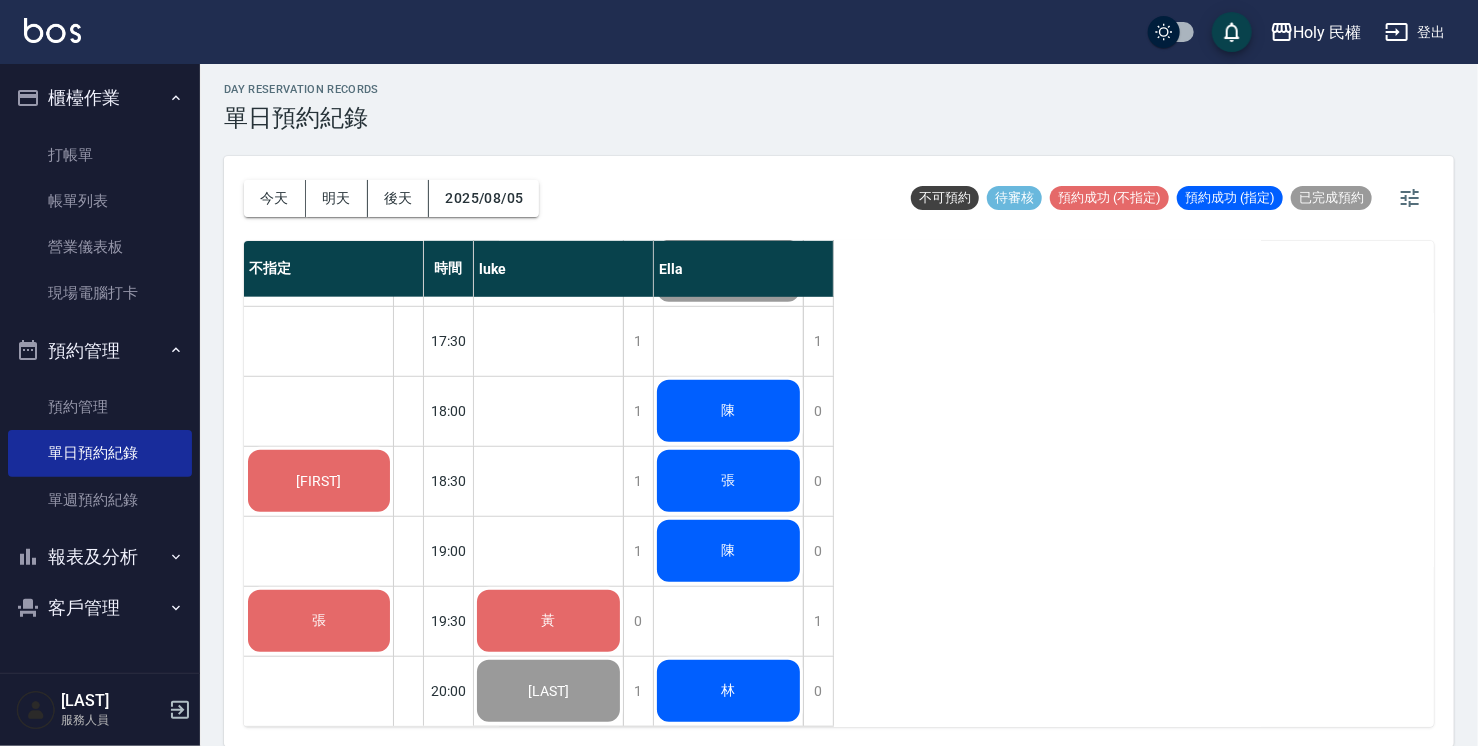 click on "陳" at bounding box center (548, 621) 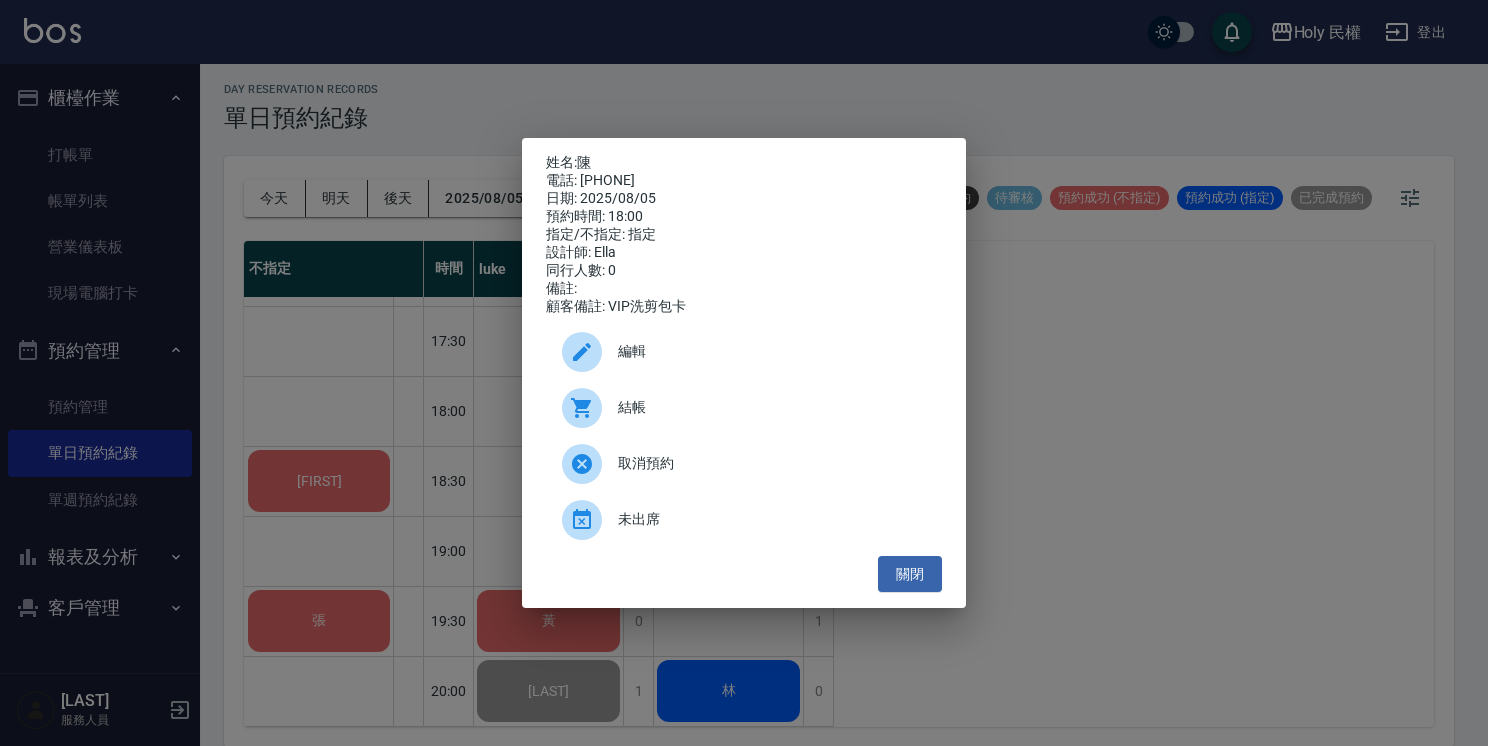 click on "結帳" at bounding box center [772, 407] 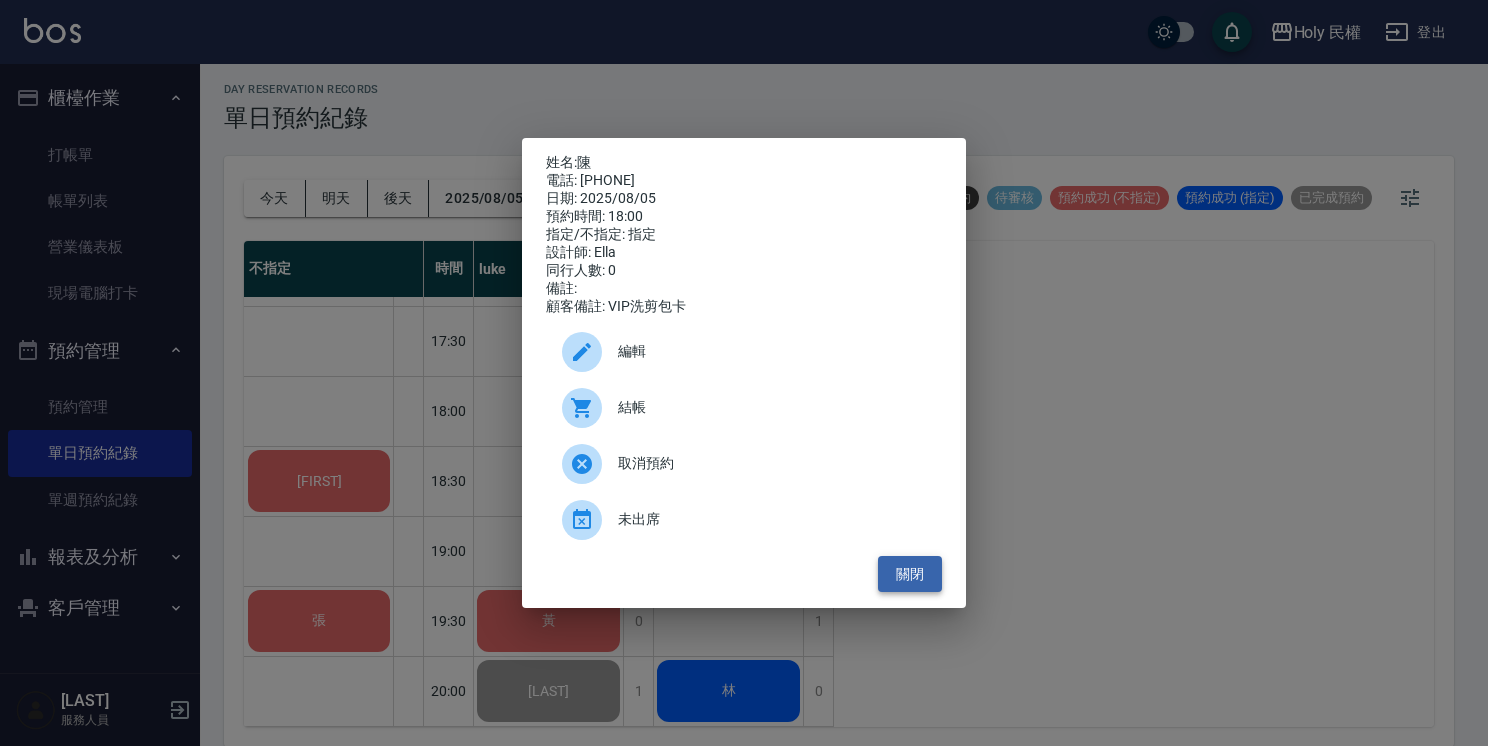 click on "關閉" at bounding box center [910, 574] 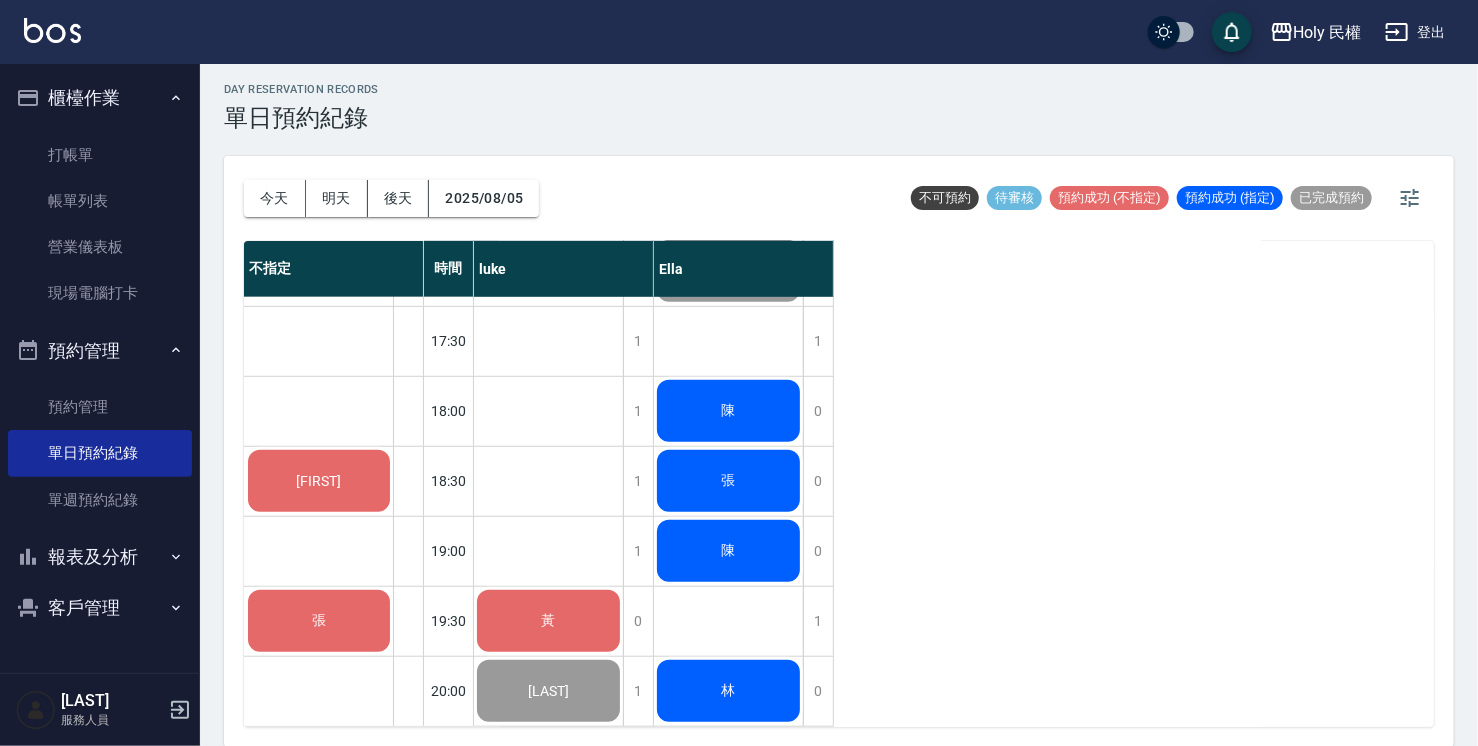 click on "張" at bounding box center (548, 621) 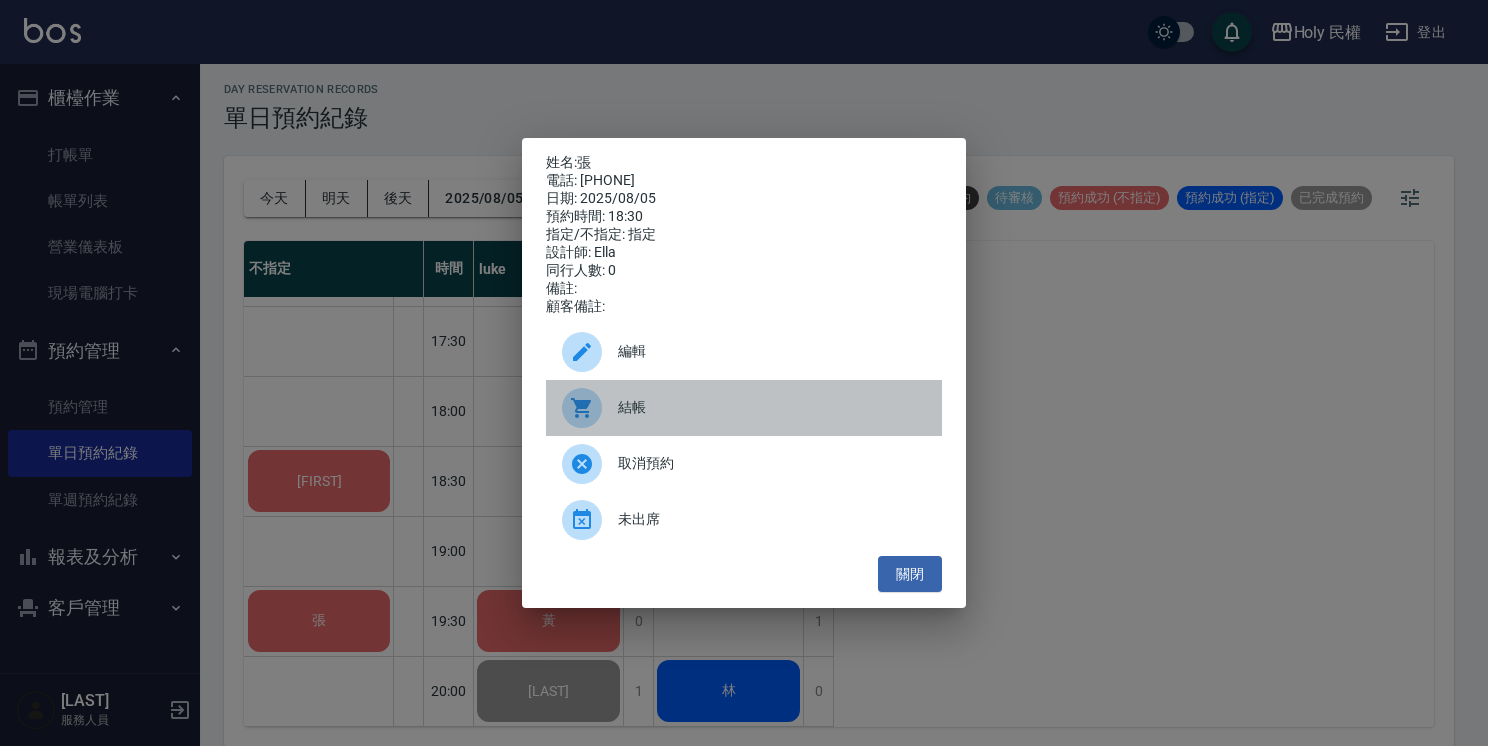 click on "結帳" at bounding box center (772, 407) 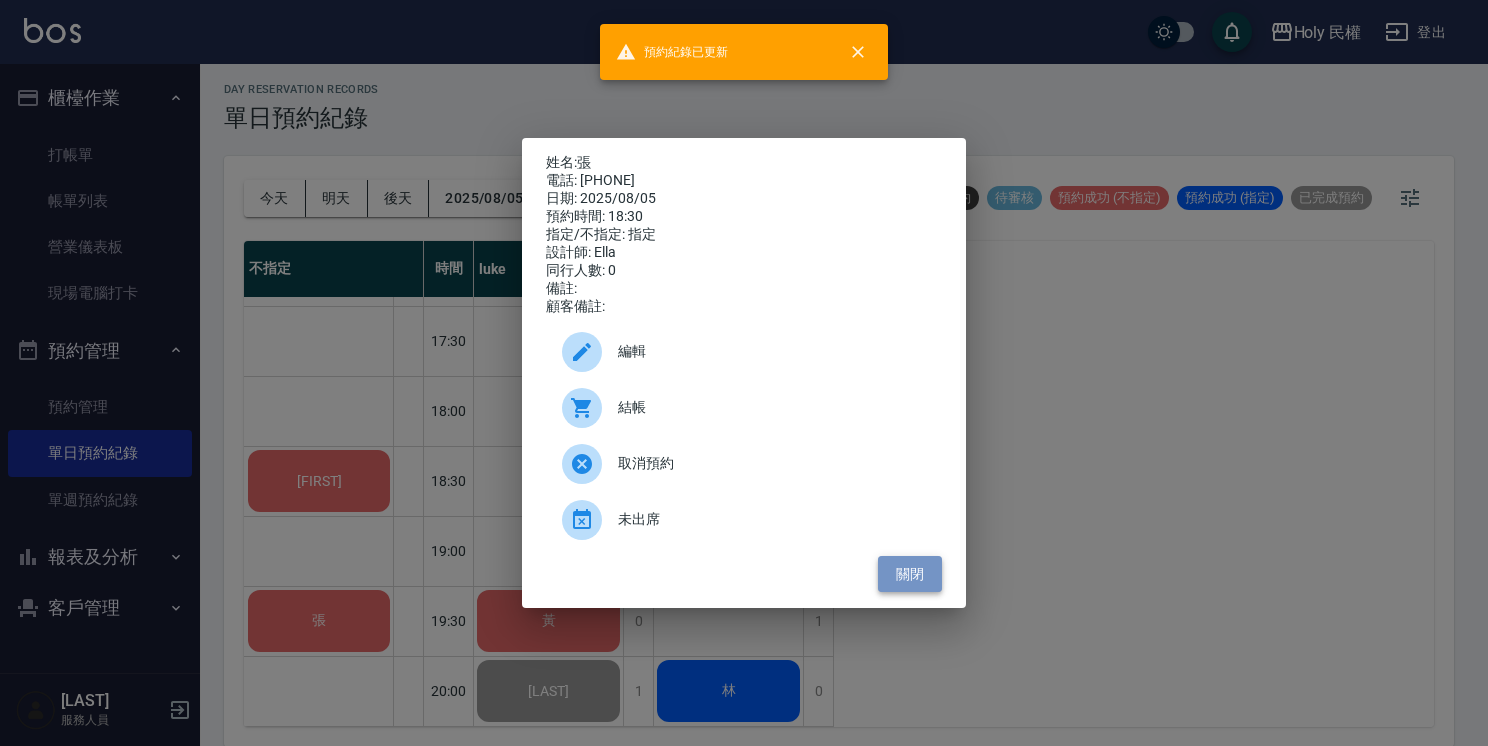 click on "關閉" at bounding box center (910, 574) 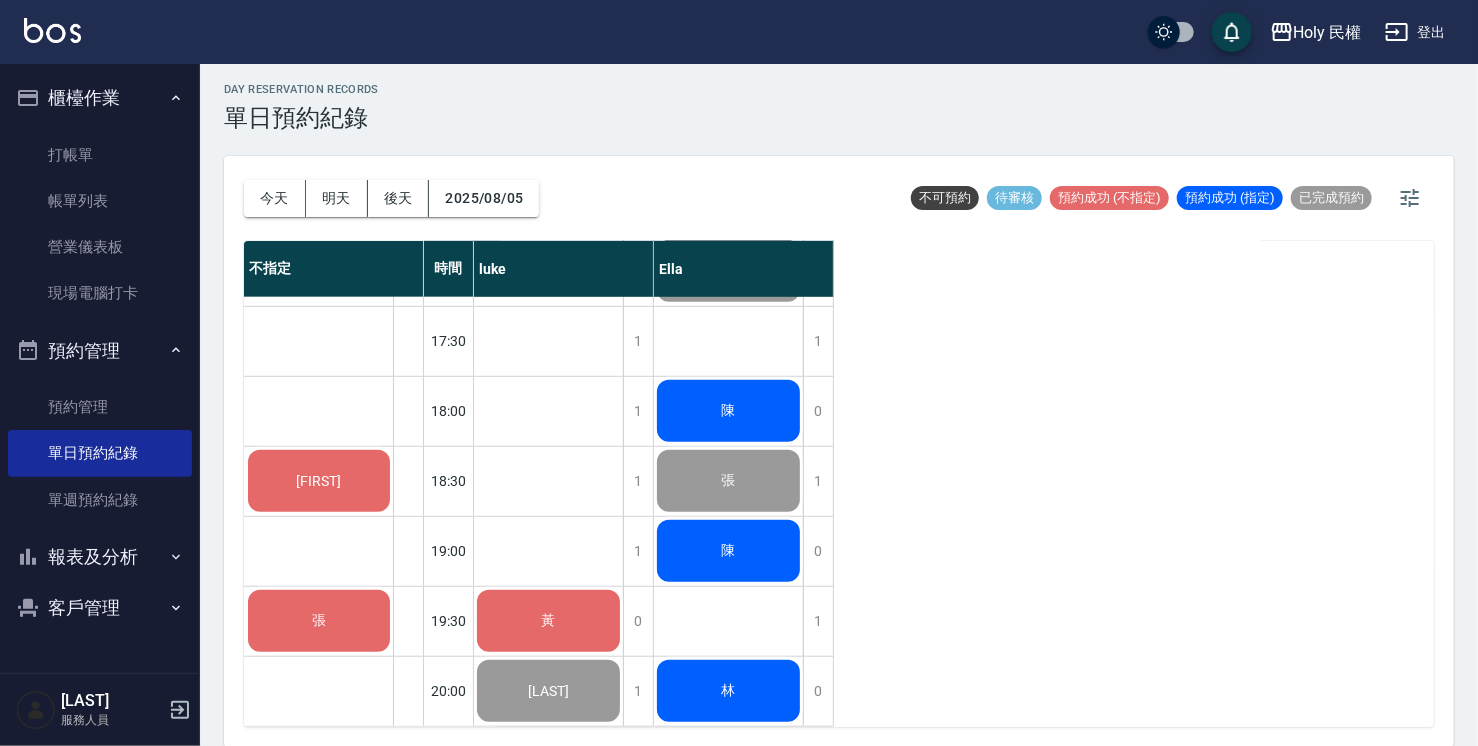 click on "林" at bounding box center [548, 621] 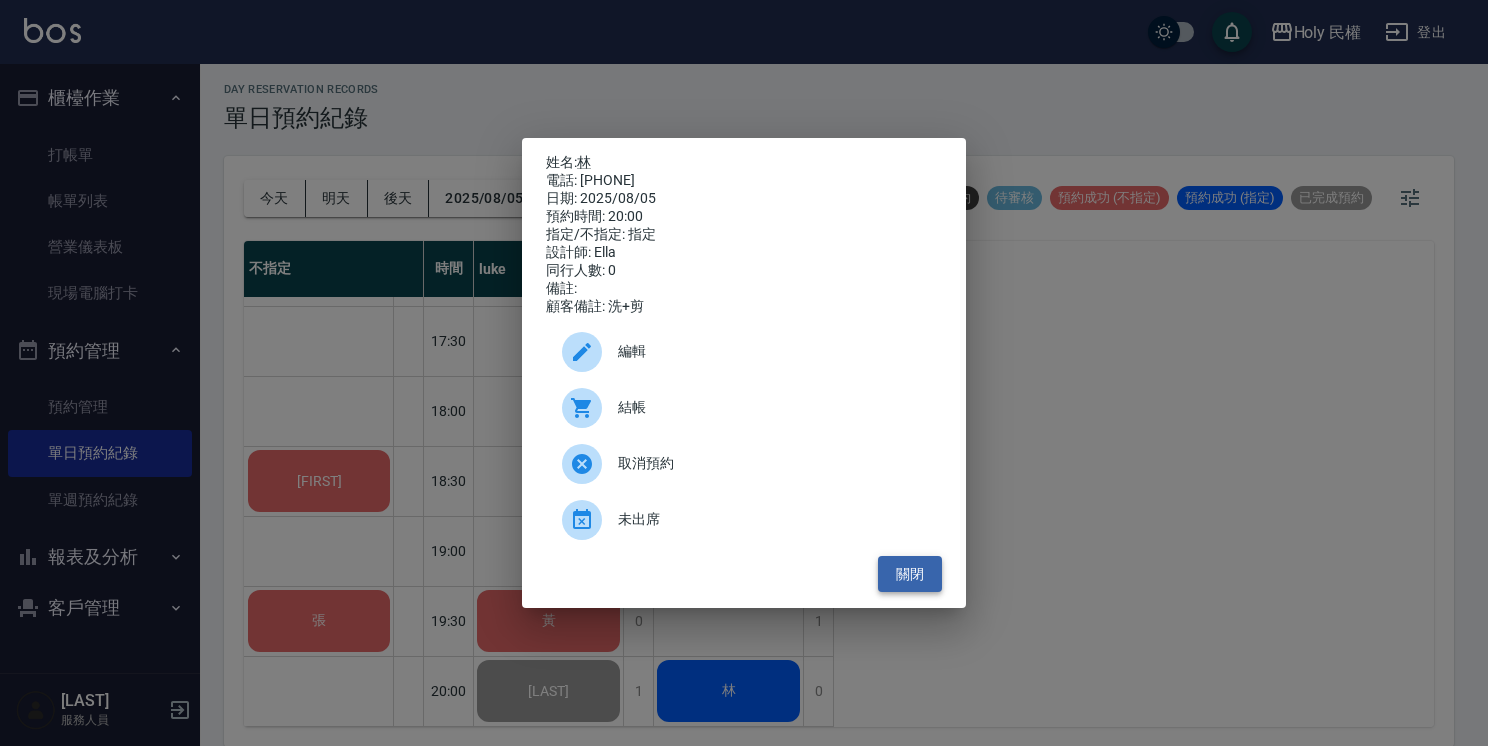 click on "關閉" at bounding box center [910, 574] 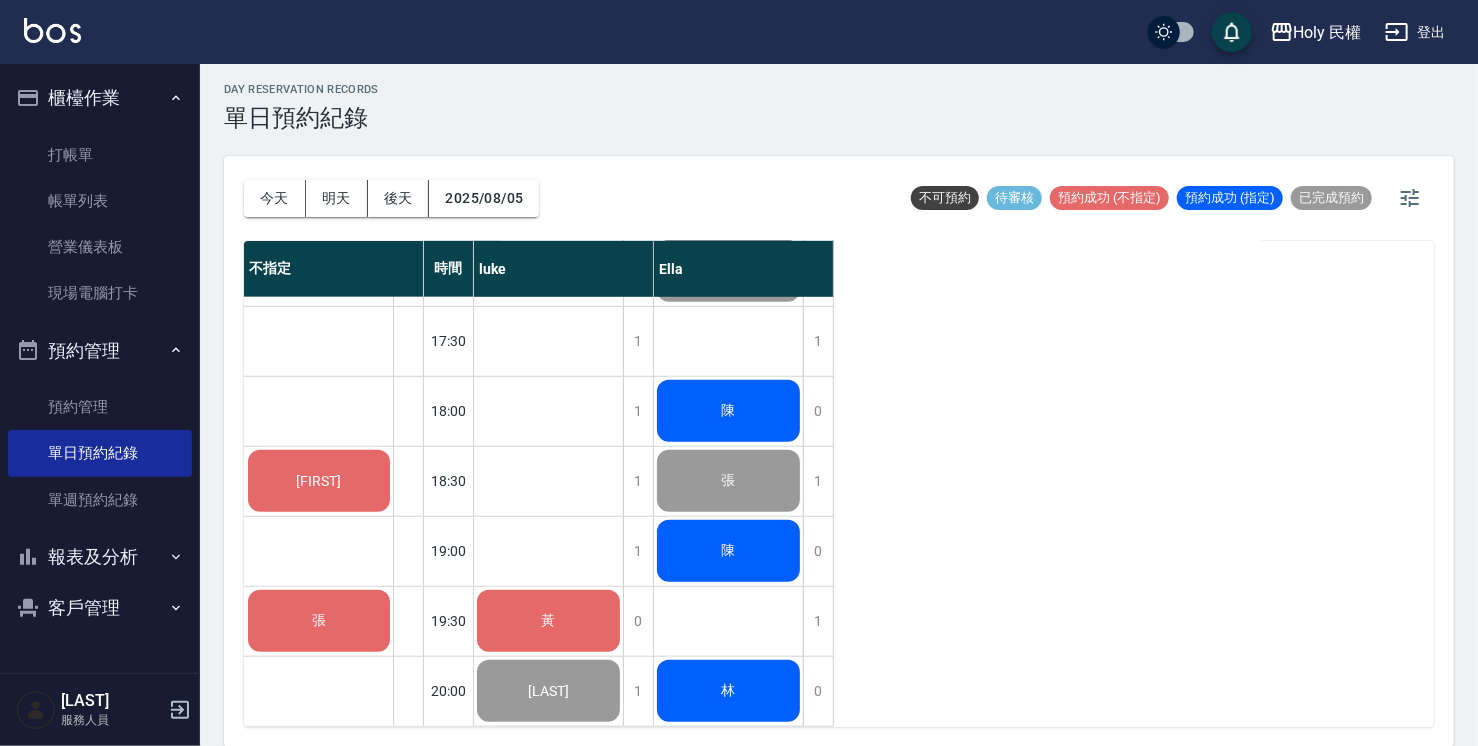 click on "張" at bounding box center [319, 481] 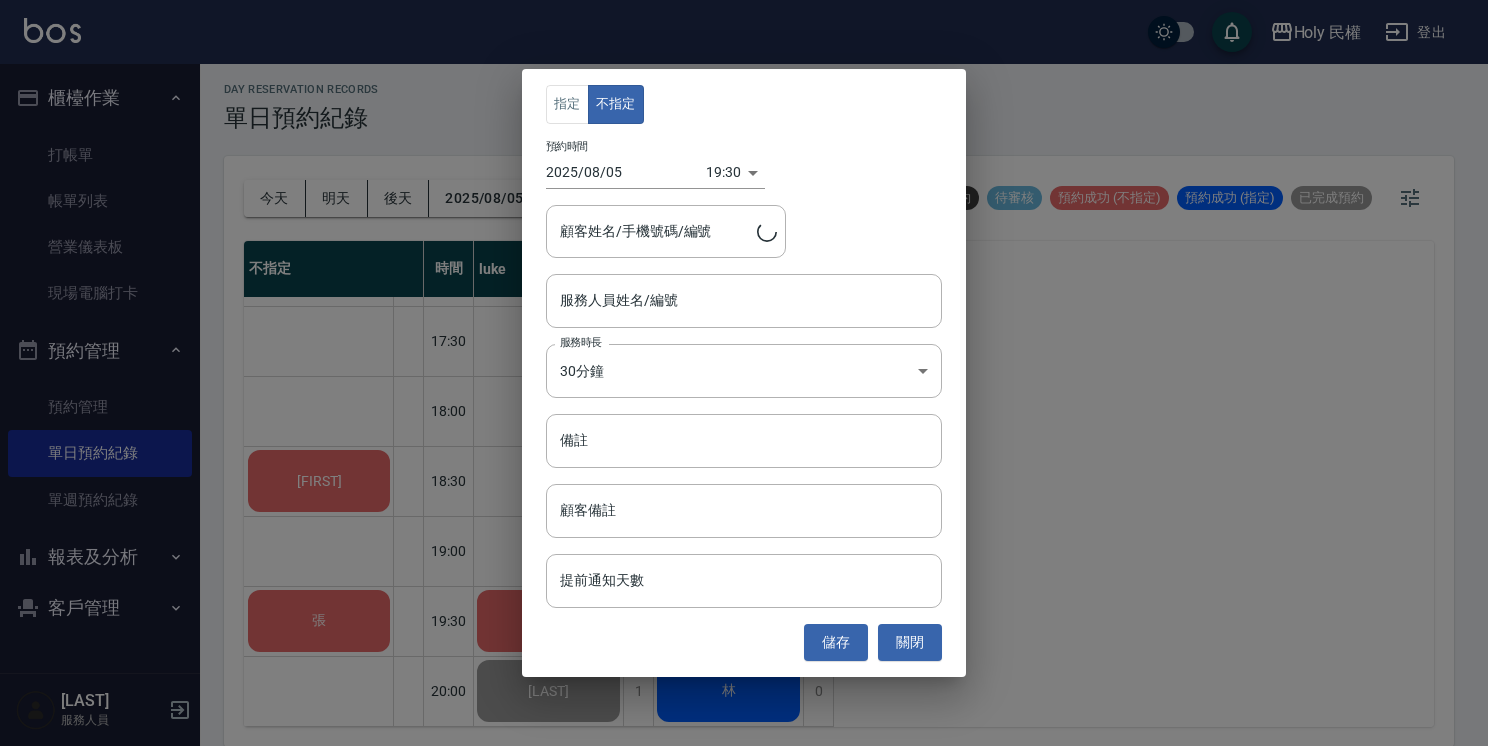 type on "張/0909137624" 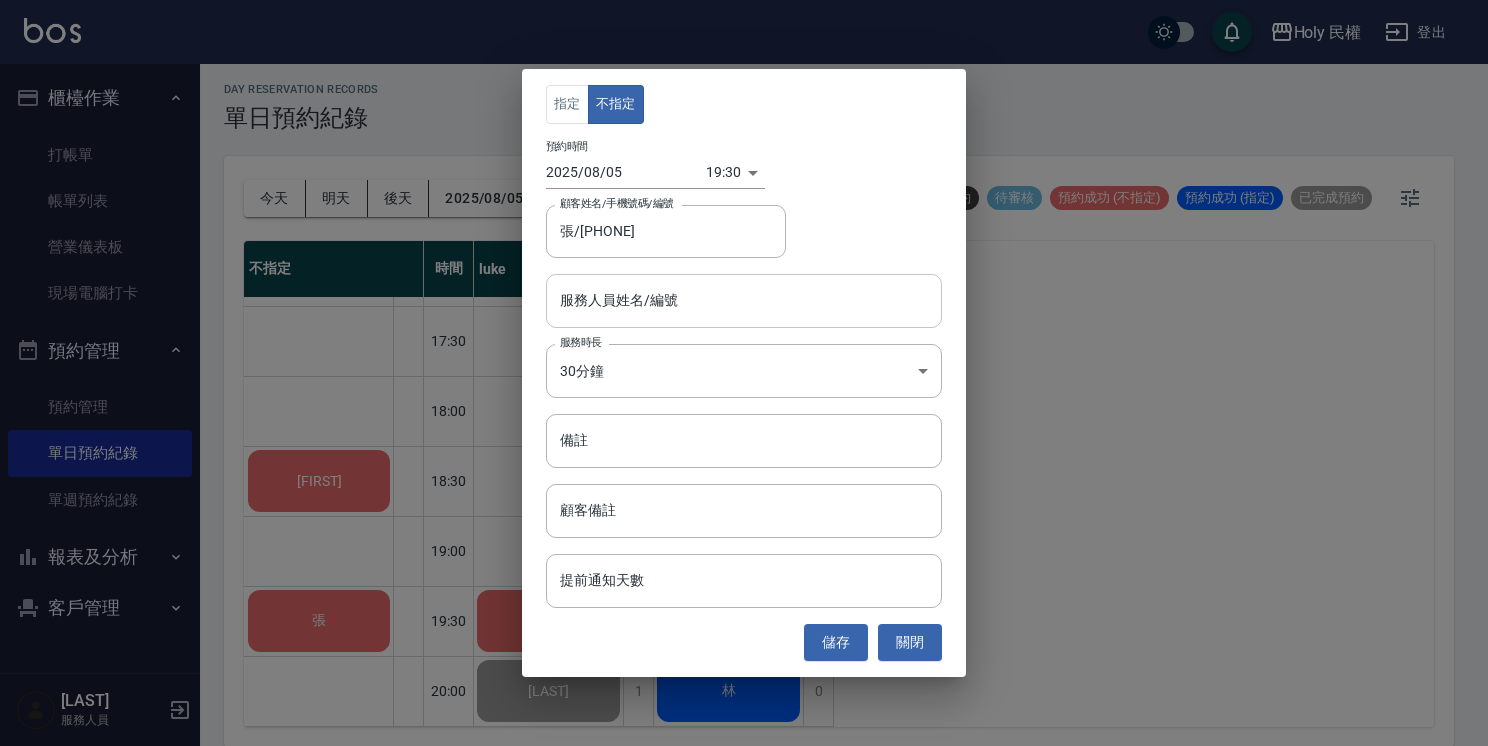 click on "服務人員姓名/編號" at bounding box center (744, 300) 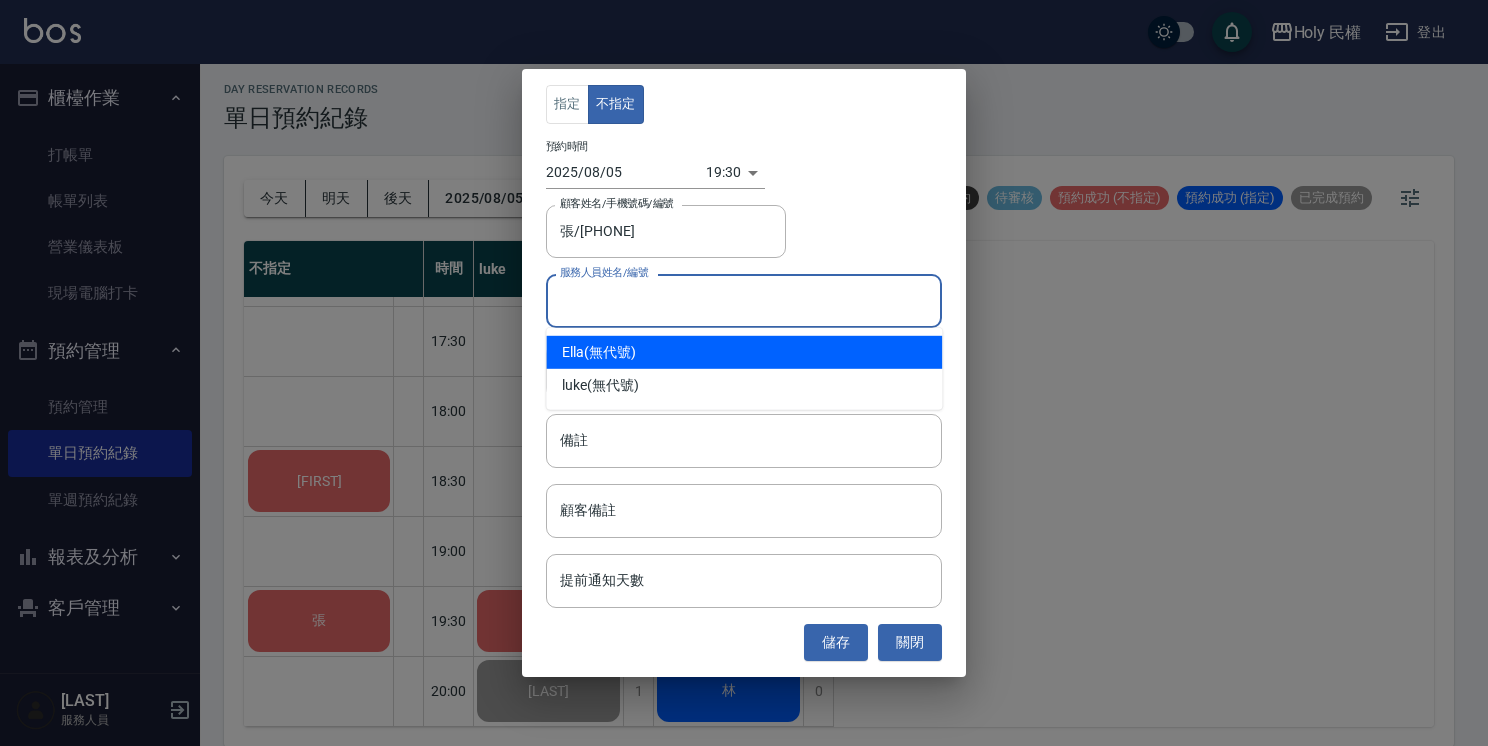 click on "Ella (無代號)" at bounding box center [744, 352] 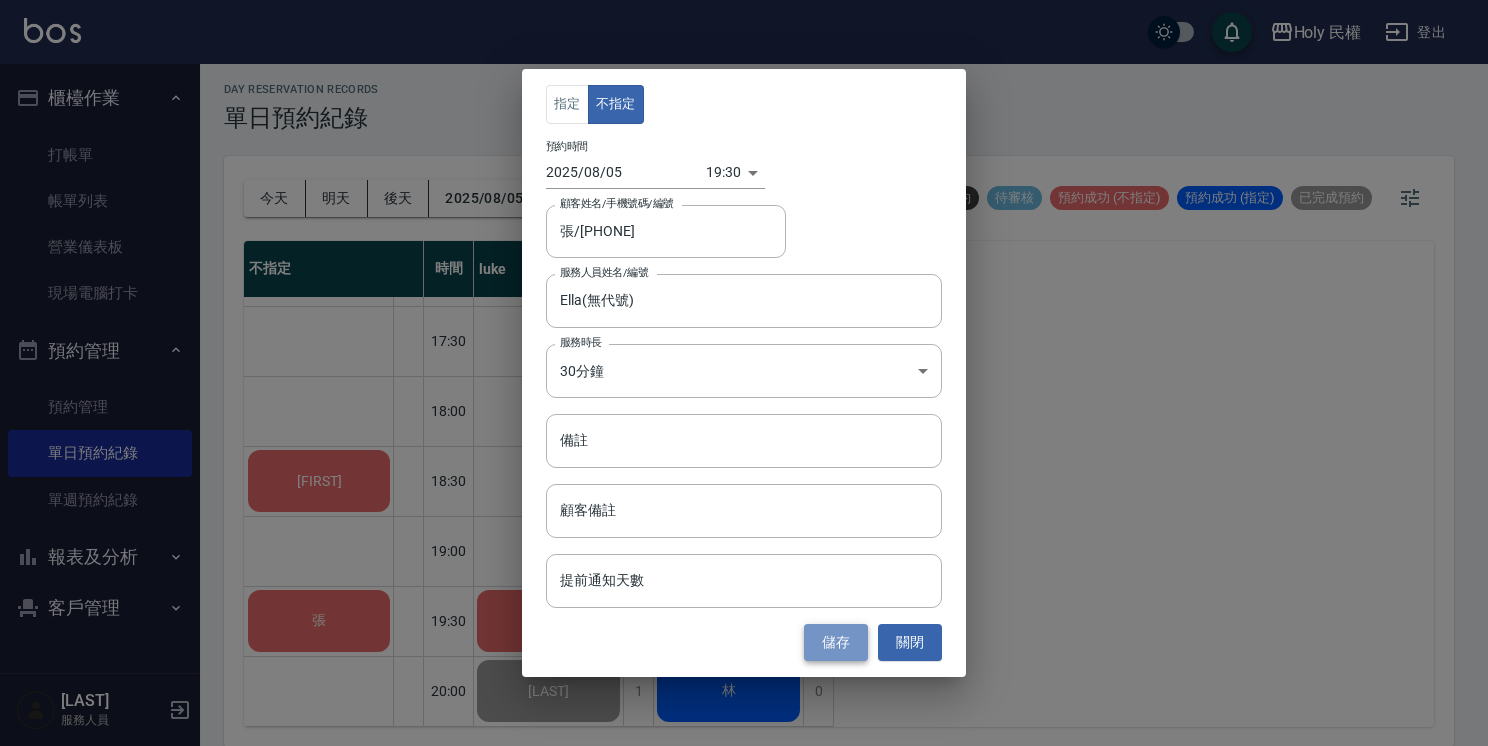 click on "儲存" at bounding box center (836, 642) 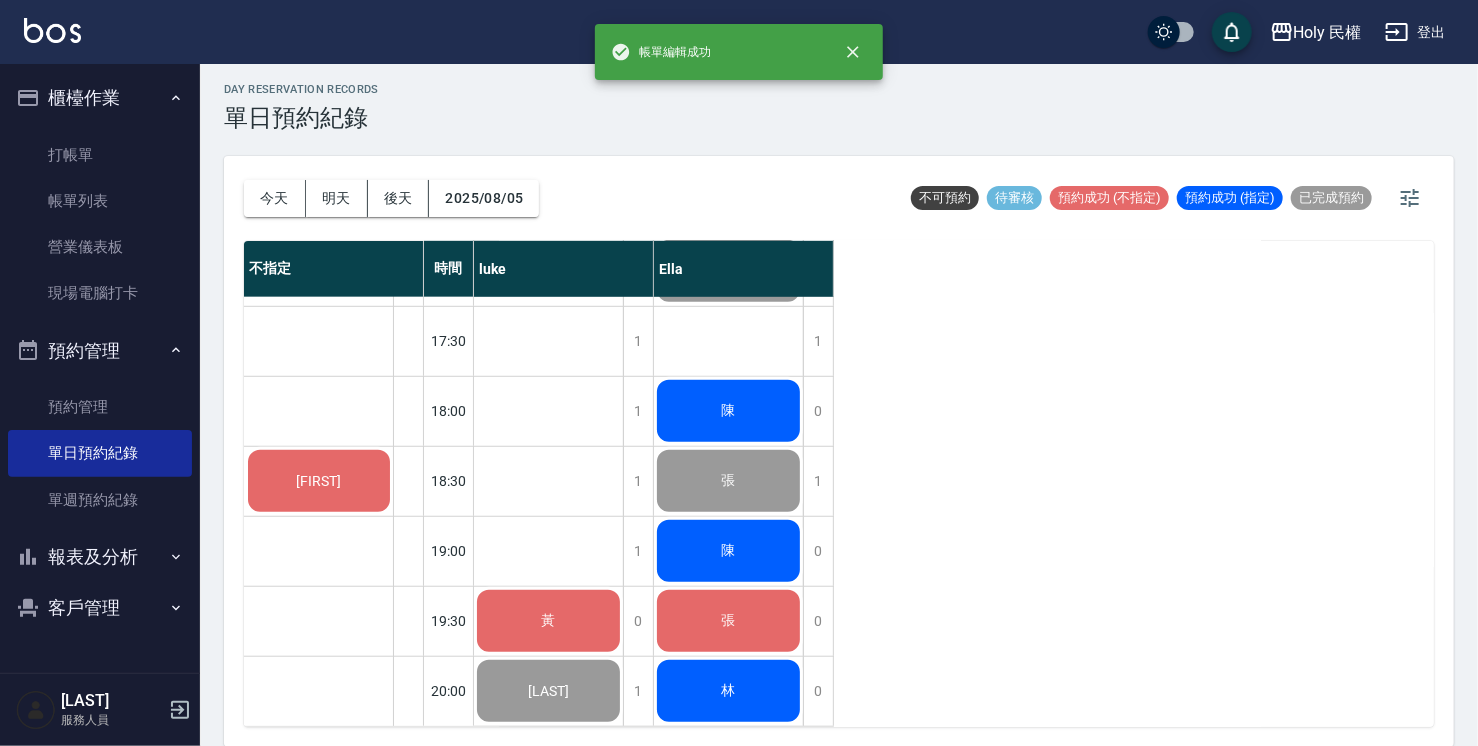 click on "張" at bounding box center [548, 621] 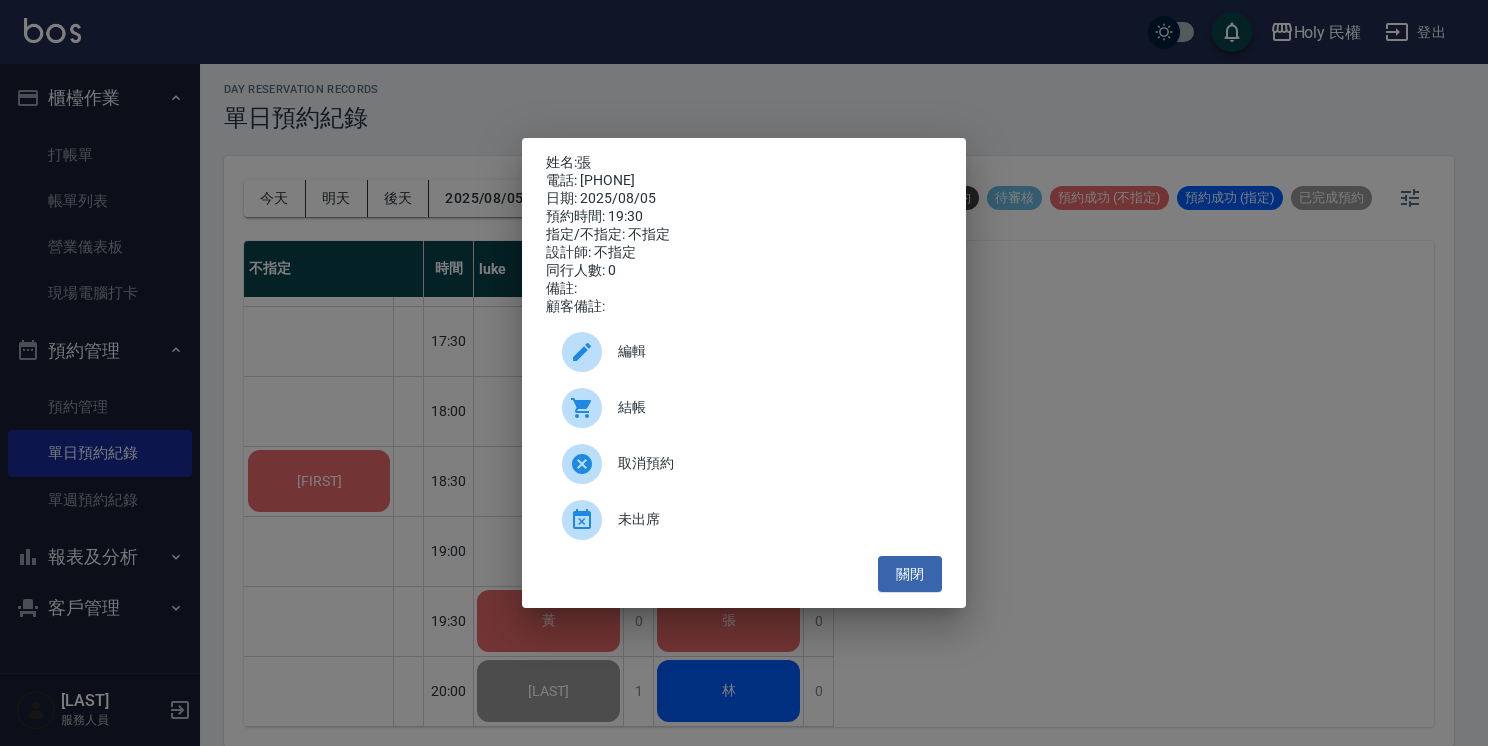 click on "結帳" at bounding box center (772, 407) 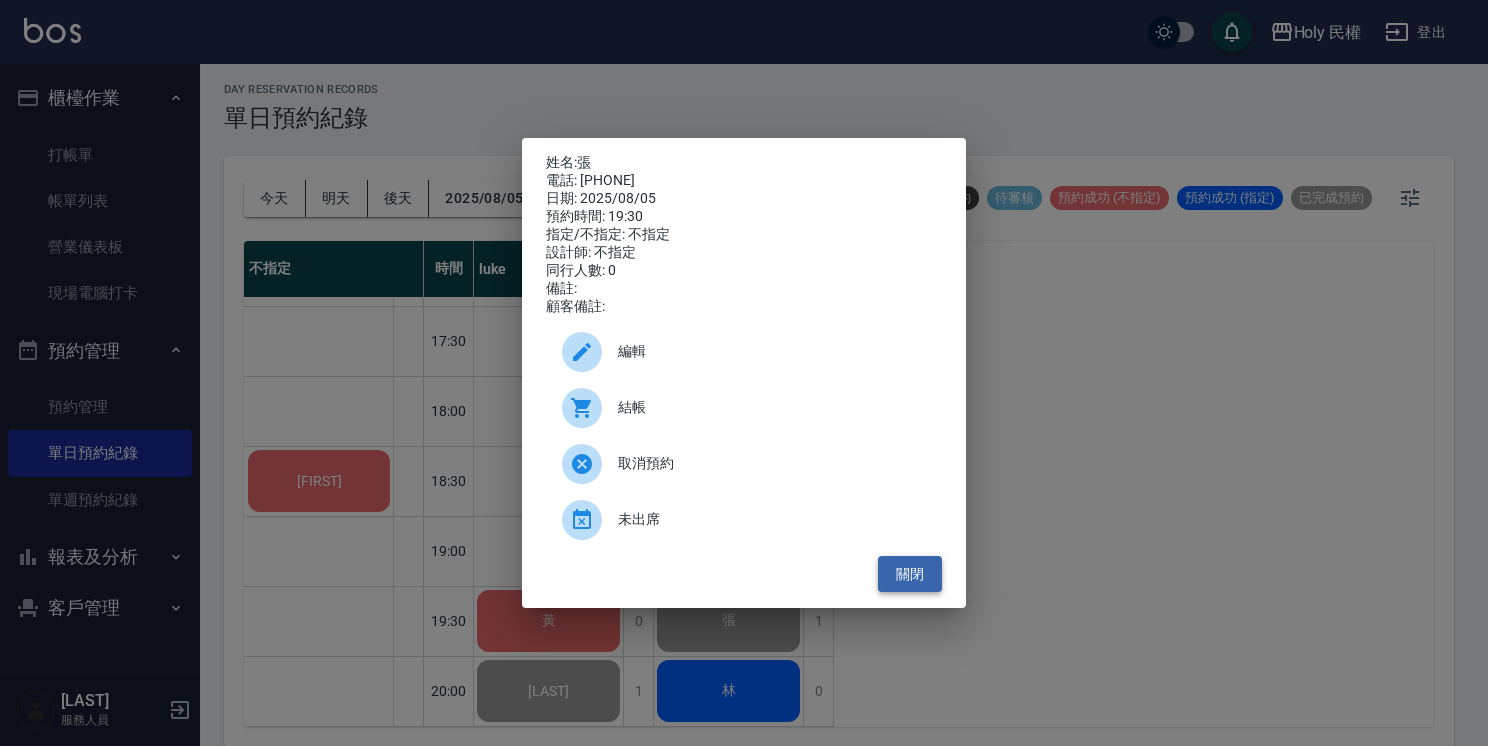 click on "關閉" at bounding box center (910, 574) 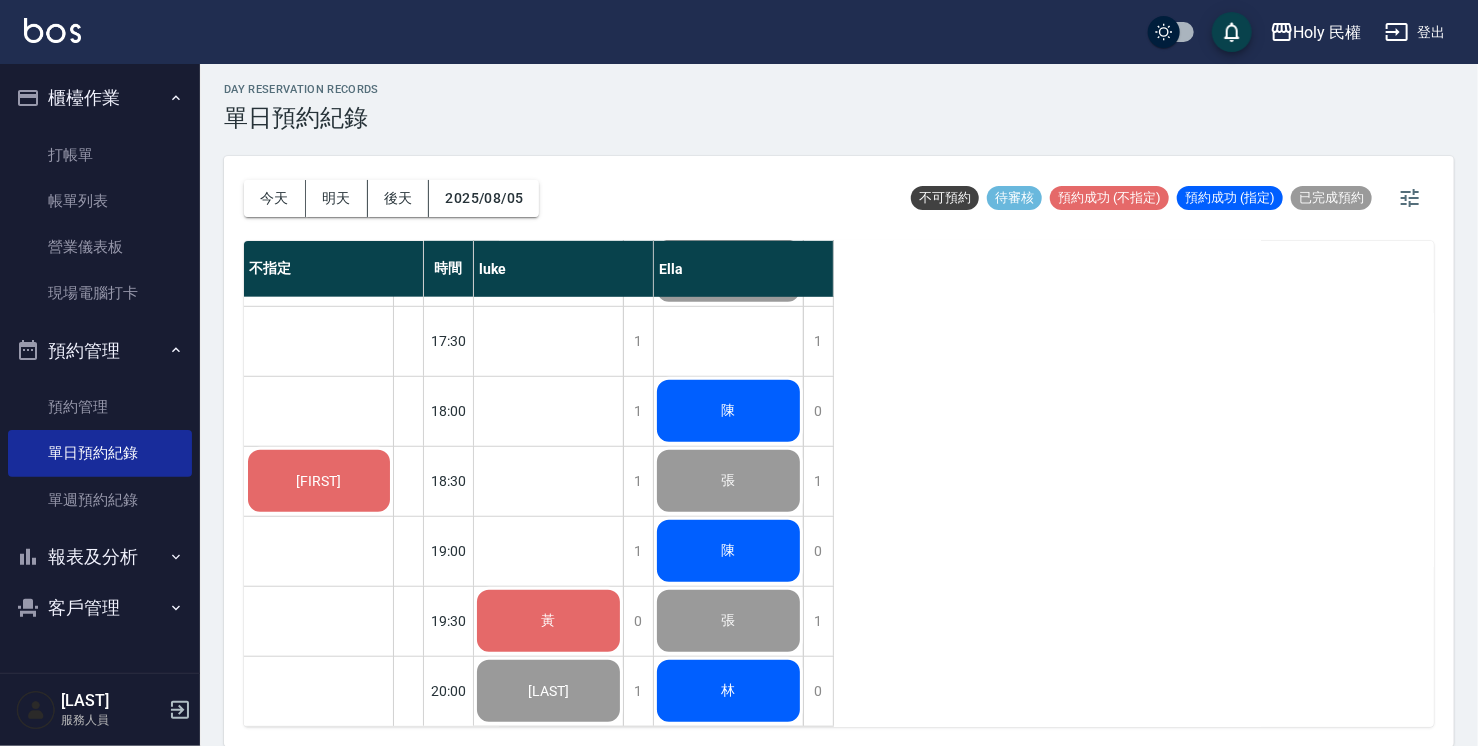 click on "林" at bounding box center [548, 621] 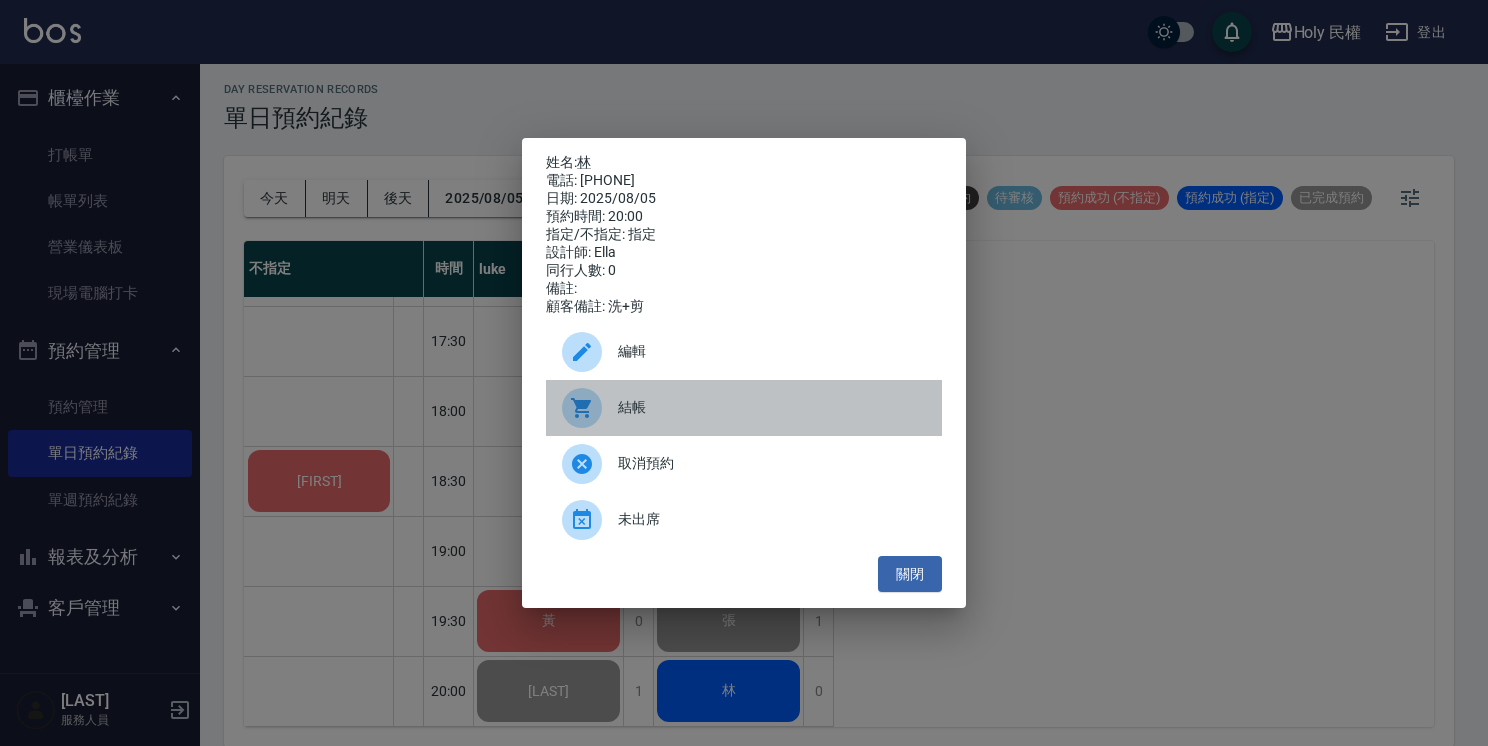 click on "結帳" at bounding box center [772, 407] 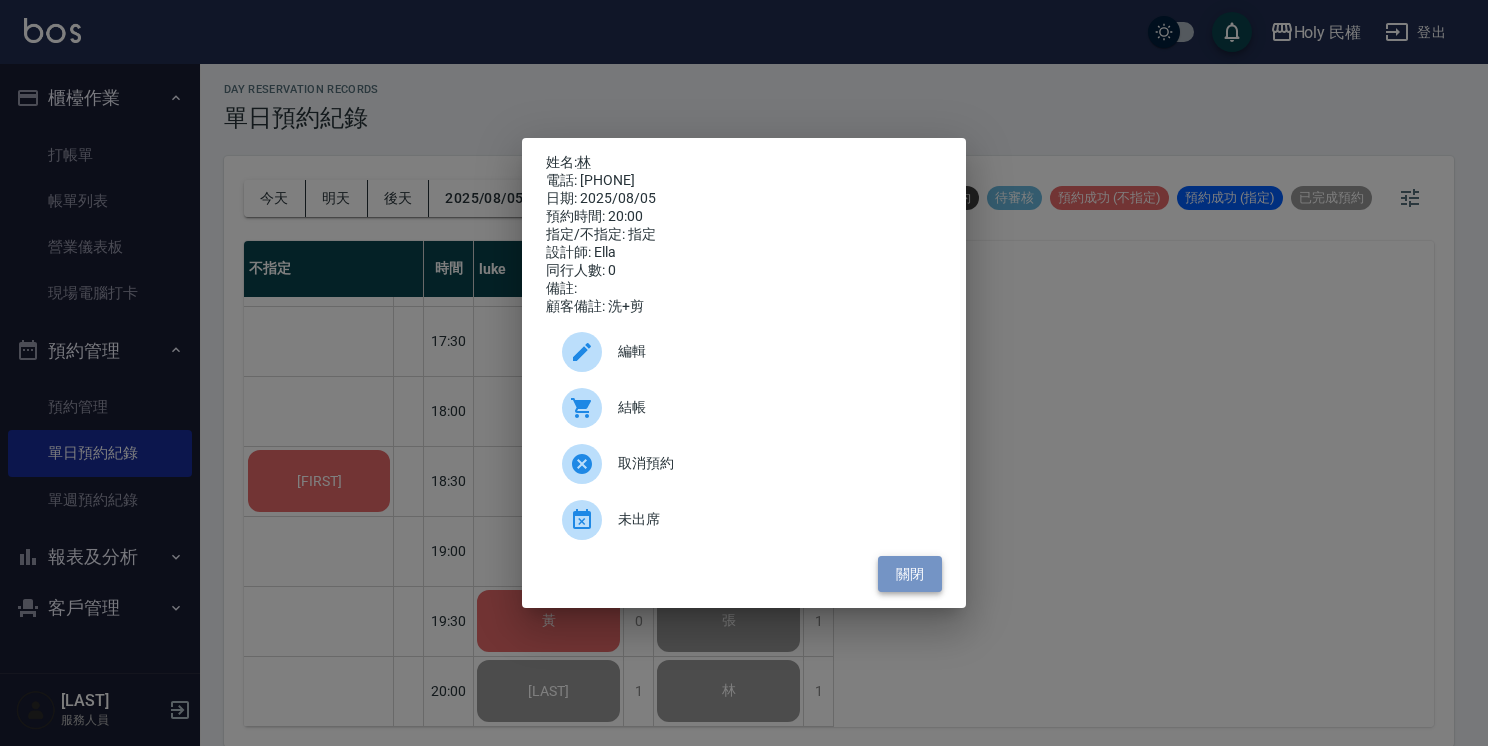 click on "關閉" at bounding box center (910, 574) 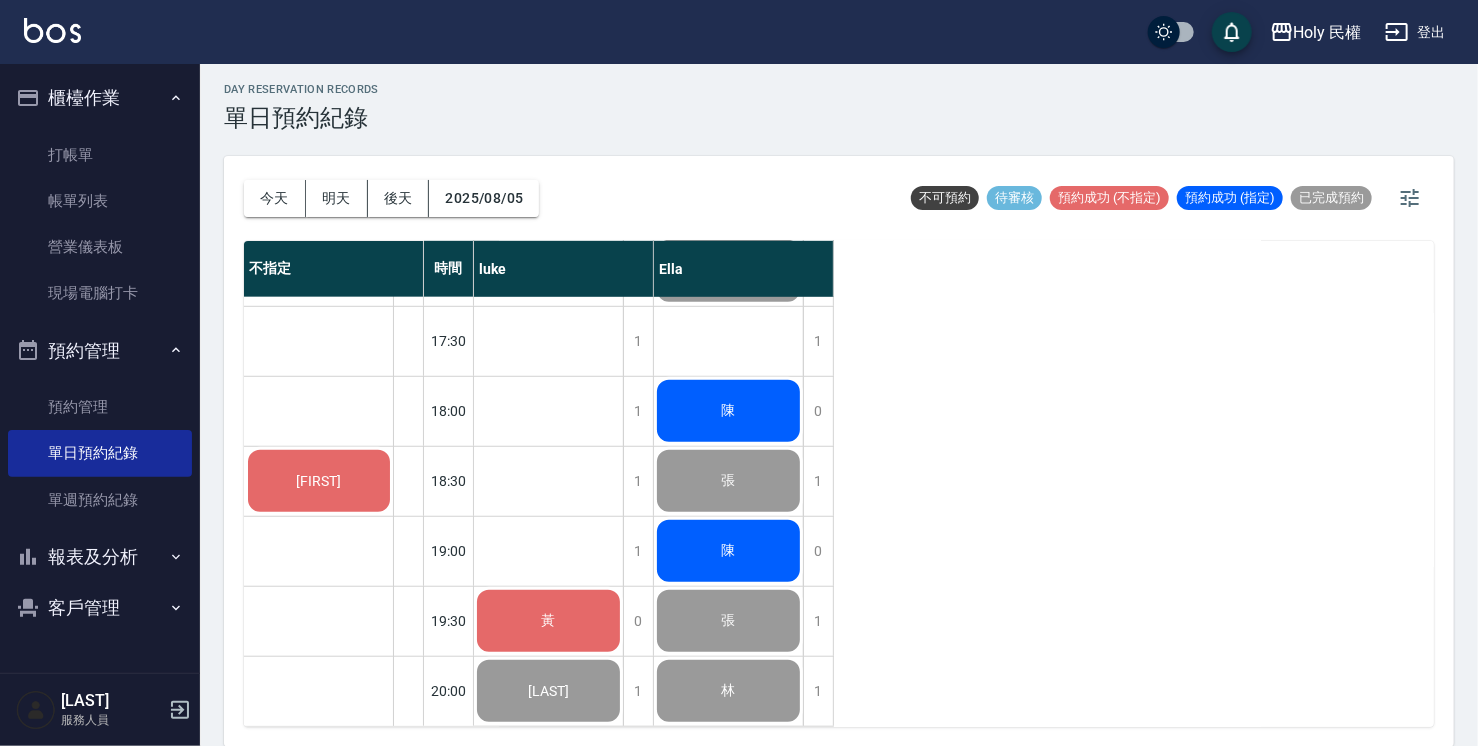click on "Terence" at bounding box center (319, 481) 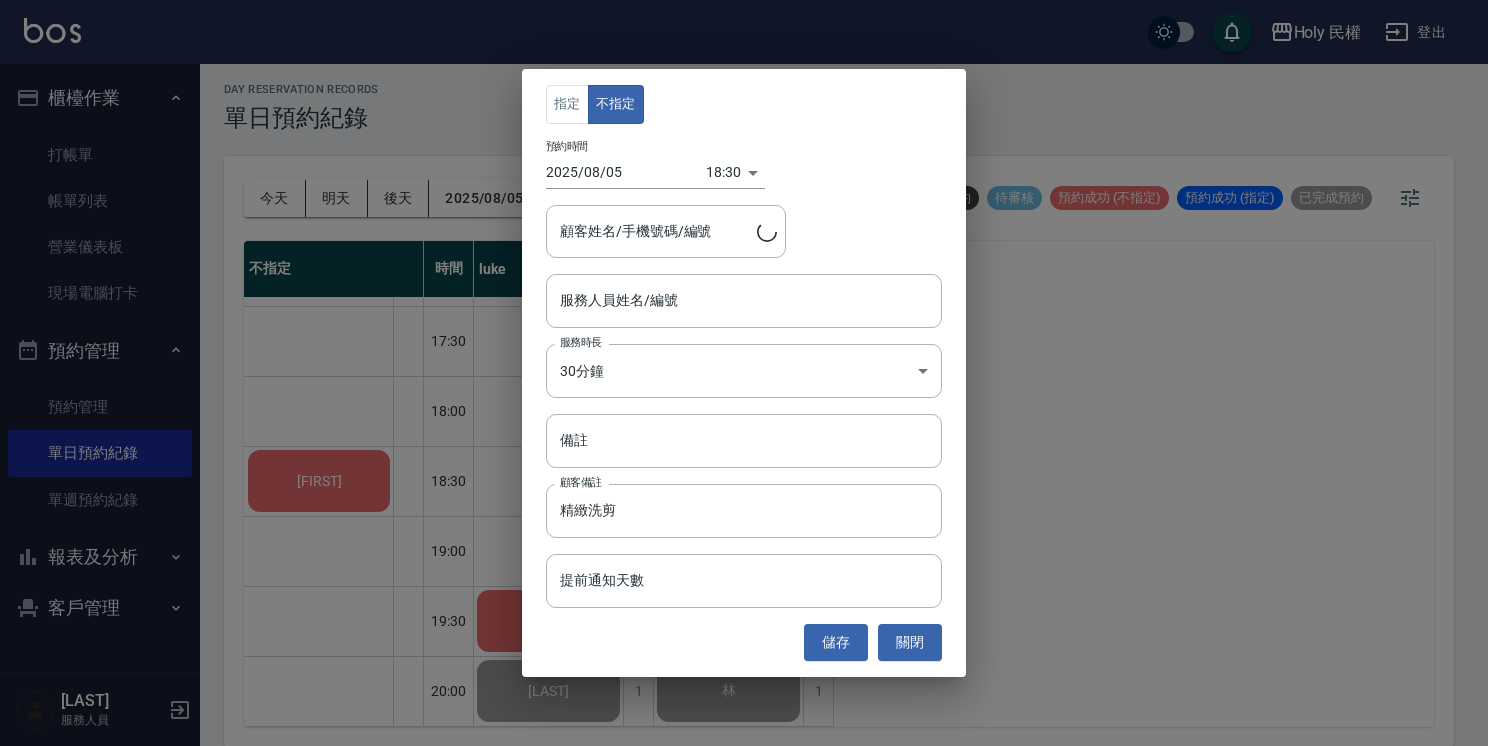 type on "Terence/0967314523" 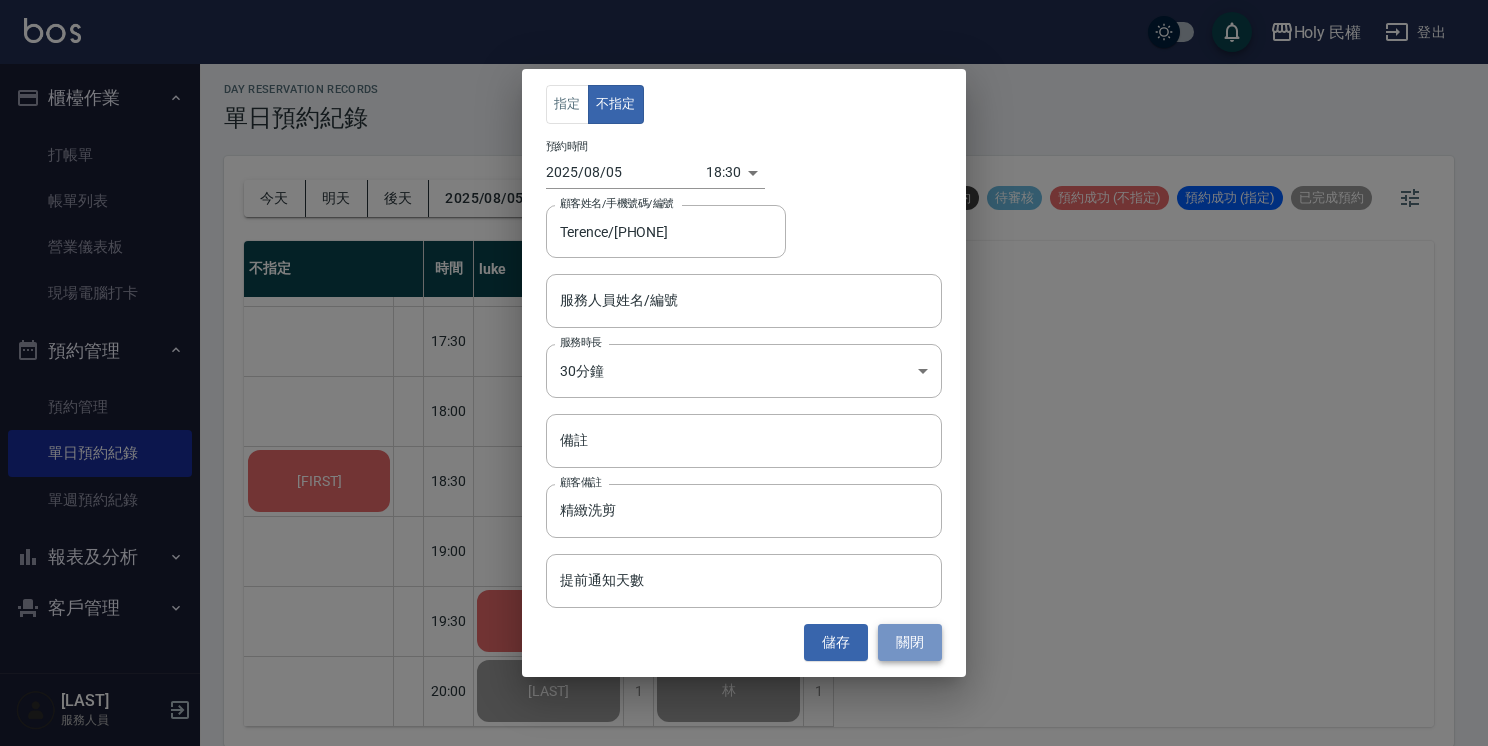 click on "關閉" at bounding box center (910, 642) 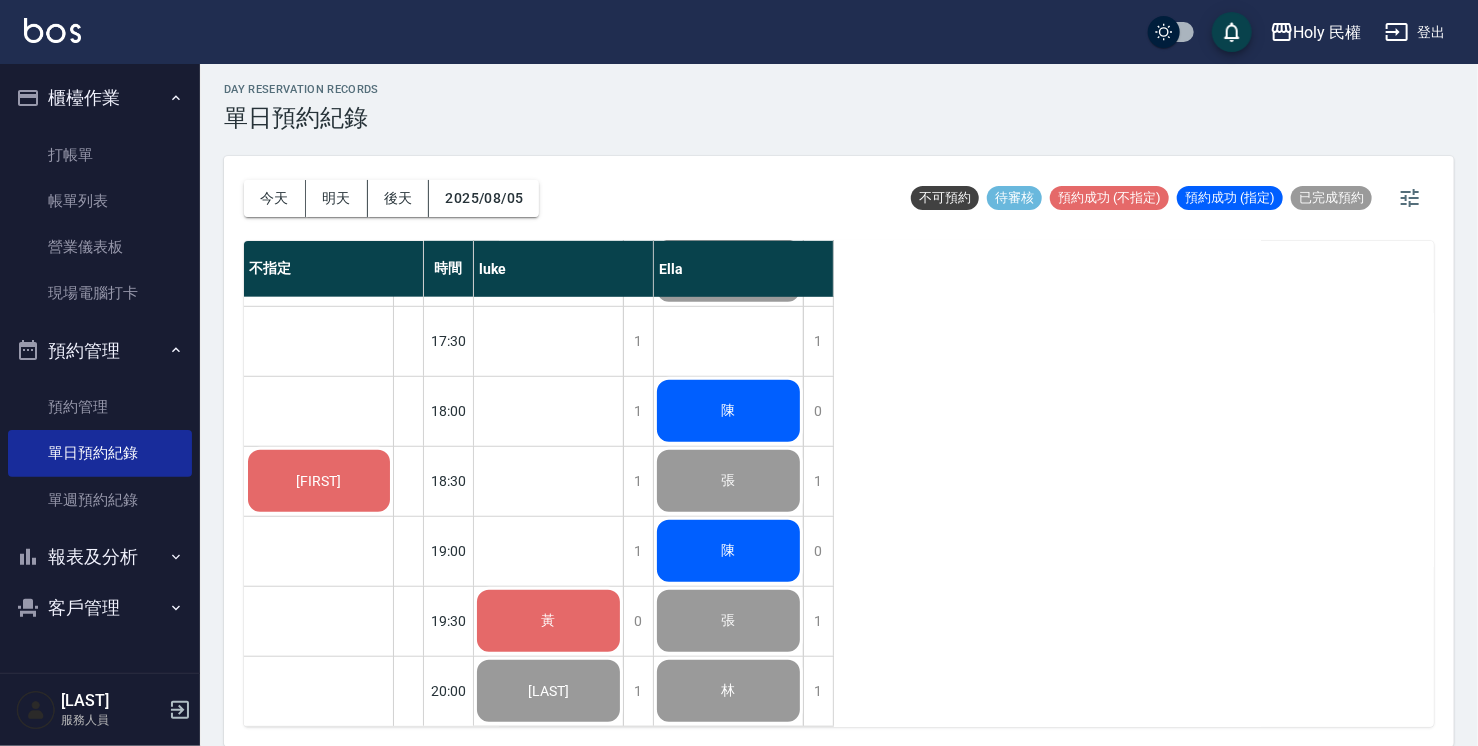 click on "報表及分析" at bounding box center (100, 557) 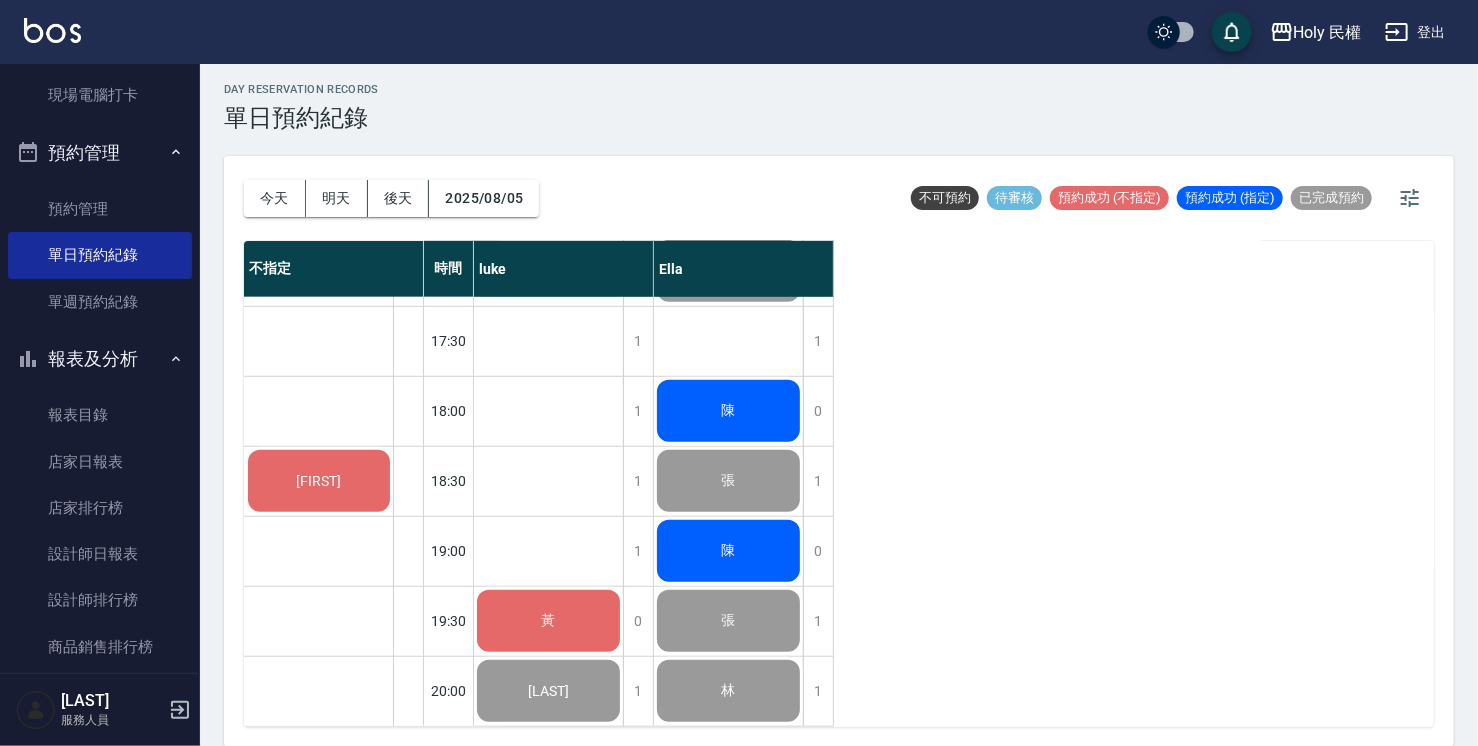 scroll, scrollTop: 200, scrollLeft: 0, axis: vertical 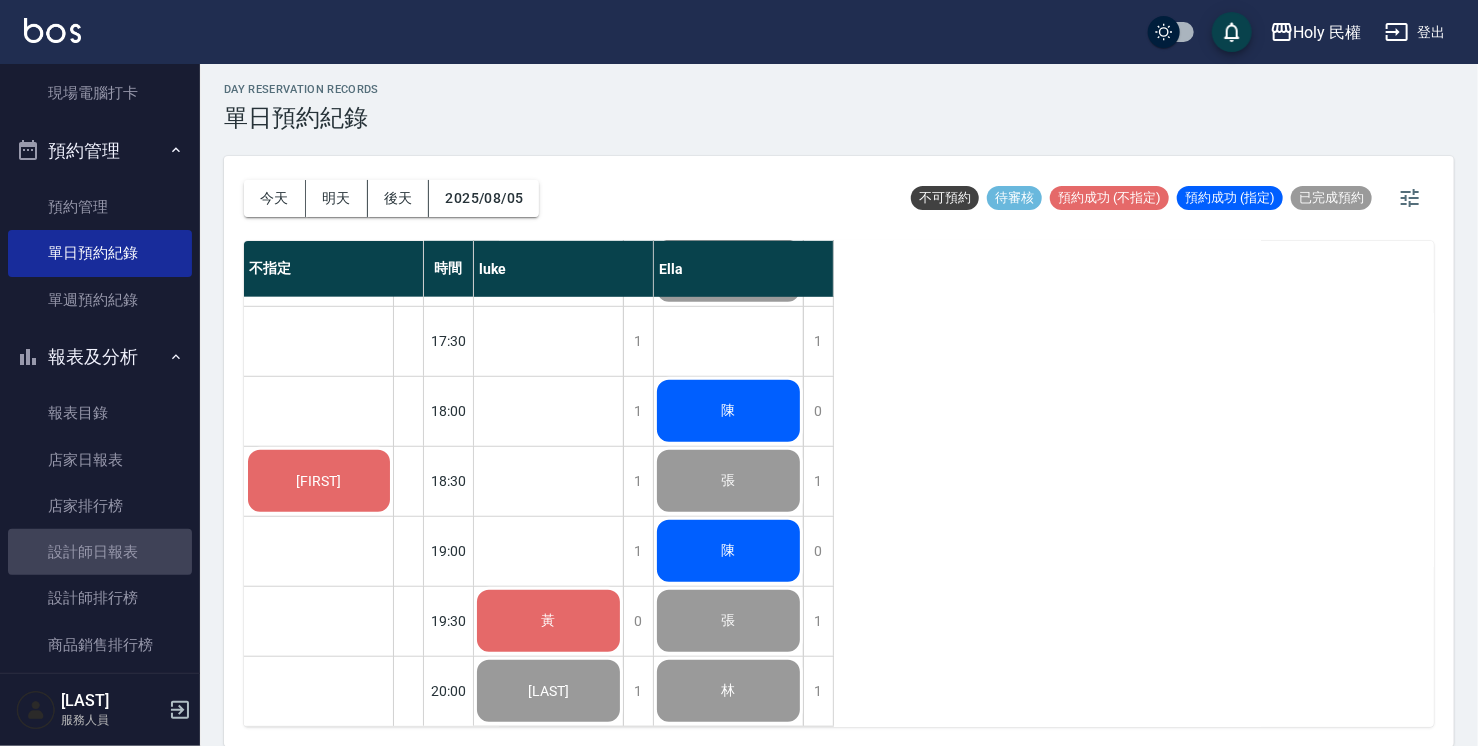 click on "設計師日報表" at bounding box center (100, 552) 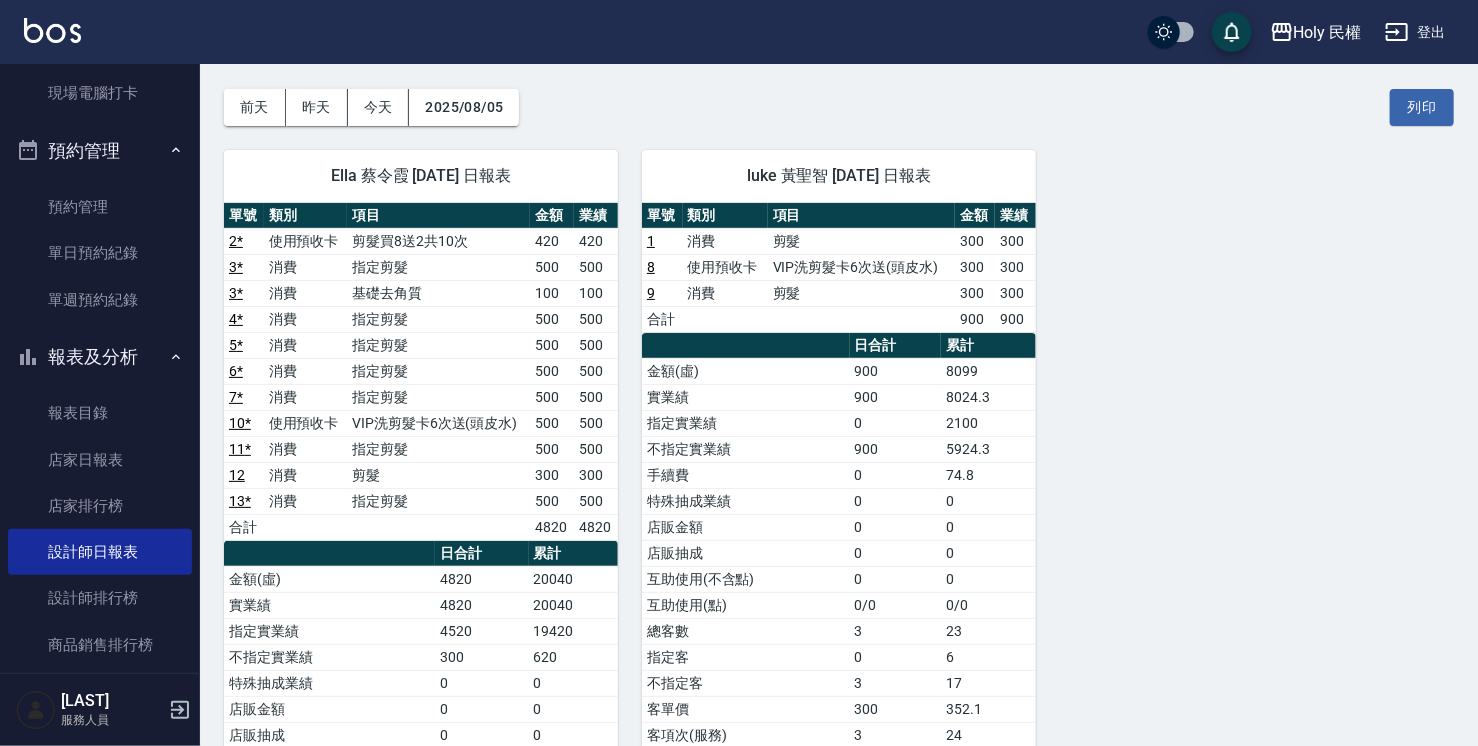scroll, scrollTop: 24, scrollLeft: 0, axis: vertical 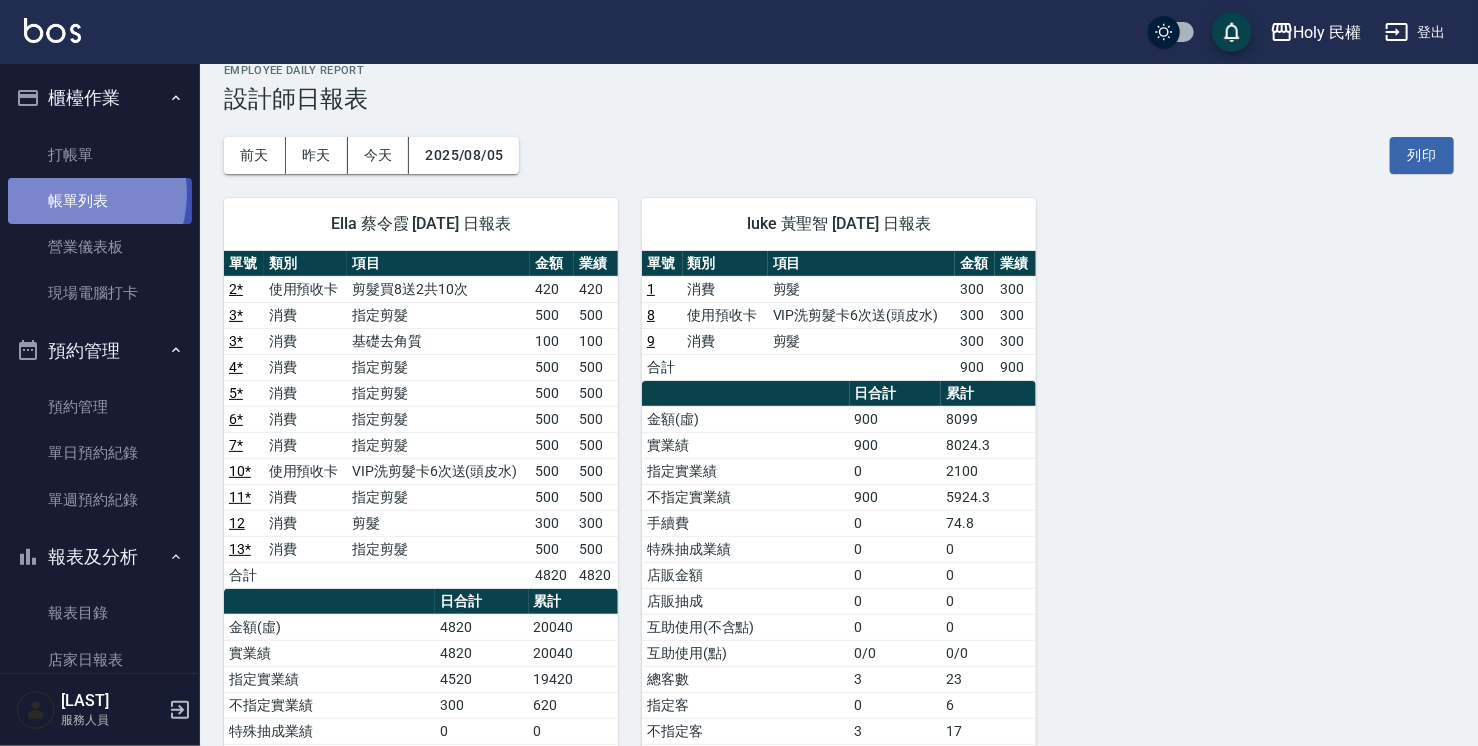 click on "帳單列表" at bounding box center (100, 201) 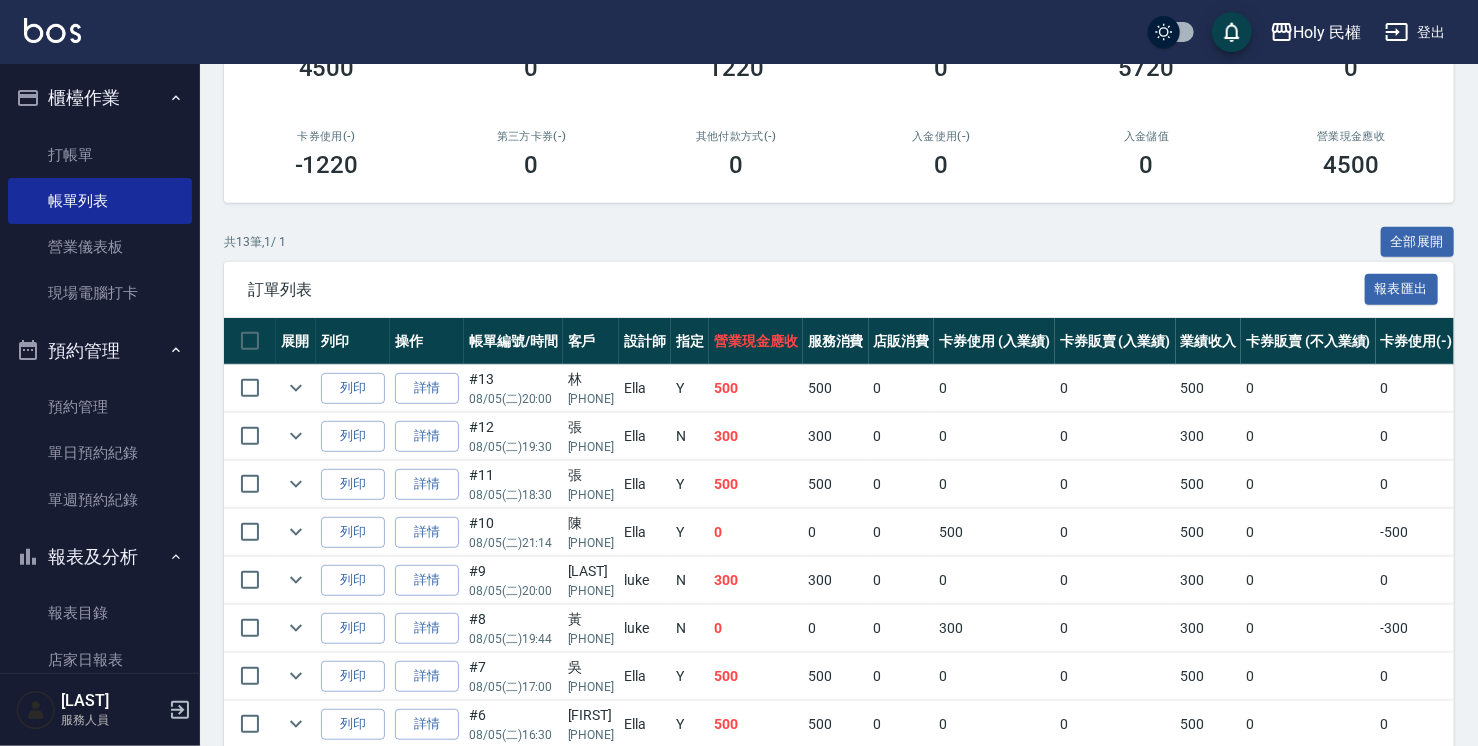 scroll, scrollTop: 400, scrollLeft: 0, axis: vertical 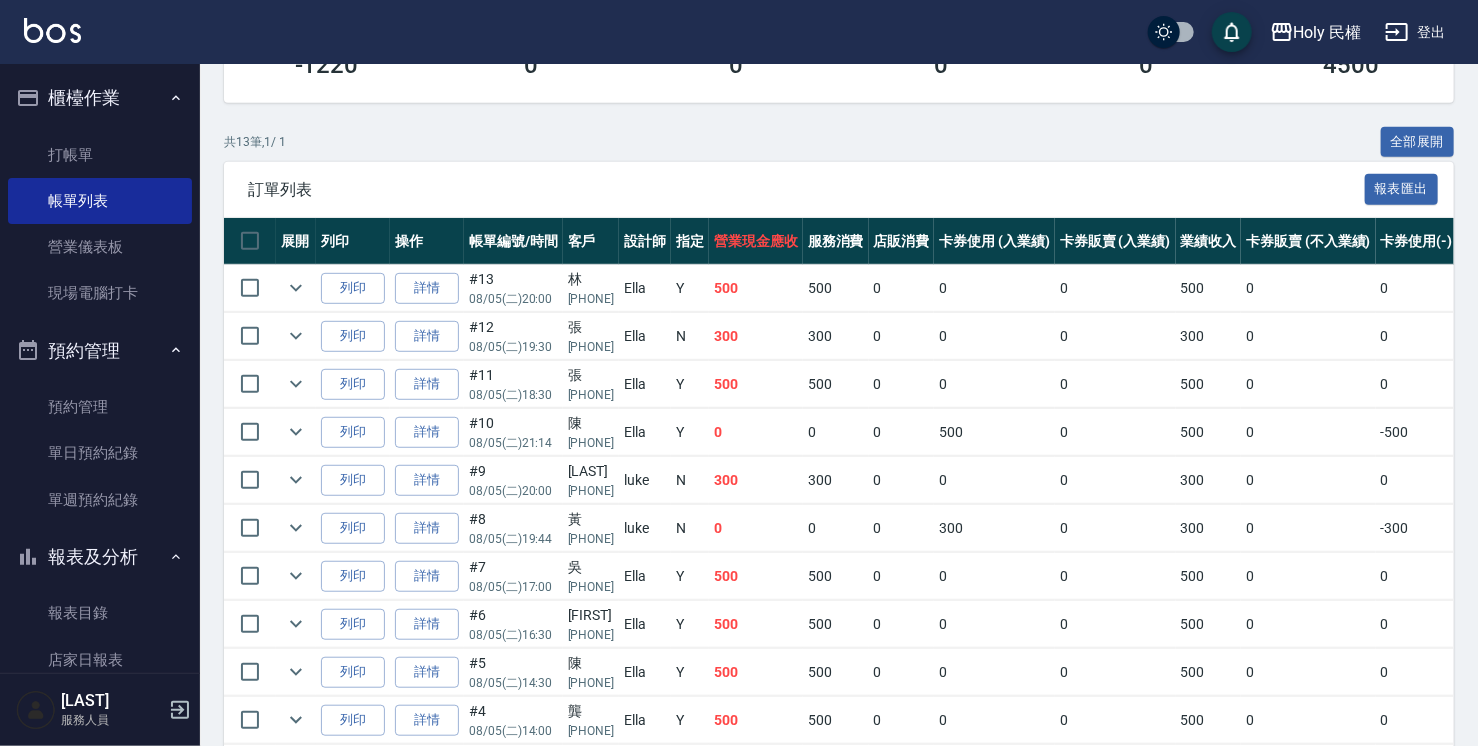 click on "08/05 (二) 20:00" 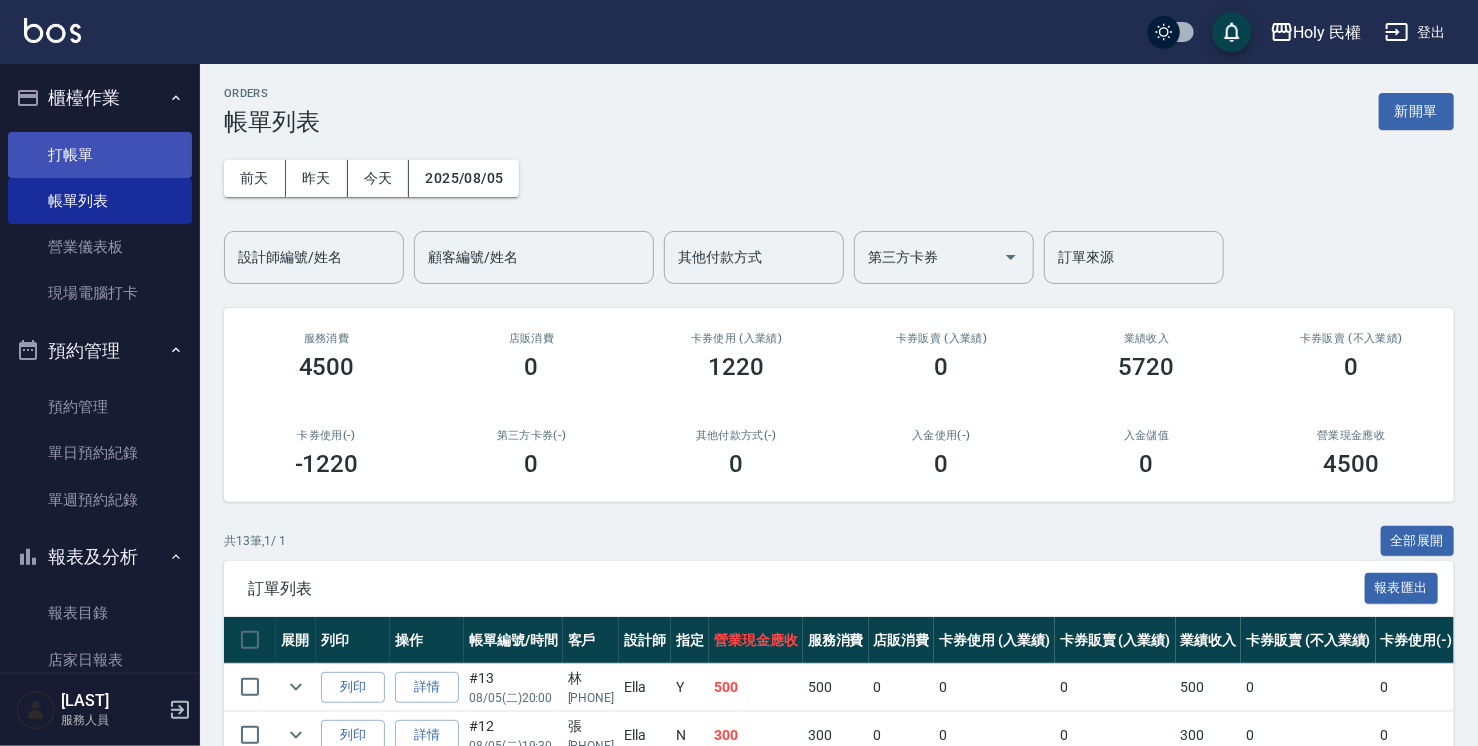 scroll, scrollTop: 0, scrollLeft: 0, axis: both 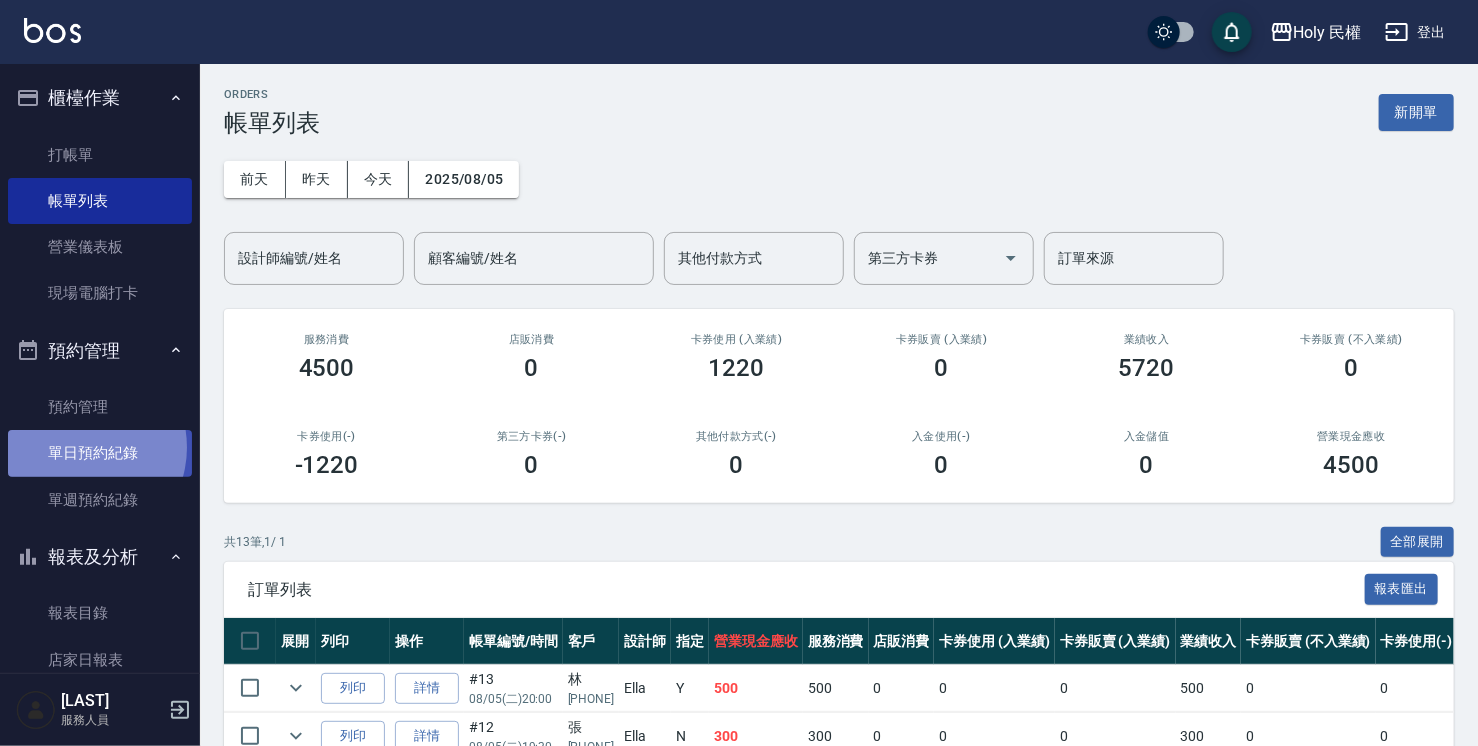 click on "單日預約紀錄" at bounding box center [100, 453] 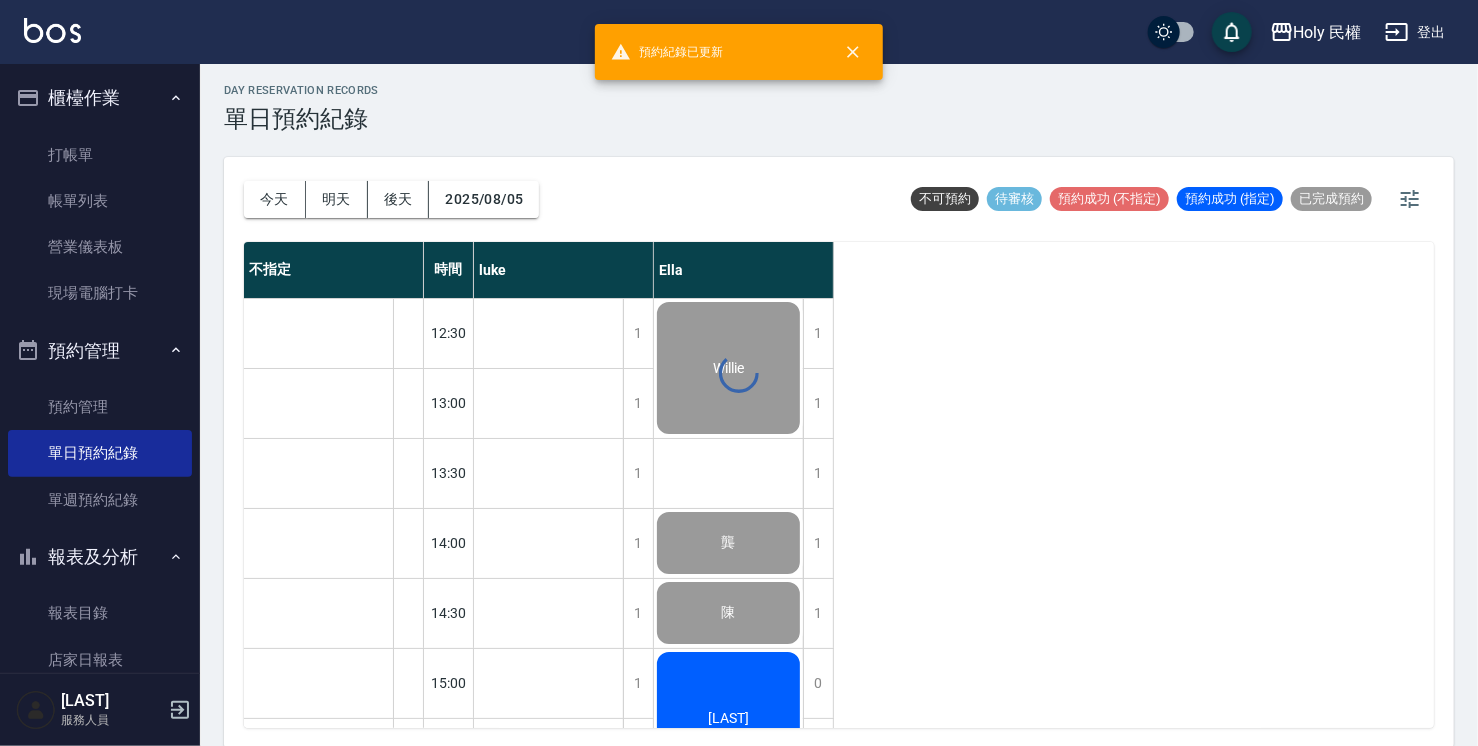 scroll, scrollTop: 5, scrollLeft: 0, axis: vertical 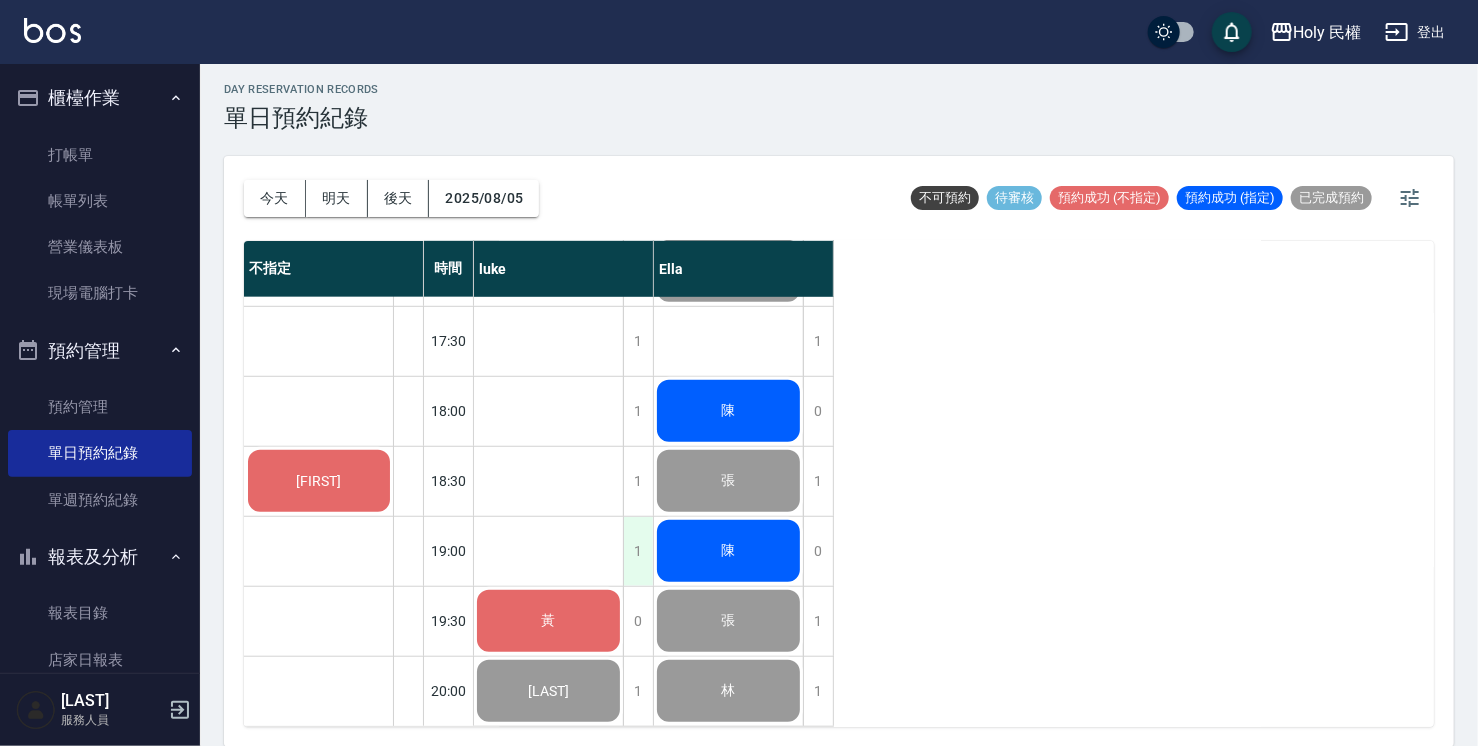 click on "1" at bounding box center [638, 551] 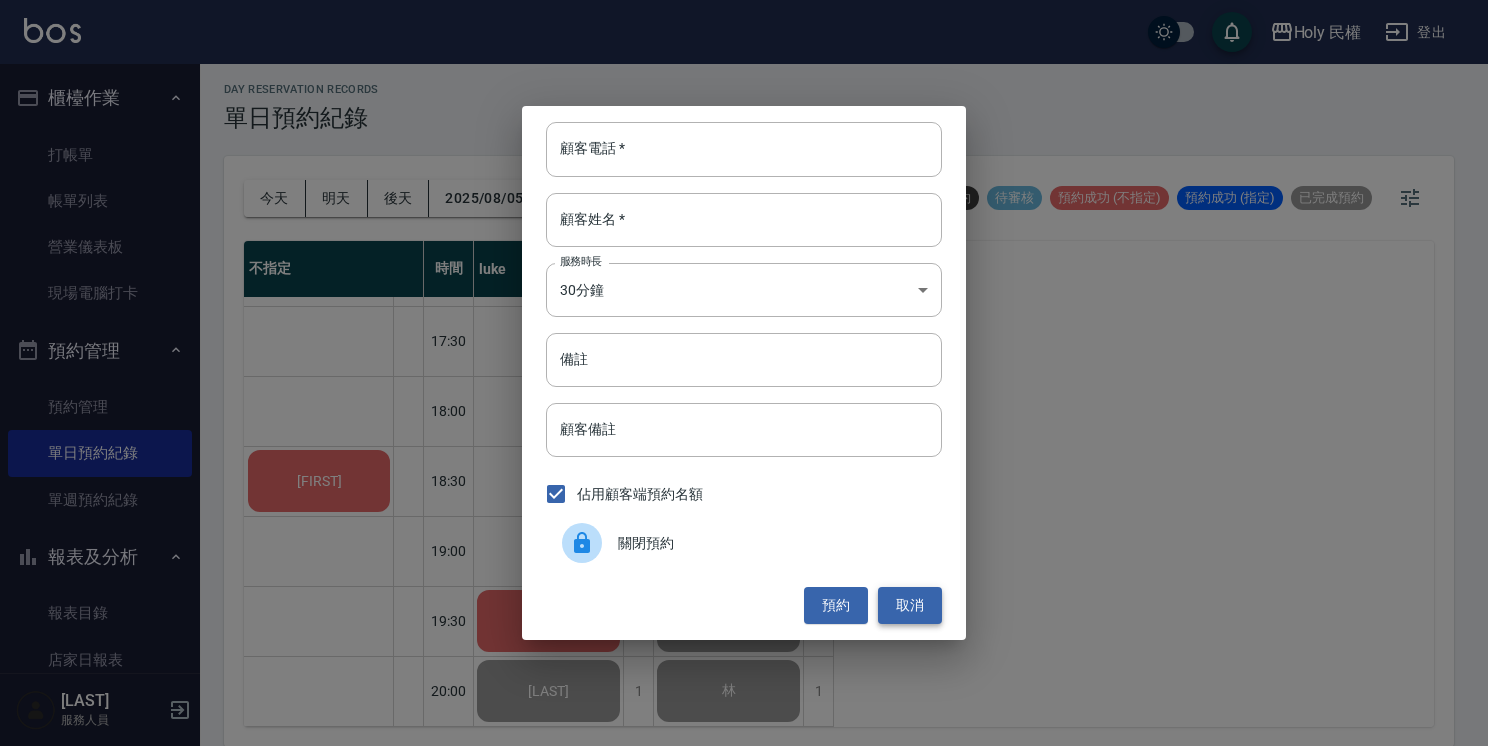 click on "取消" at bounding box center (910, 605) 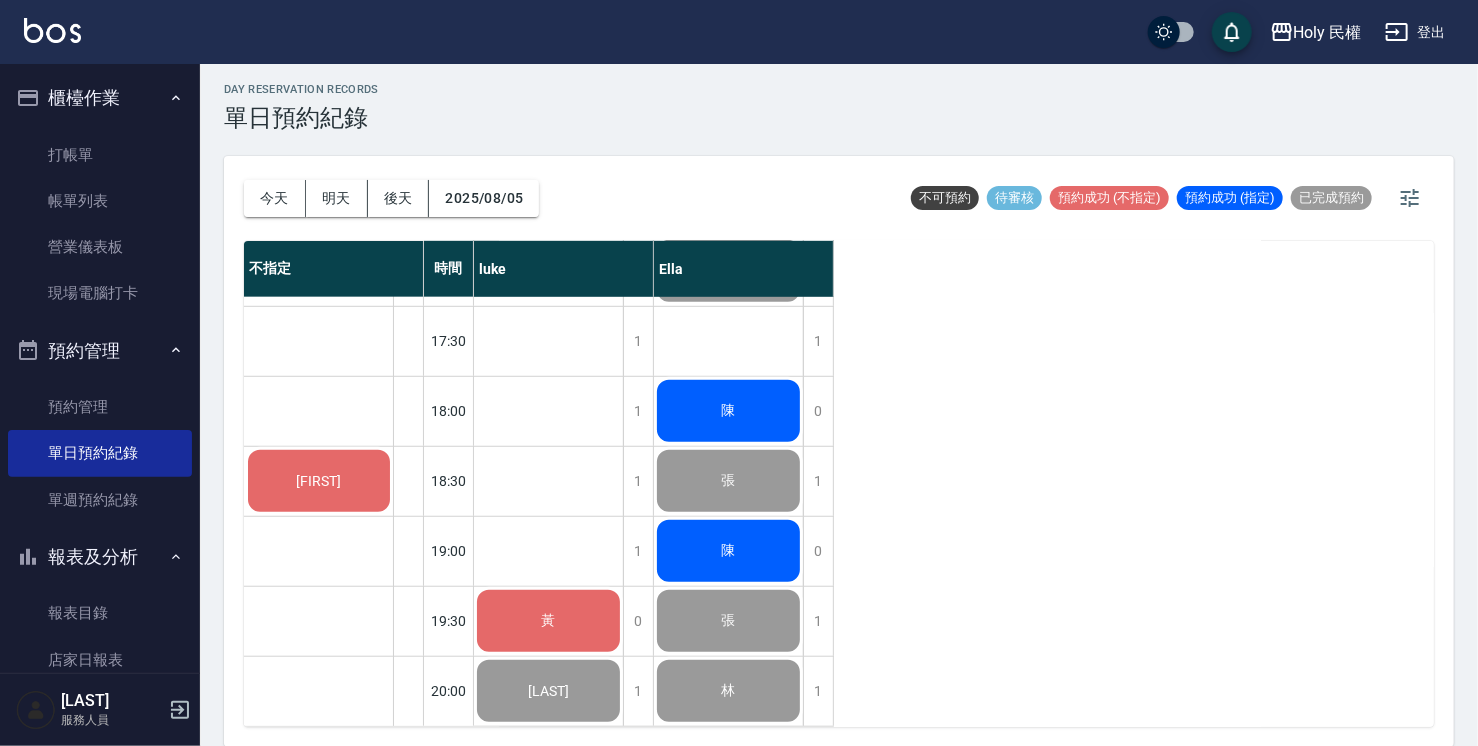 click on "陳" at bounding box center [548, 621] 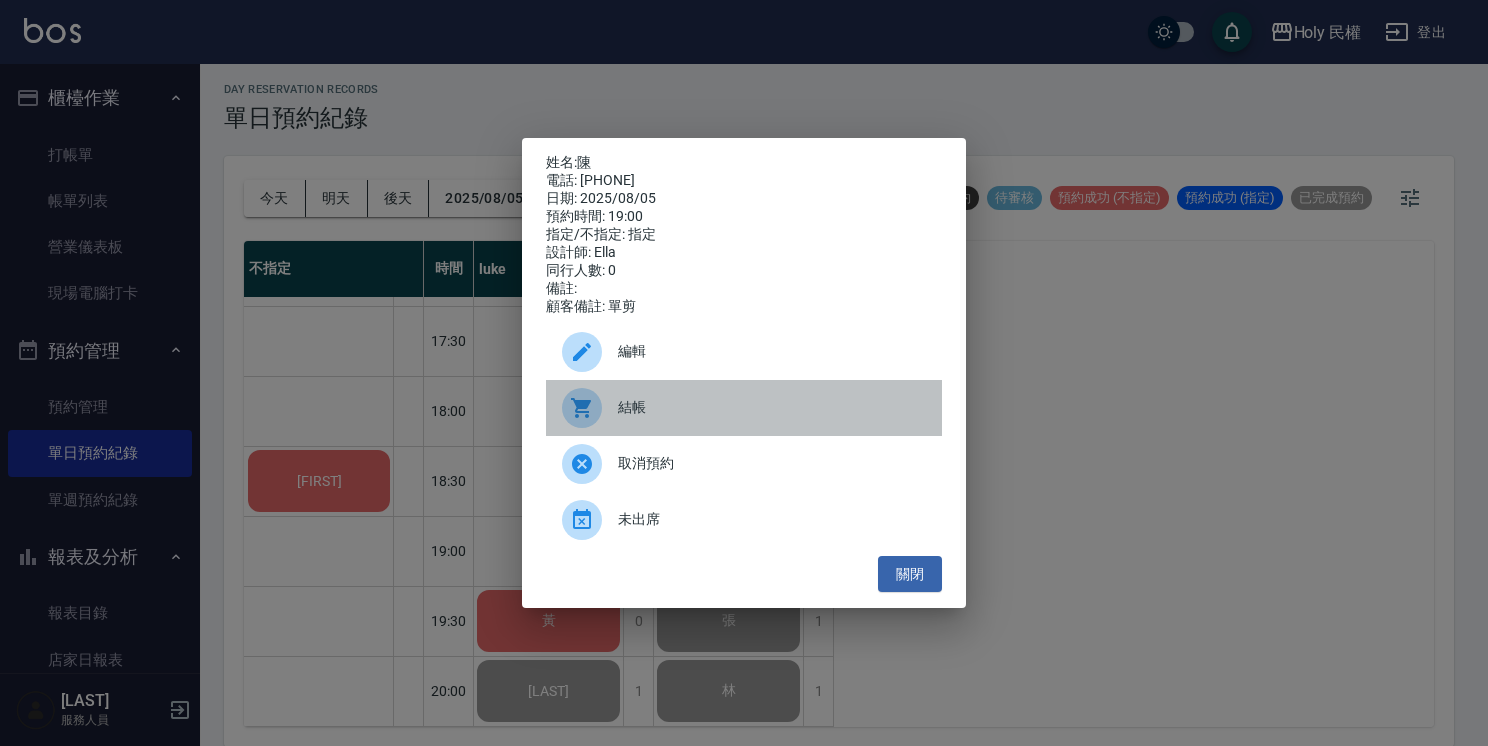 click on "結帳" at bounding box center (744, 408) 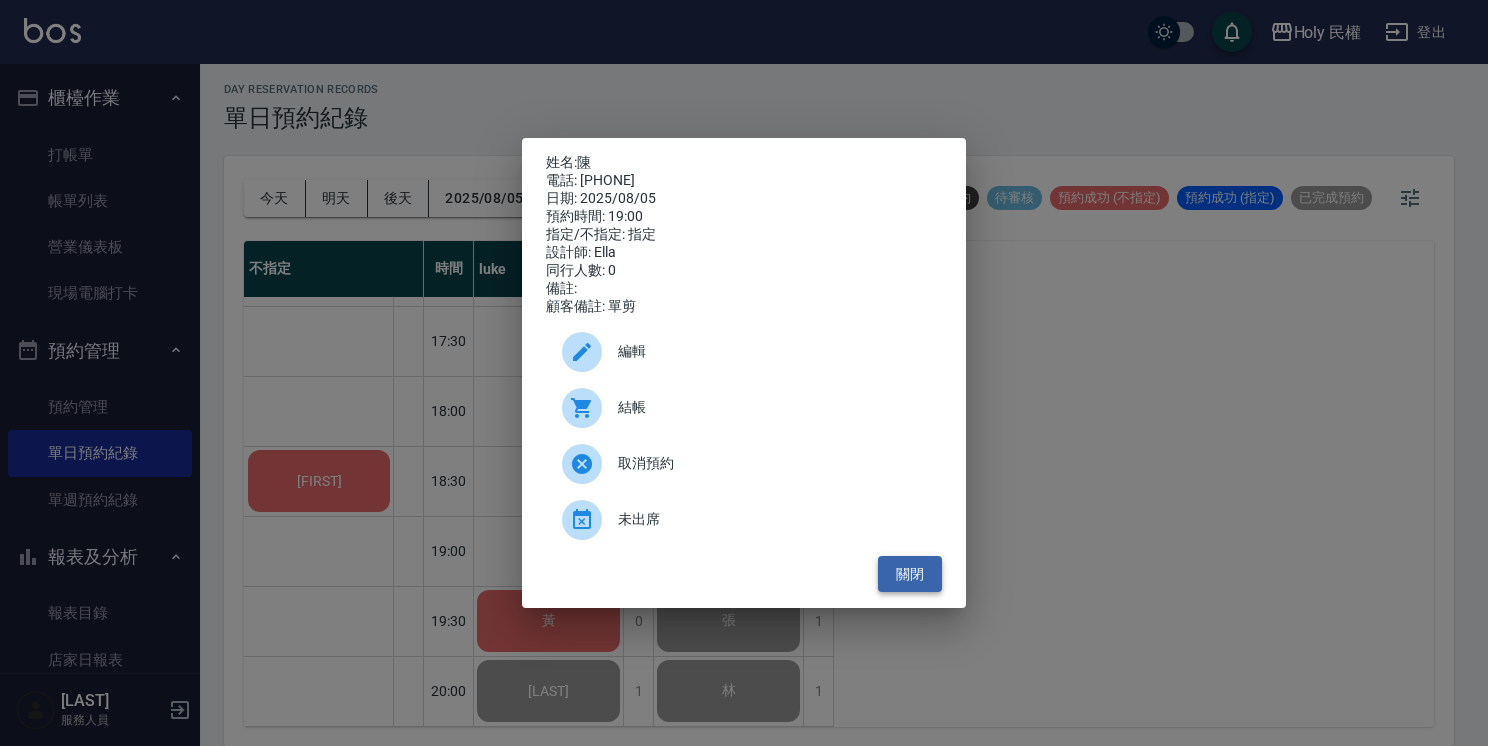 click on "關閉" at bounding box center (910, 574) 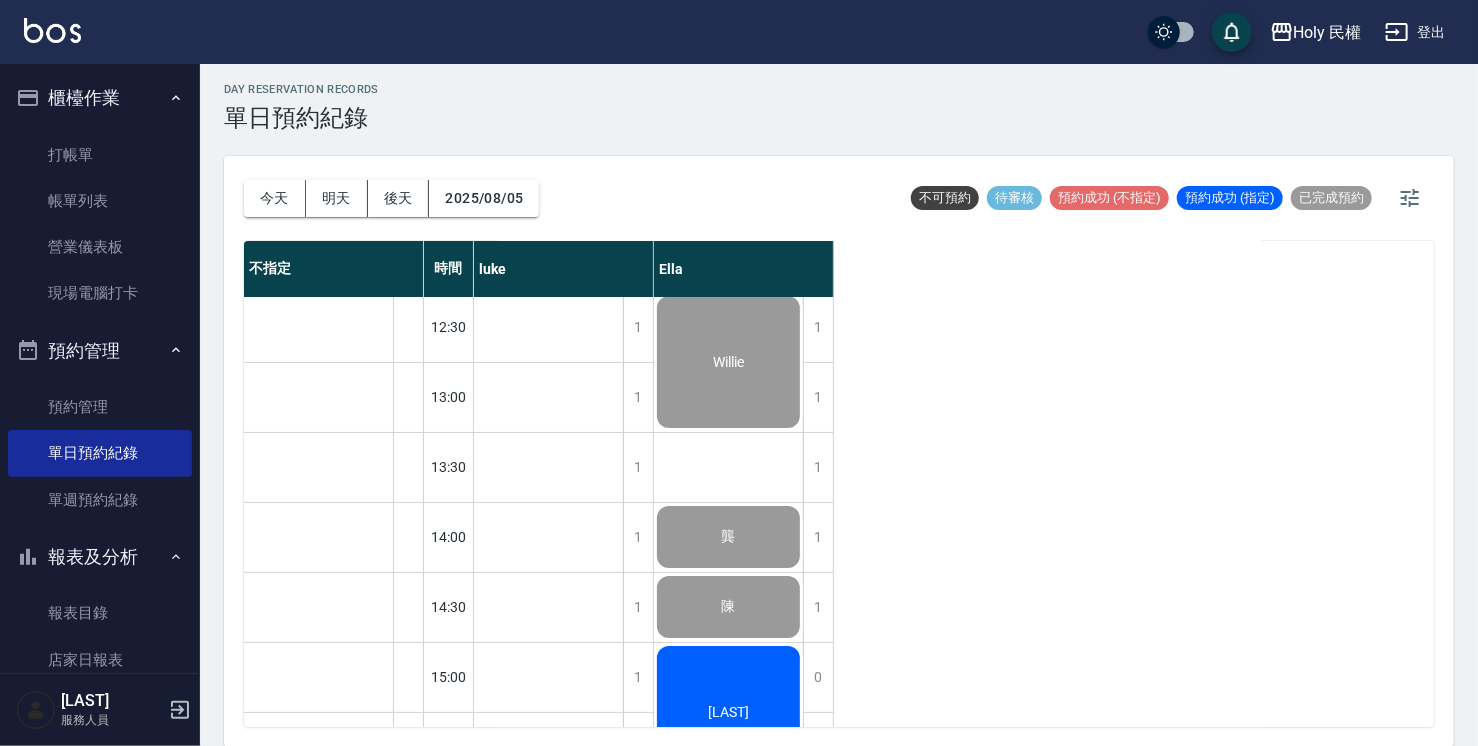 scroll, scrollTop: 0, scrollLeft: 0, axis: both 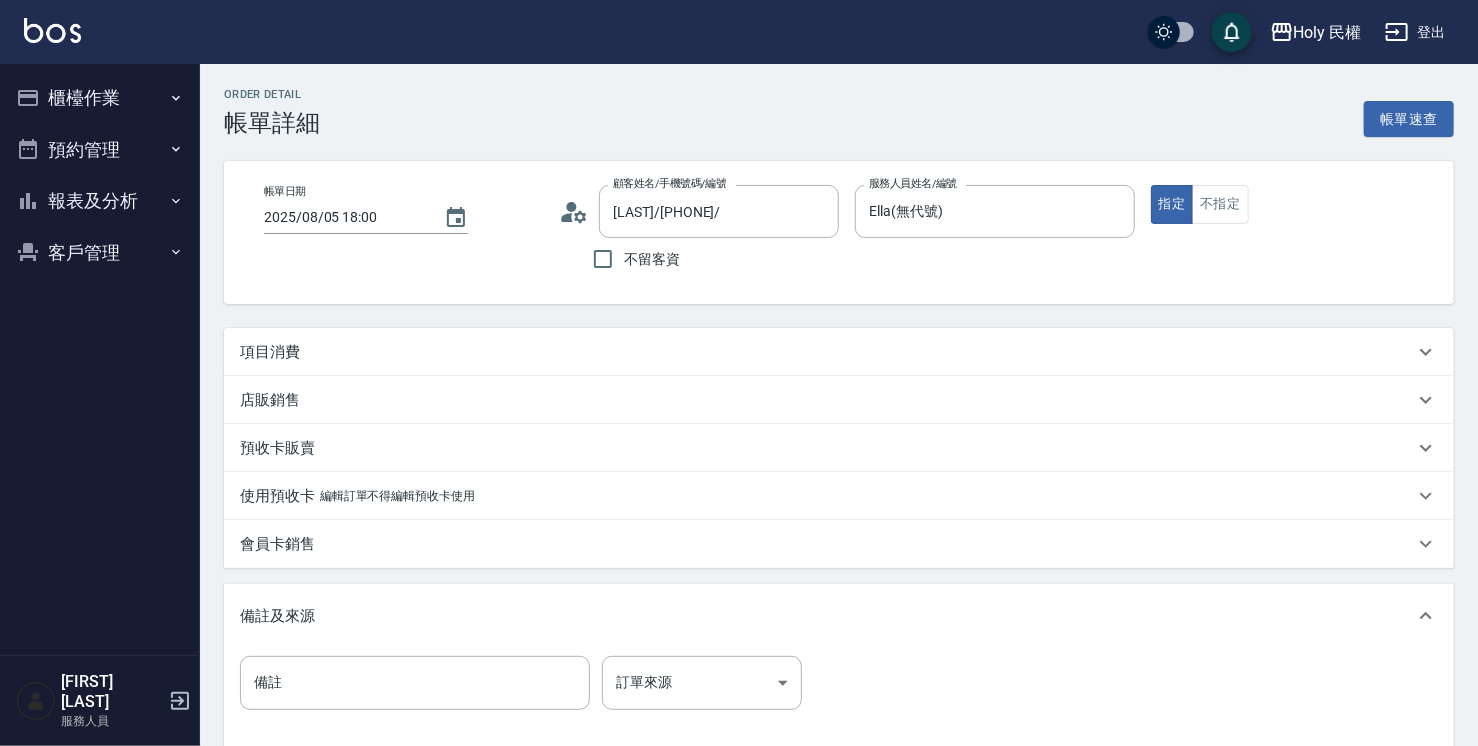 click on "項目消費" at bounding box center [827, 352] 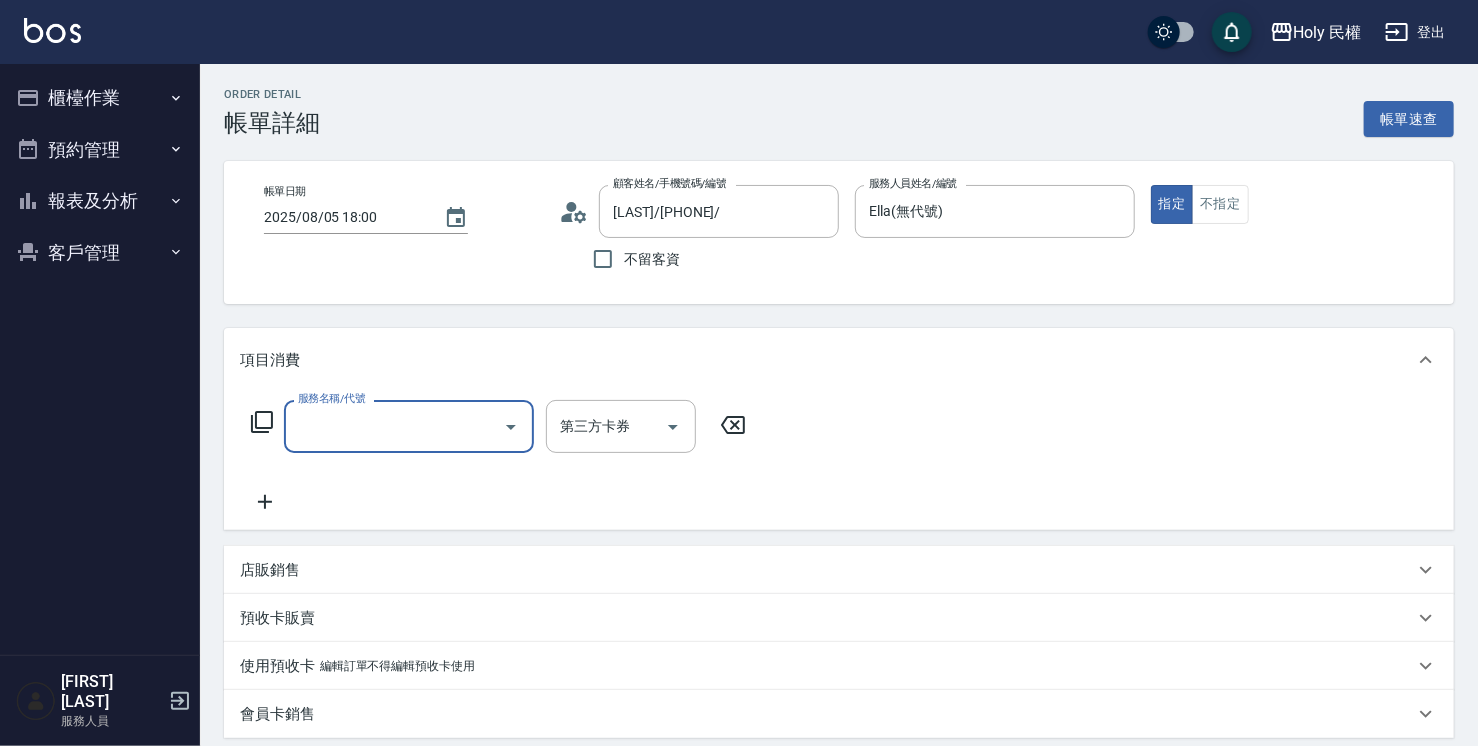 scroll, scrollTop: 0, scrollLeft: 0, axis: both 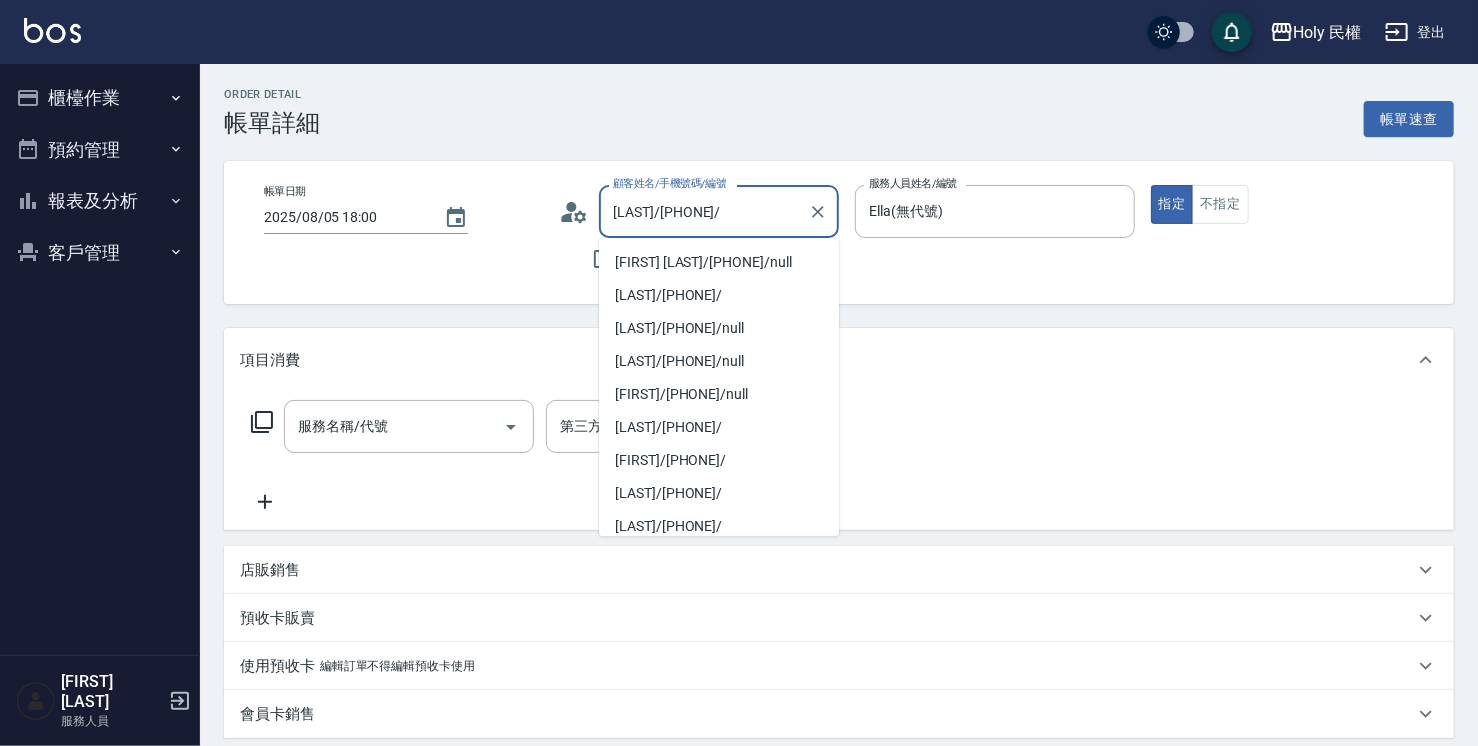 drag, startPoint x: 632, startPoint y: 215, endPoint x: 712, endPoint y: 198, distance: 81.78631 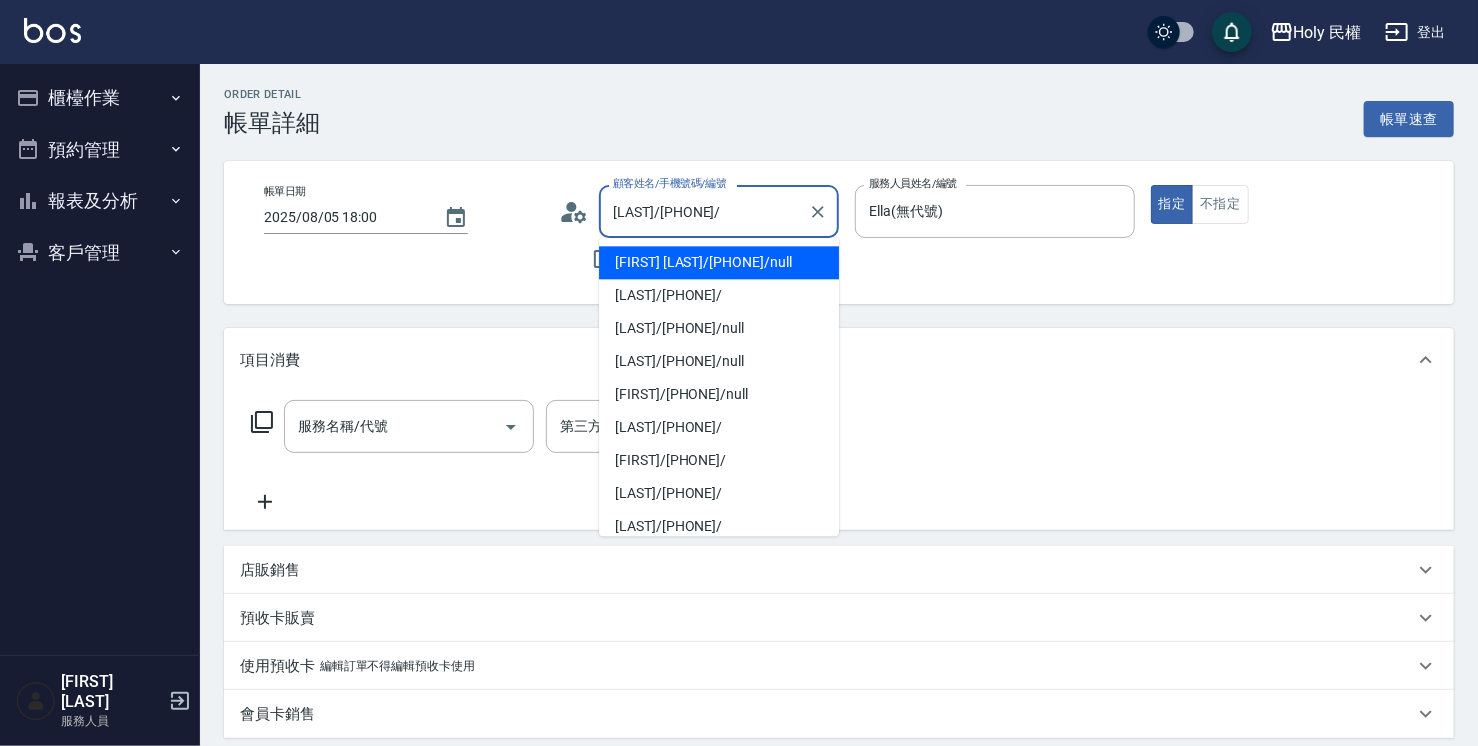 click on "櫃檯作業" at bounding box center (100, 98) 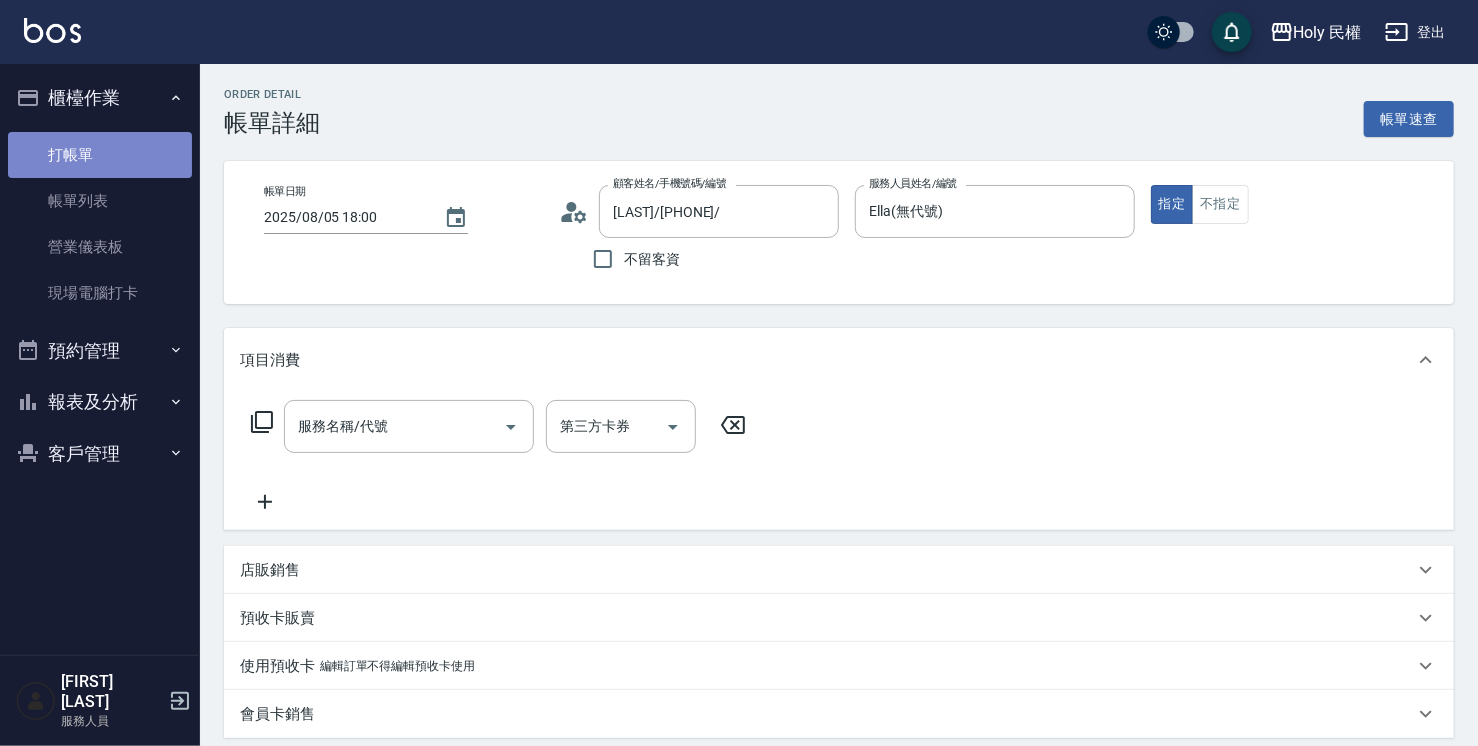 click on "打帳單" at bounding box center (100, 155) 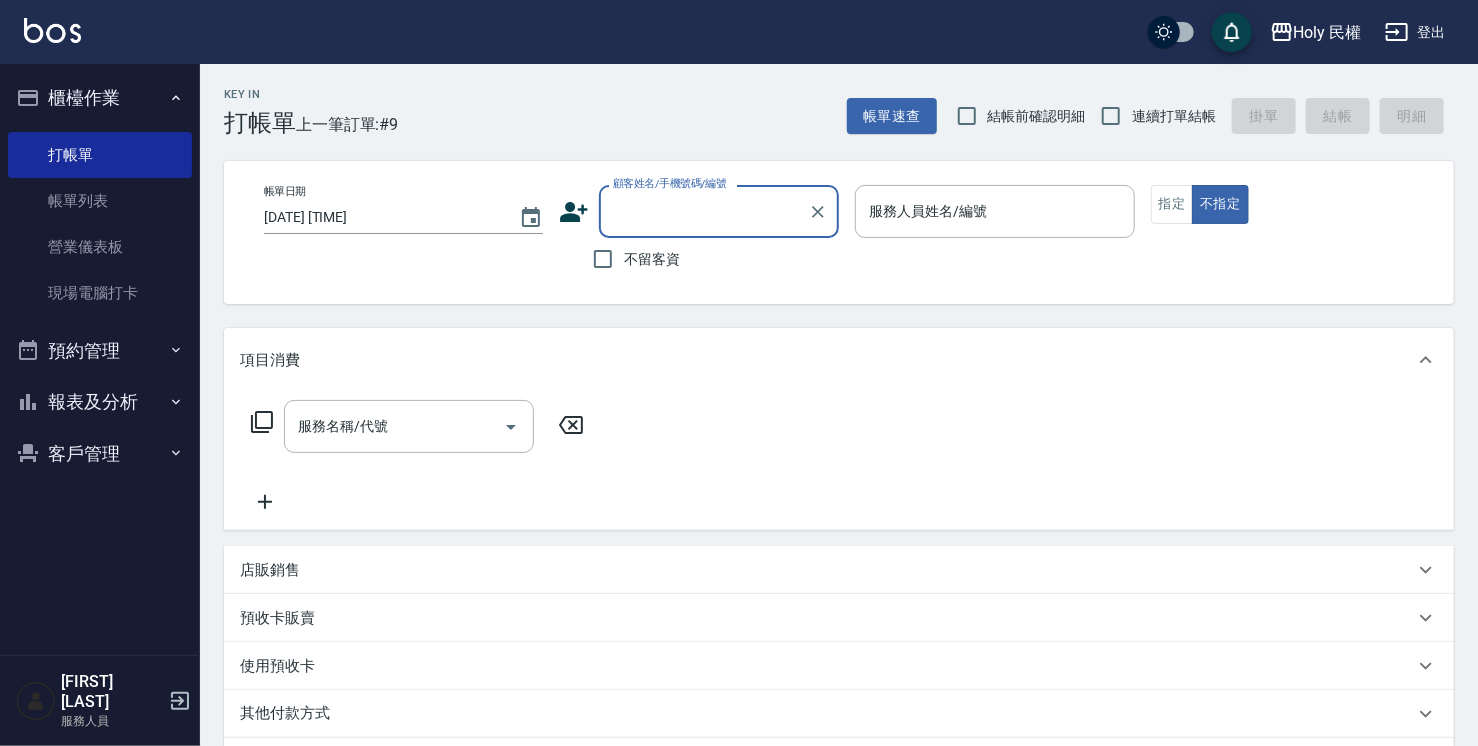 click on "顧客姓名/手機號碼/編號" at bounding box center [670, 183] 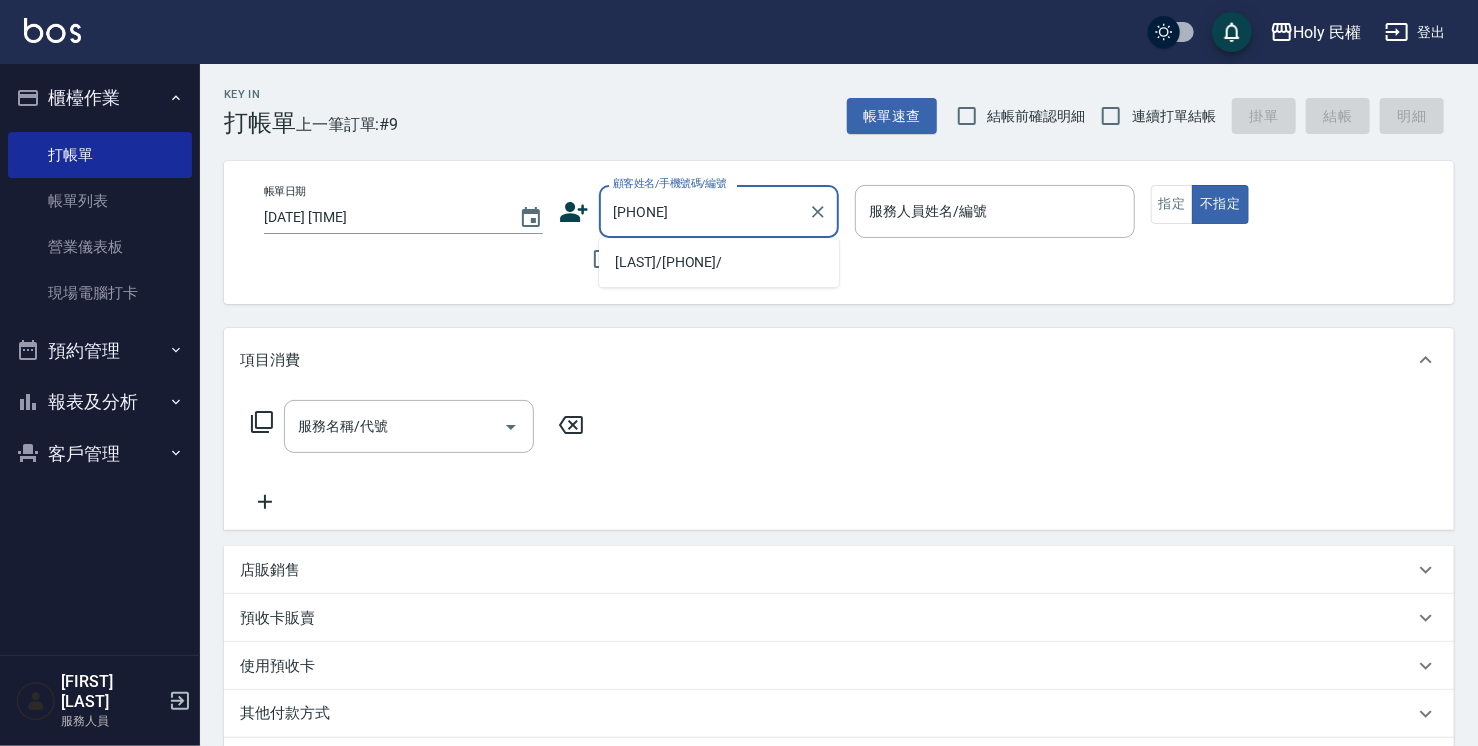 click on "陳/0910327005/" at bounding box center (719, 262) 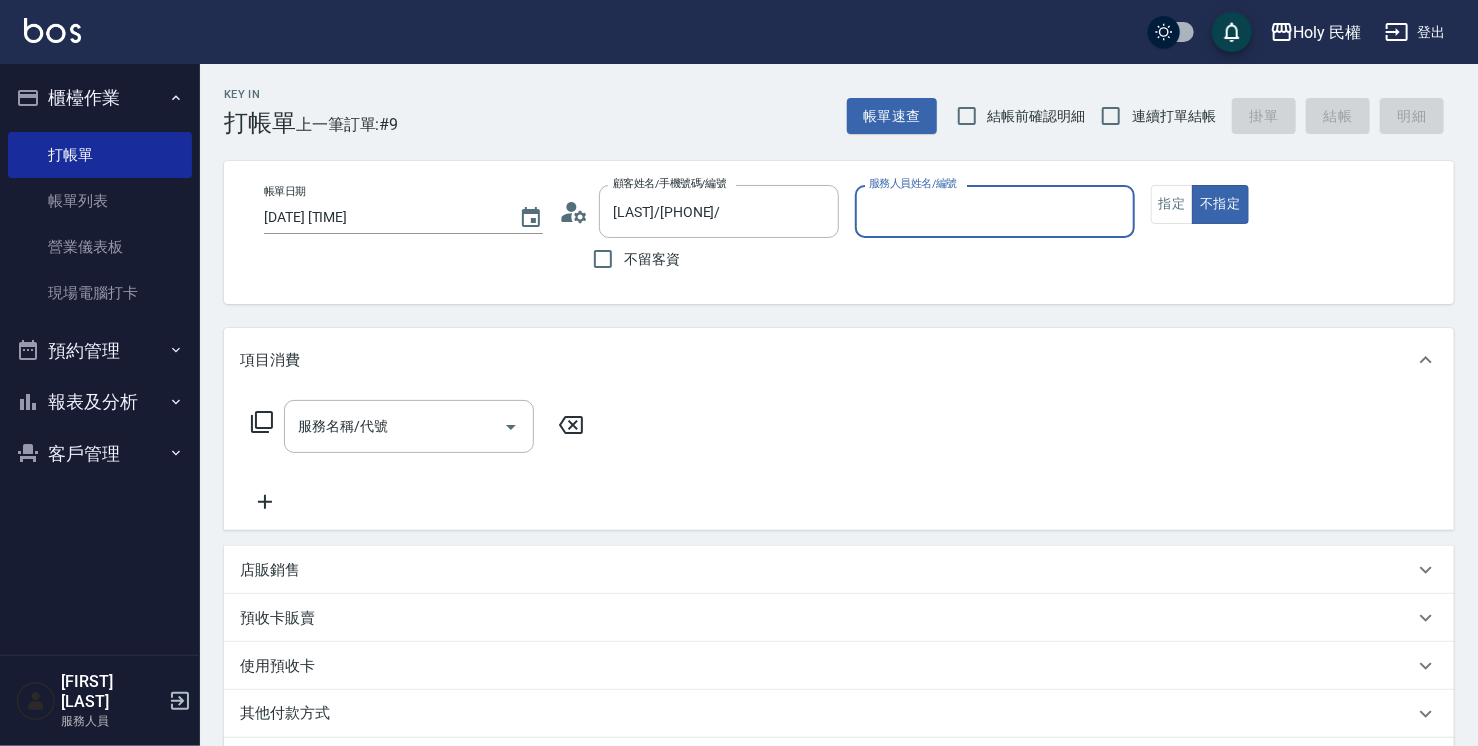 type on "Ella(無代號)" 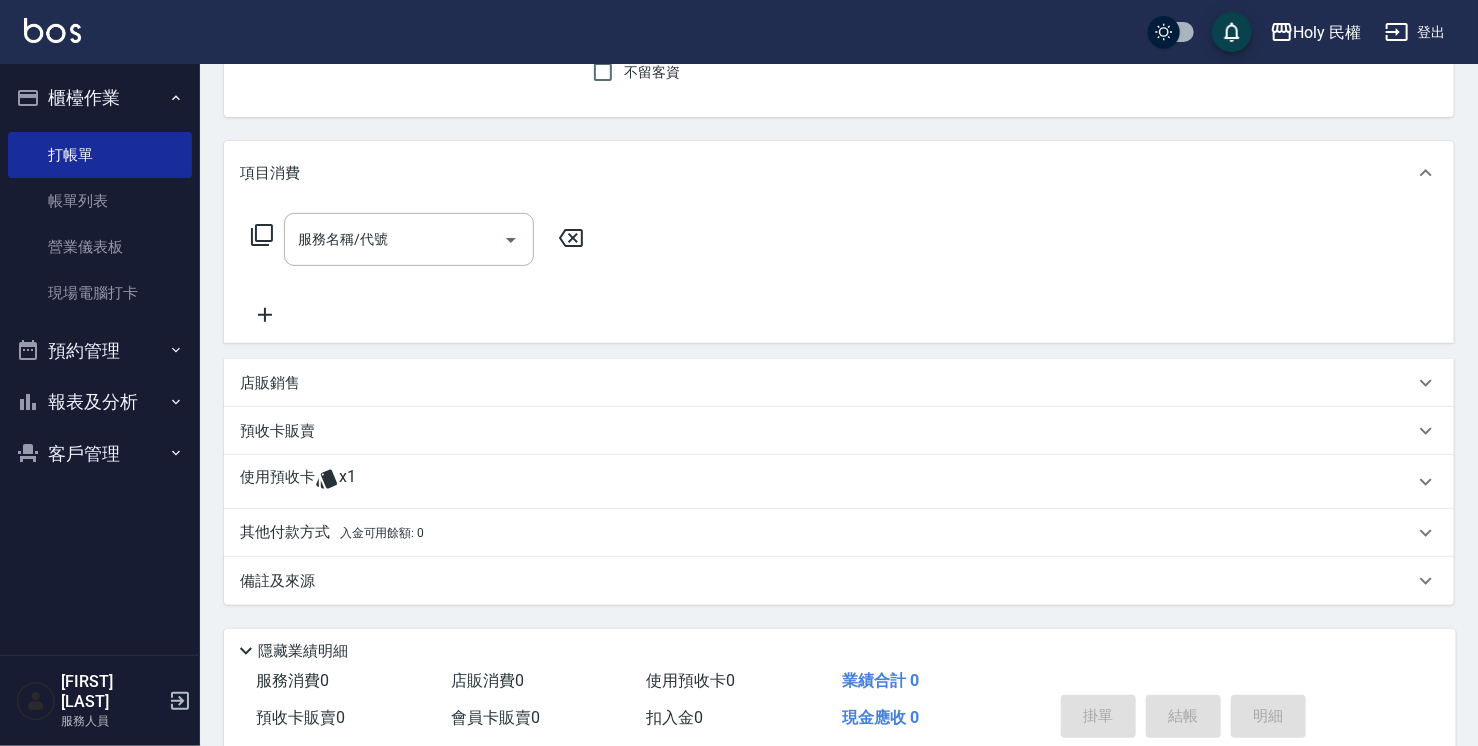 scroll, scrollTop: 69, scrollLeft: 0, axis: vertical 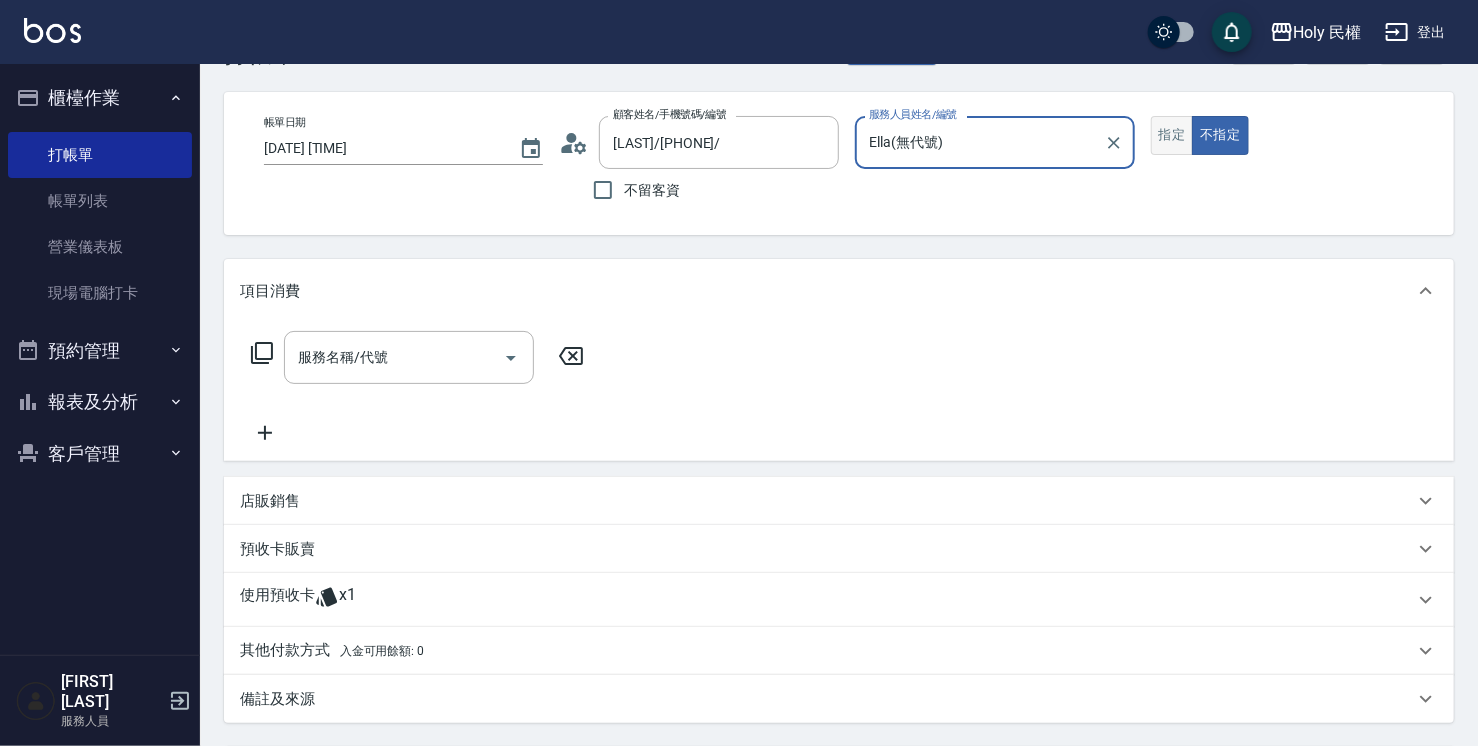 click on "指定" at bounding box center (1172, 135) 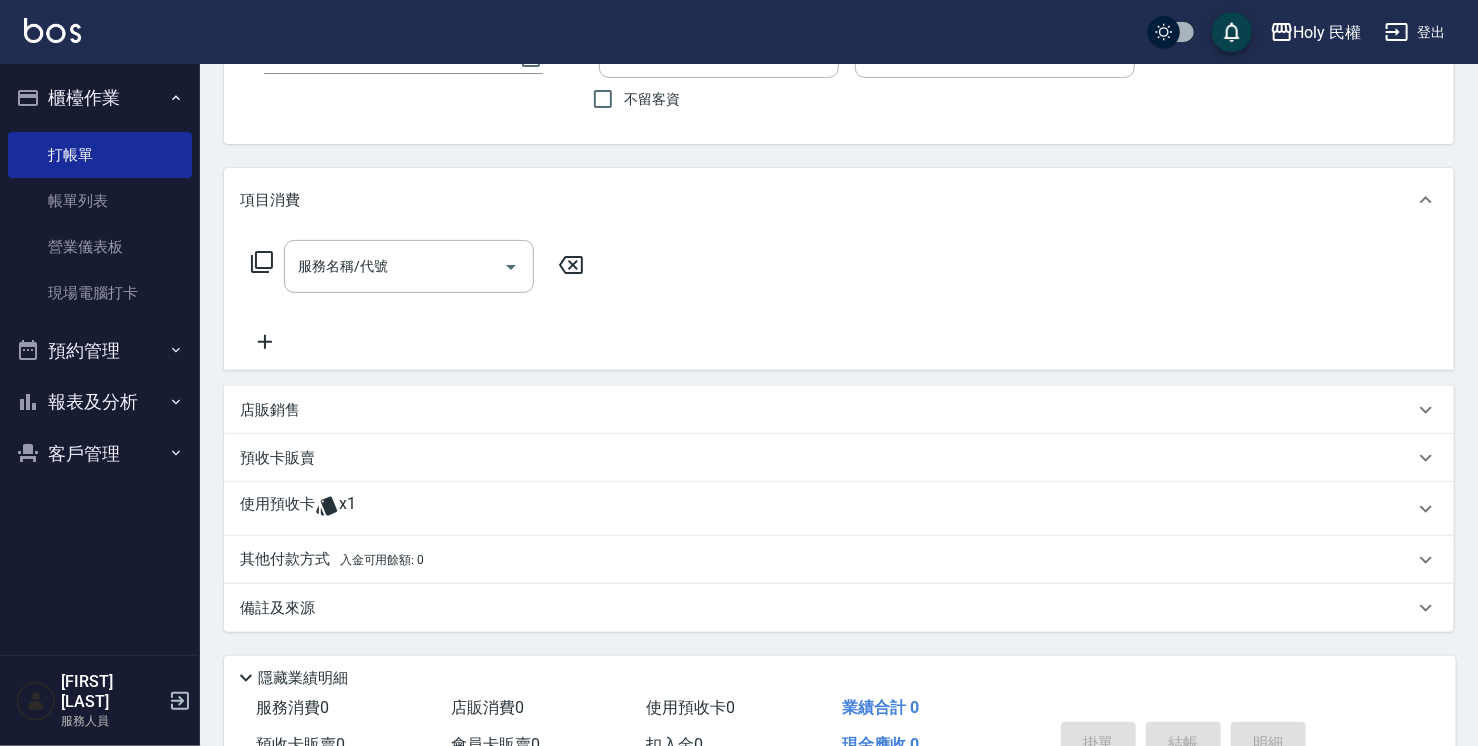 scroll, scrollTop: 269, scrollLeft: 0, axis: vertical 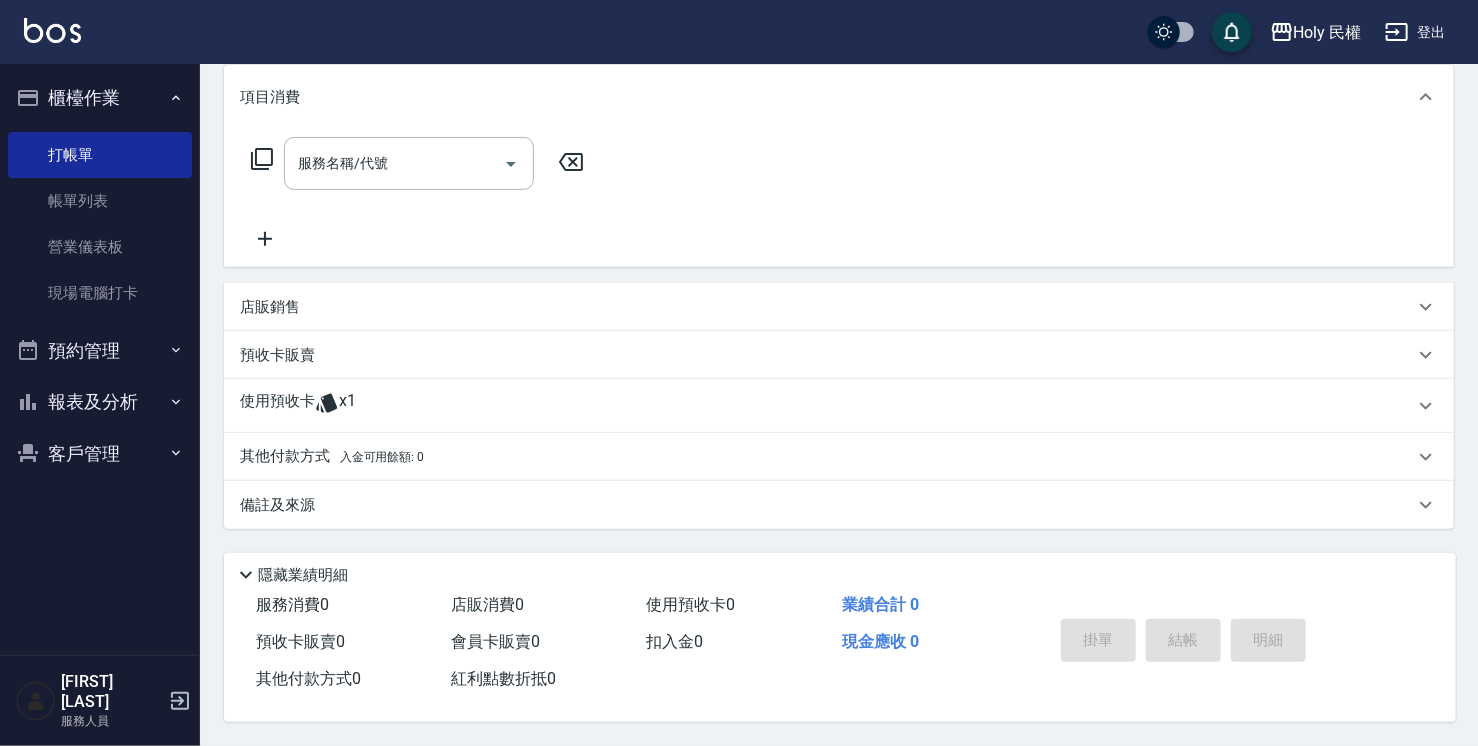 click on "使用預收卡 x1" at bounding box center [827, 406] 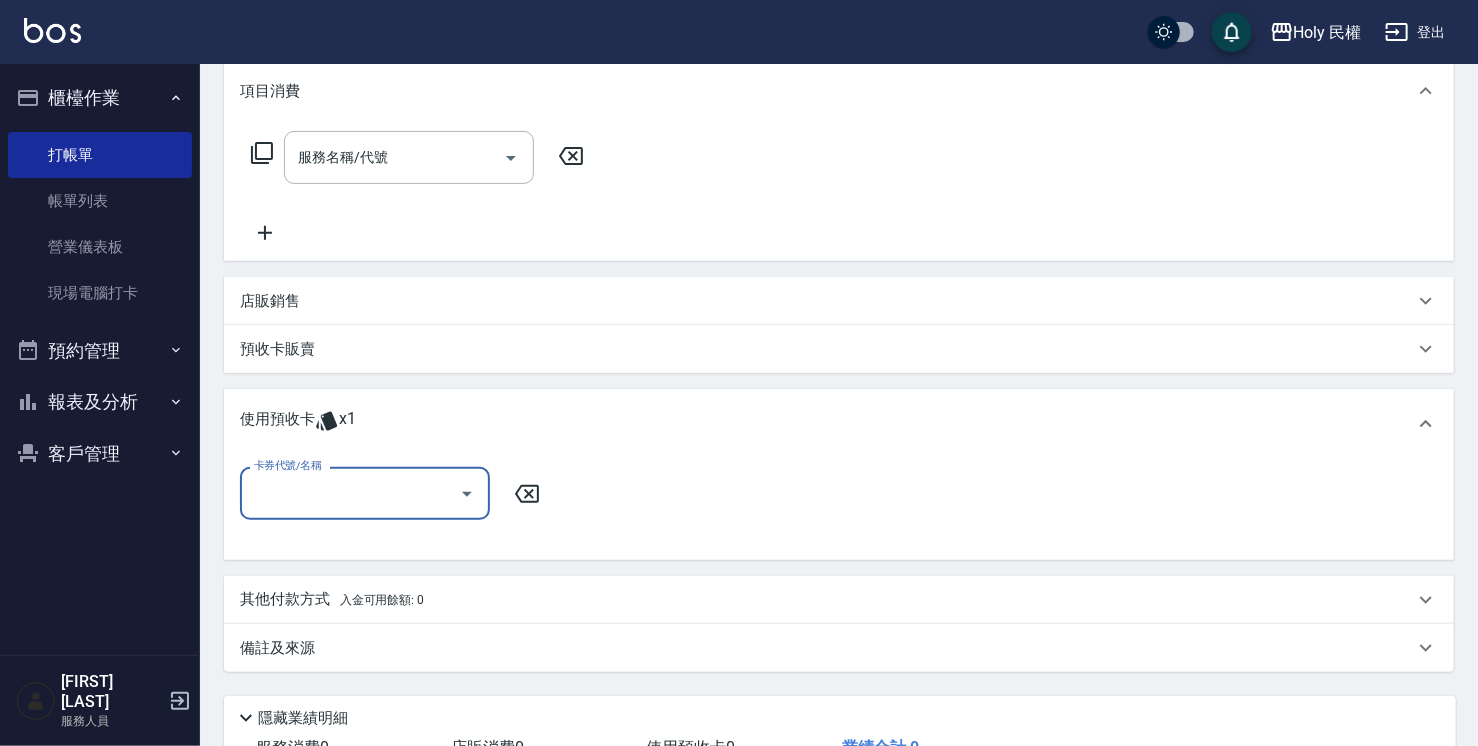 scroll, scrollTop: 0, scrollLeft: 0, axis: both 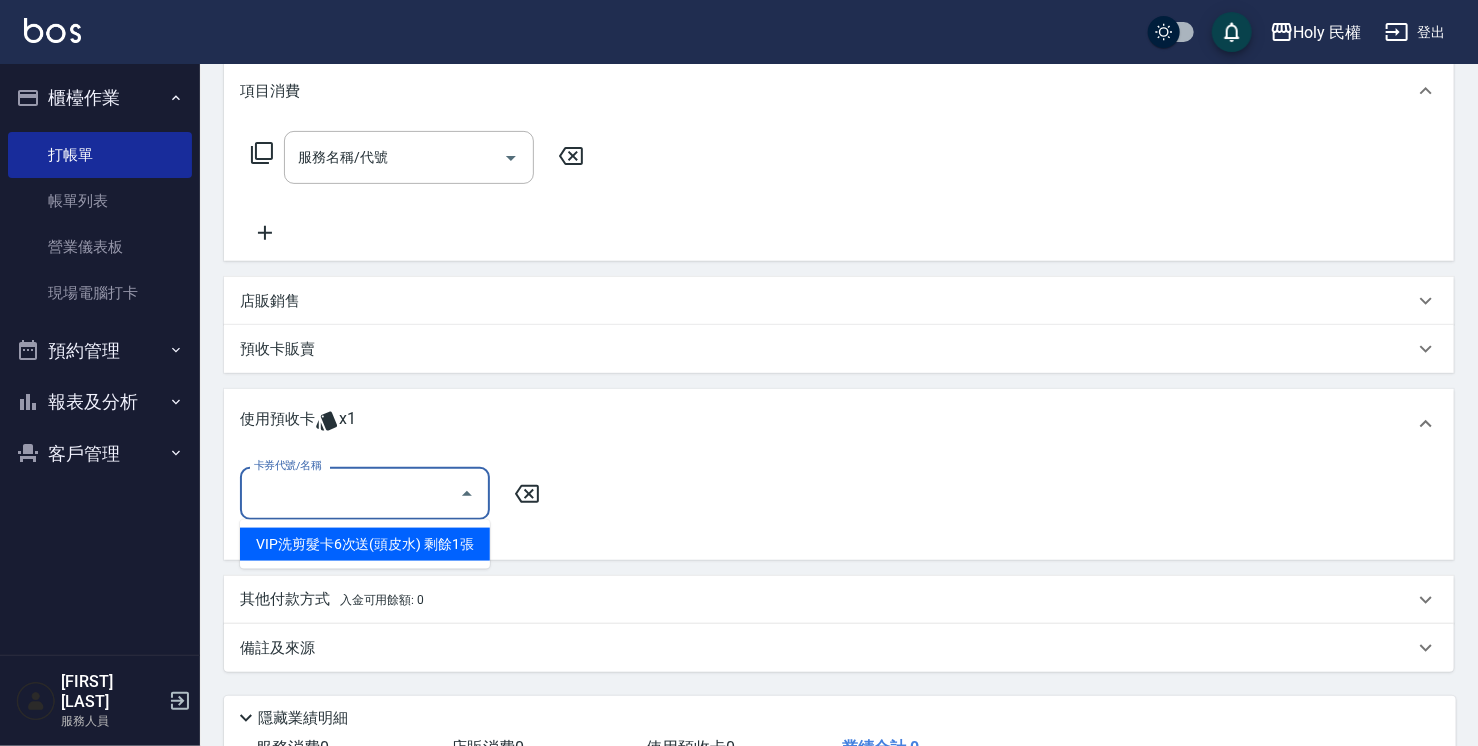 click on "卡券代號/名稱" at bounding box center [350, 493] 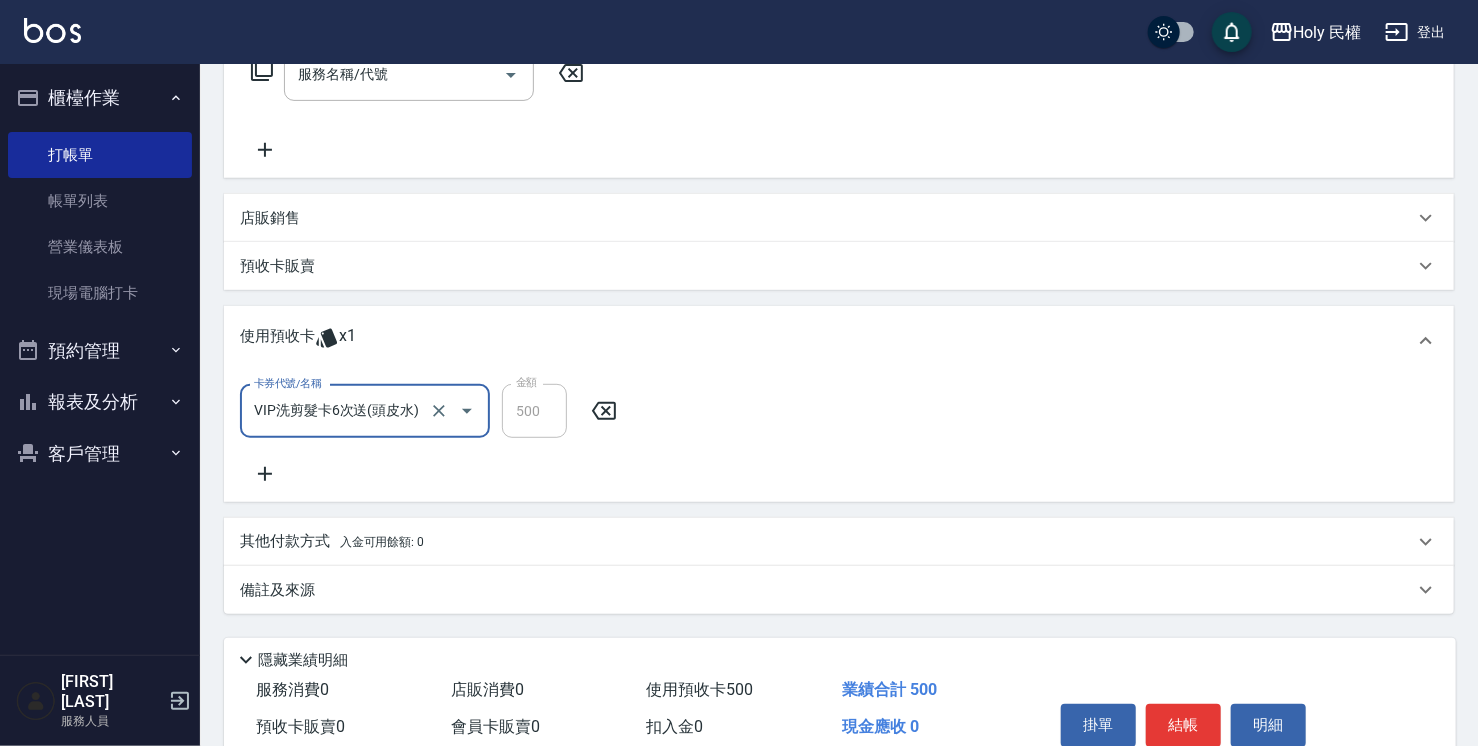 scroll, scrollTop: 443, scrollLeft: 0, axis: vertical 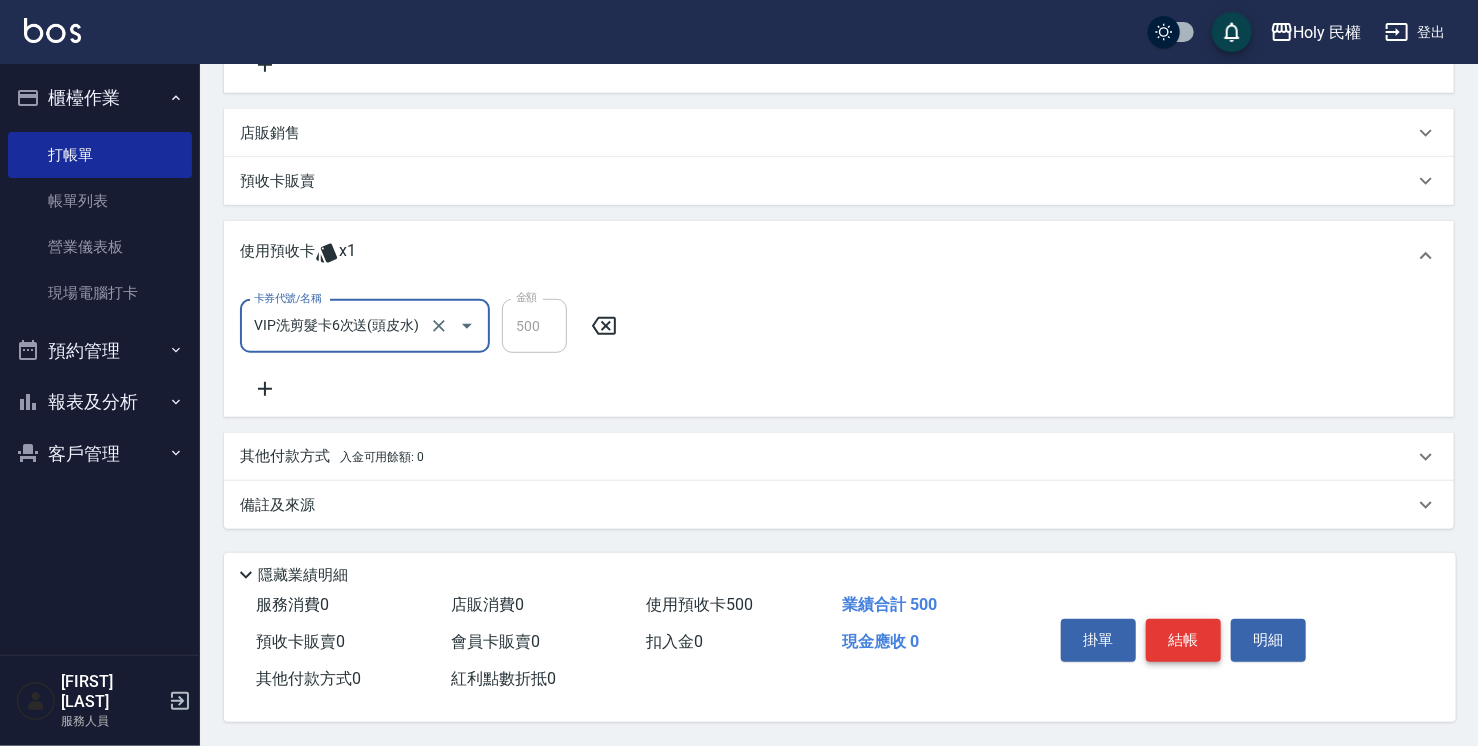 click on "結帳" at bounding box center (1183, 640) 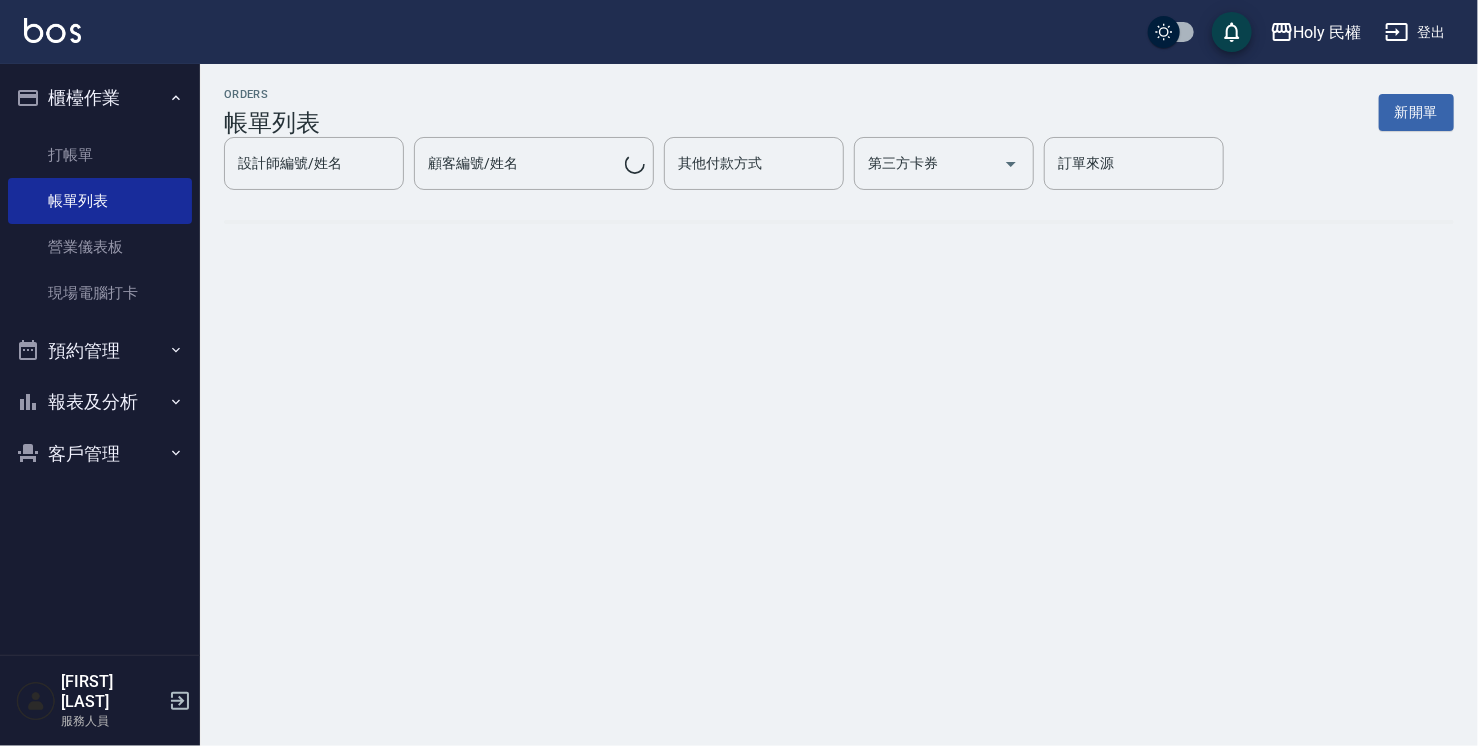 scroll, scrollTop: 0, scrollLeft: 0, axis: both 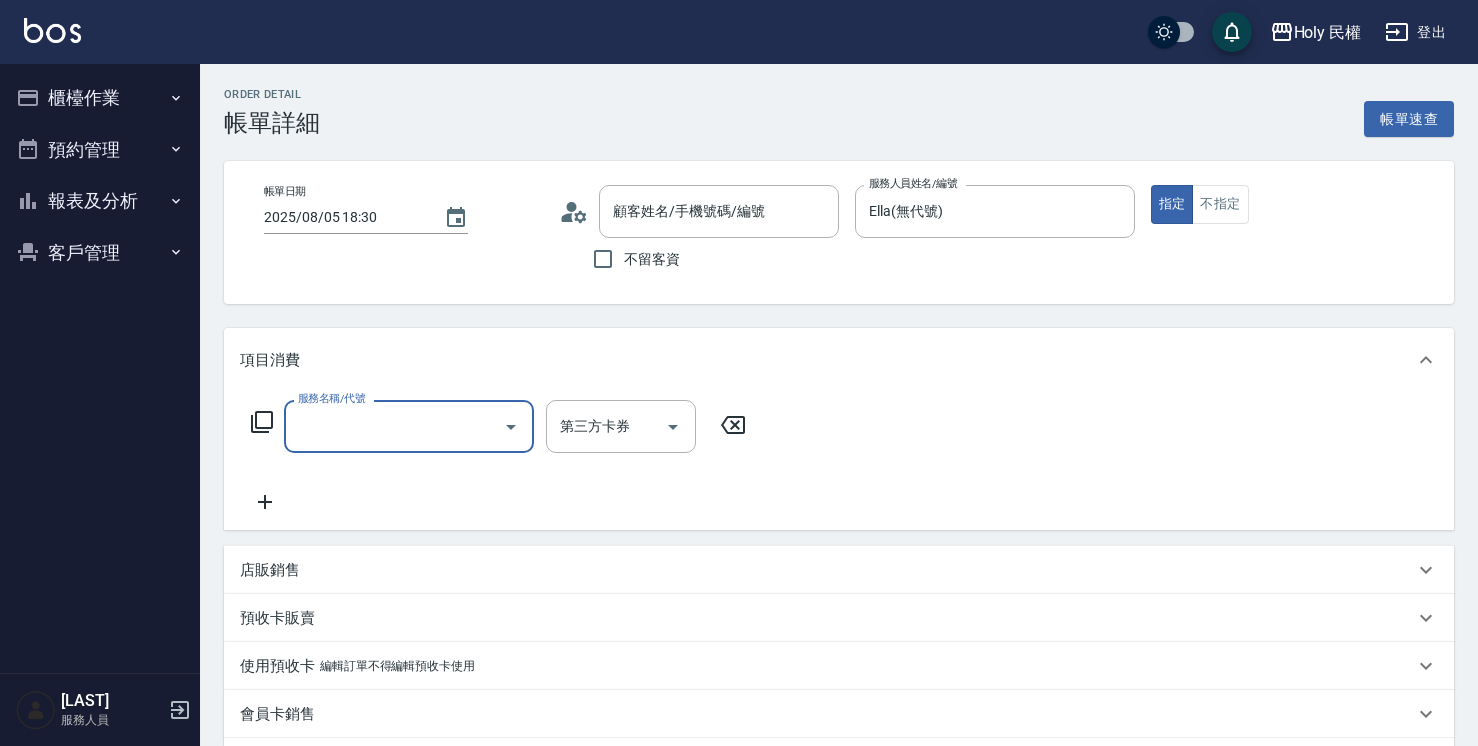 click on "服務名稱/代號" at bounding box center (394, 426) 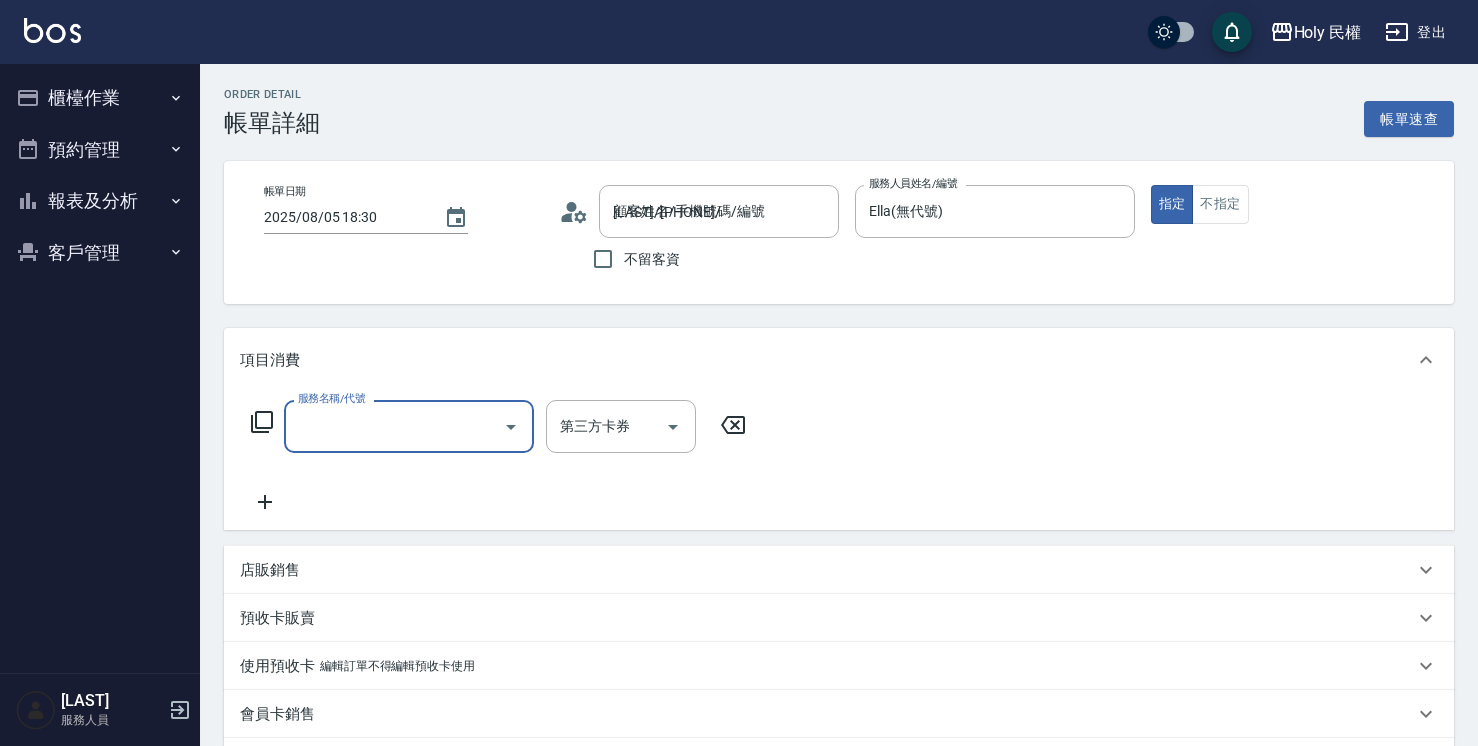 scroll, scrollTop: 0, scrollLeft: 0, axis: both 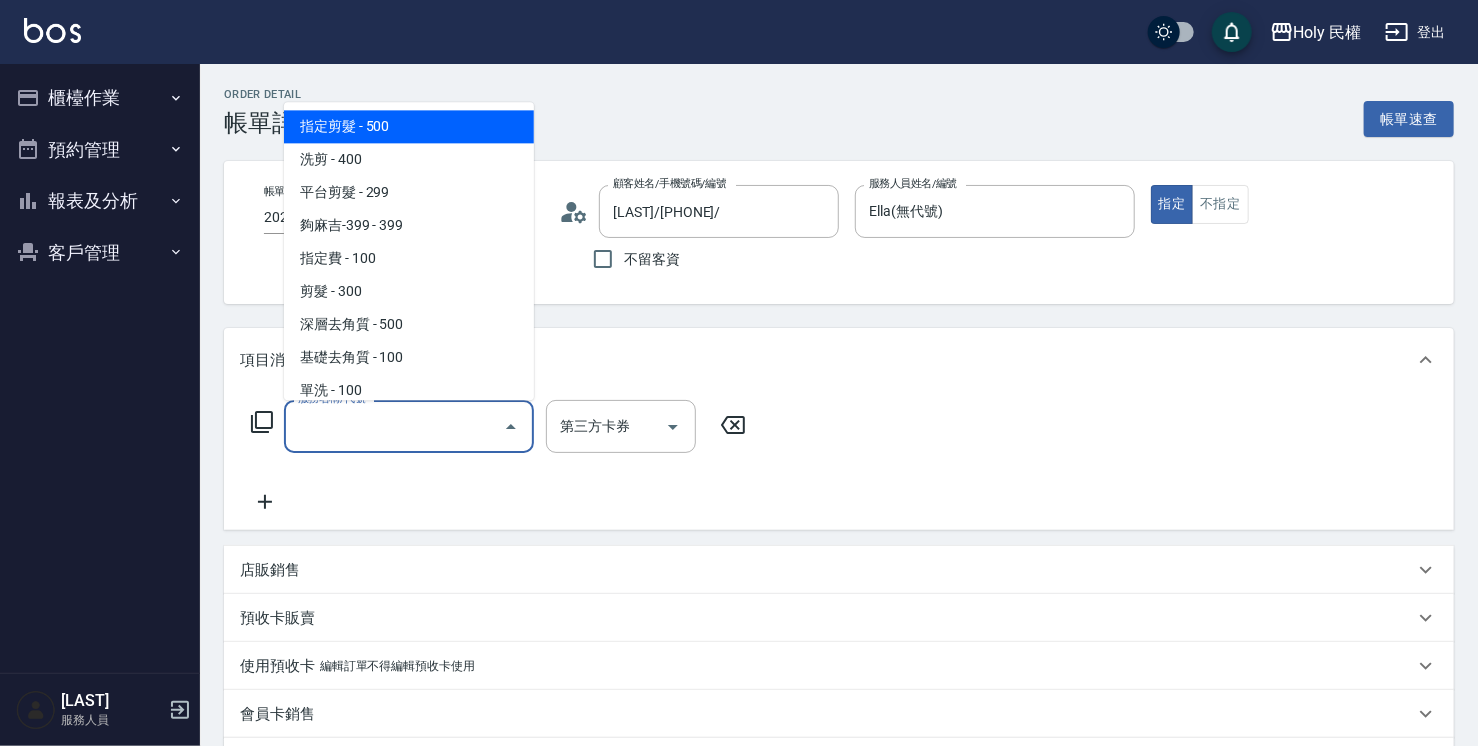 click on "指定剪髮 - 500" at bounding box center [409, 126] 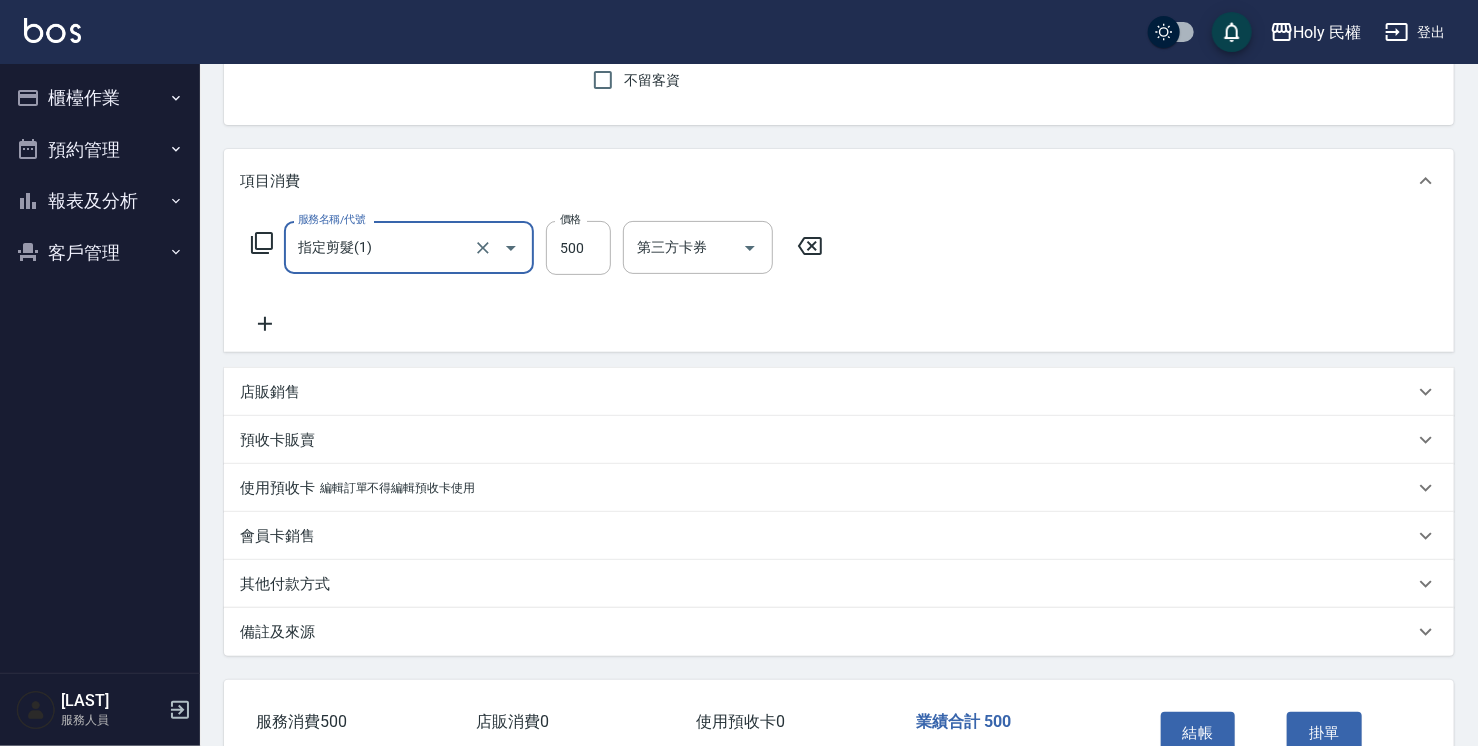 scroll, scrollTop: 300, scrollLeft: 0, axis: vertical 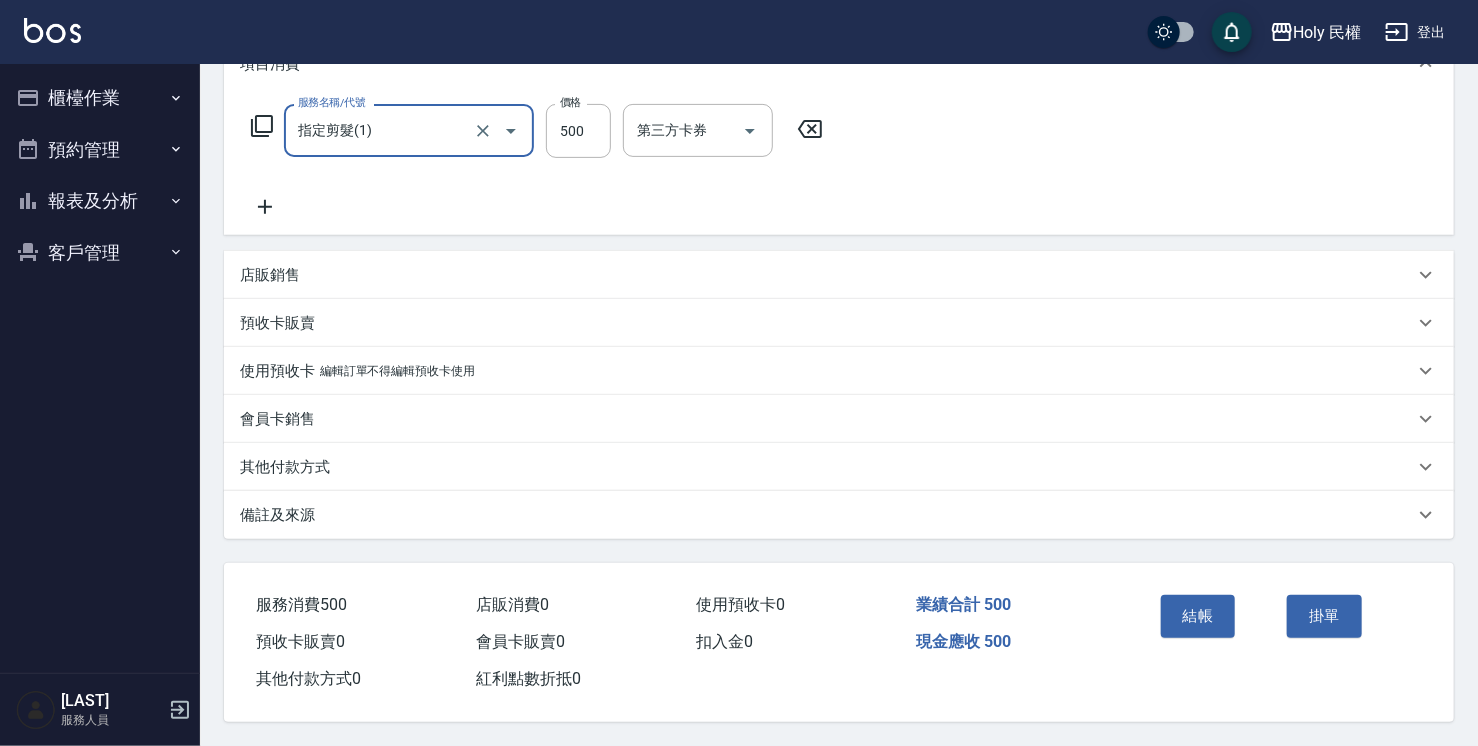 click on "備註及來源" at bounding box center (827, 515) 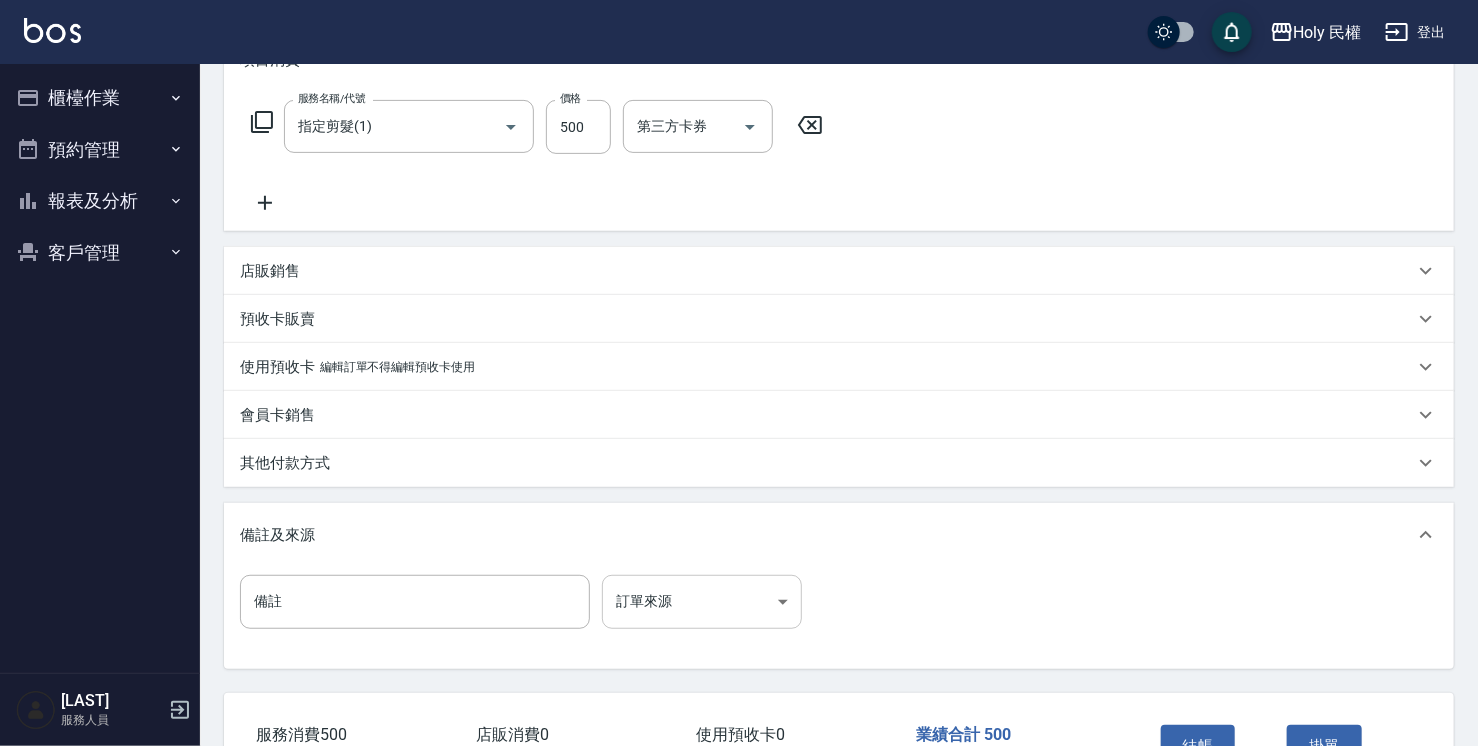 click on "Holy 民權 登出 櫃檯作業 打帳單 帳單列表 營業儀表板 現場電腦打卡 預約管理 預約管理 單日預約紀錄 單週預約紀錄 報表及分析 報表目錄 店家日報表 店家排行榜 設計師日報表 設計師排行榜 商品銷售排行榜 顧客入金餘額表 顧客卡券餘額表 客戶管理 客戶列表 卡券管理 黃聖智 服務人員 Order detail 帳單詳細  帳單速查 帳單日期 2025/08/05 18:30 顧客姓名/手機號碼/編號 張/0984383651/ 顧客姓名/手機號碼/編號 不留客資 服務人員姓名/編號 Ella(無代號) 服務人員姓名/編號 指定 不指定 項目消費 服務名稱/代號 指定剪髮(1) 服務名稱/代號 價格 500 價格 第三方卡券 第三方卡券 店販銷售 服務人員姓名/編號 服務人員姓名/編號 商品代號/名稱 商品代號/名稱 預收卡販賣 卡券名稱/代號 卡券名稱/代號 使用預收卡 編輯訂單不得編輯預收卡使用 卡券名稱/代號 卡券名稱/代號 會員卡銷售 0" at bounding box center [739, 288] 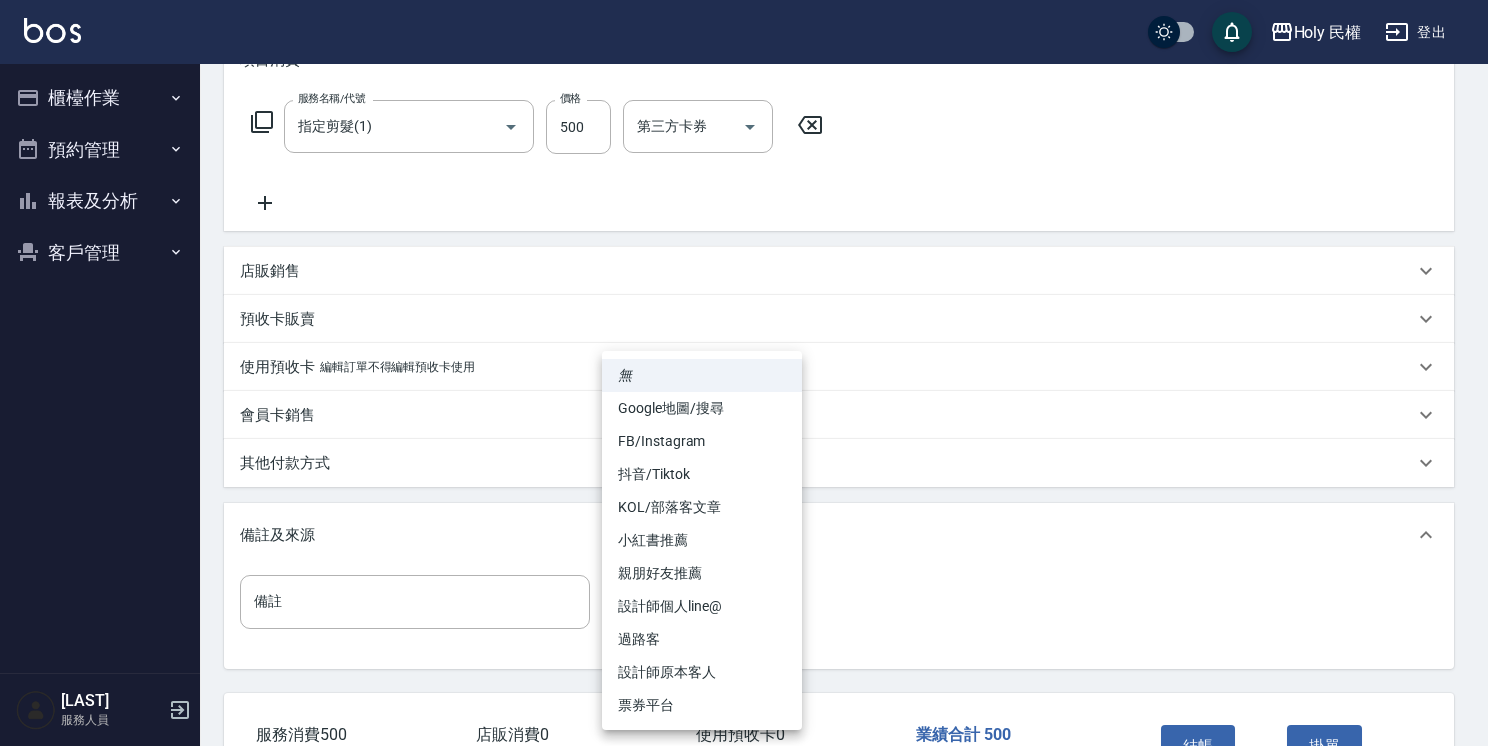 click on "設計師原本客人" at bounding box center (702, 672) 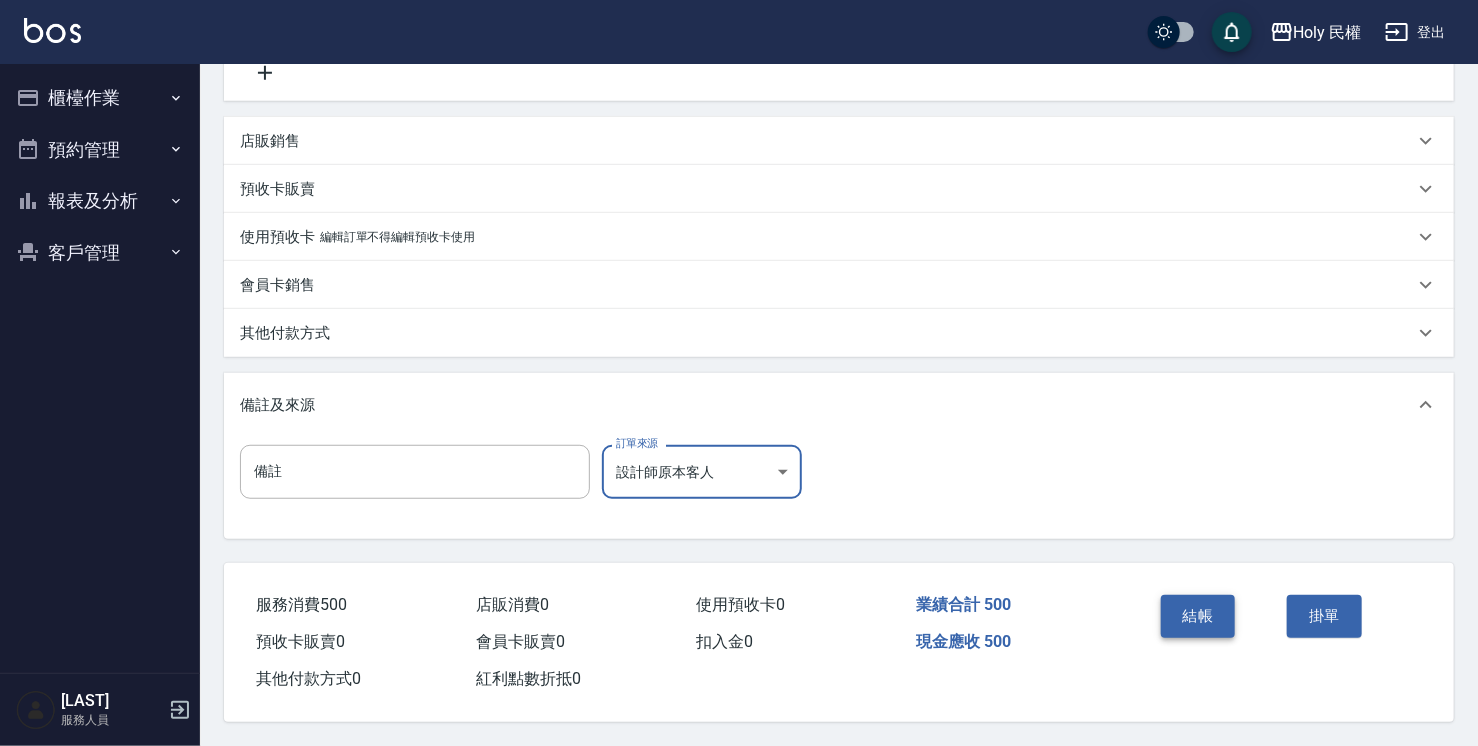 click on "結帳" at bounding box center (1198, 616) 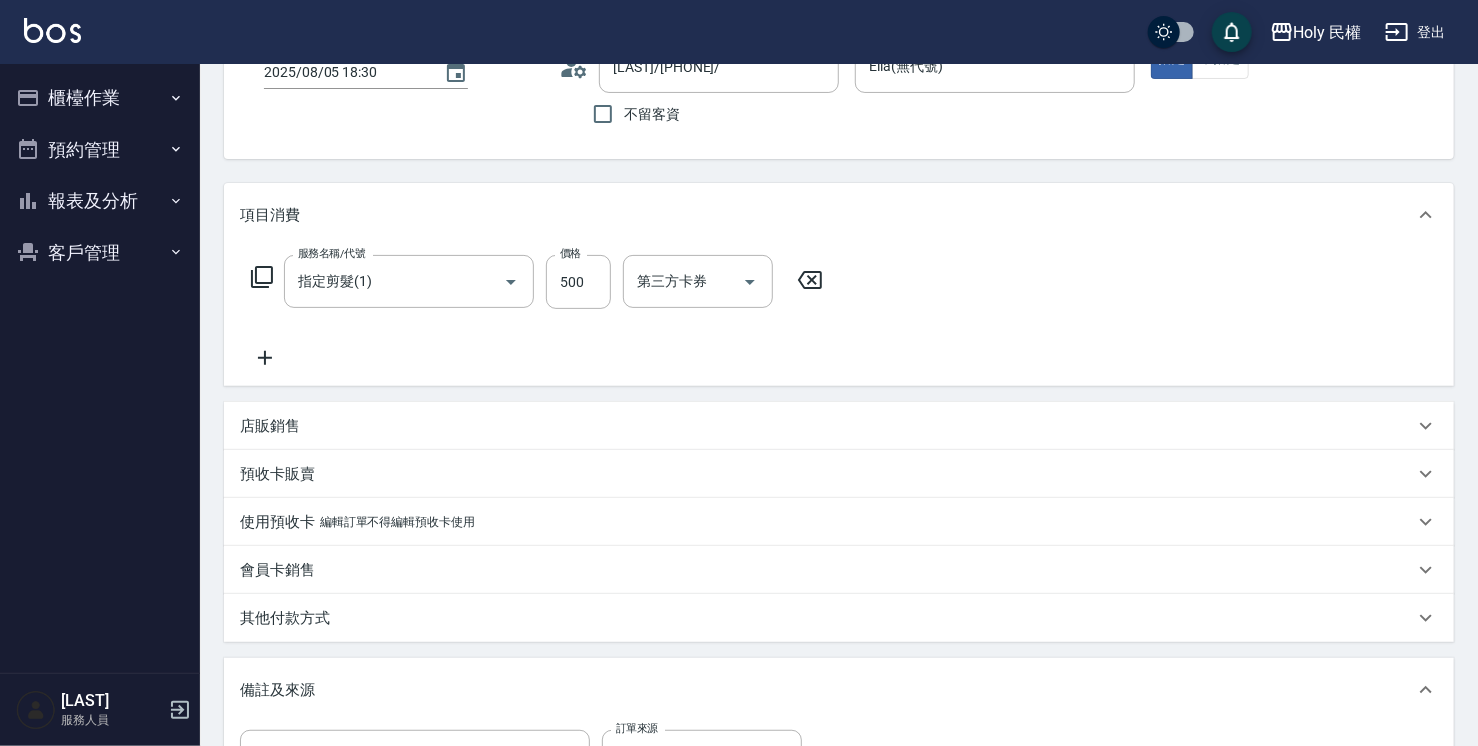 scroll, scrollTop: 136, scrollLeft: 0, axis: vertical 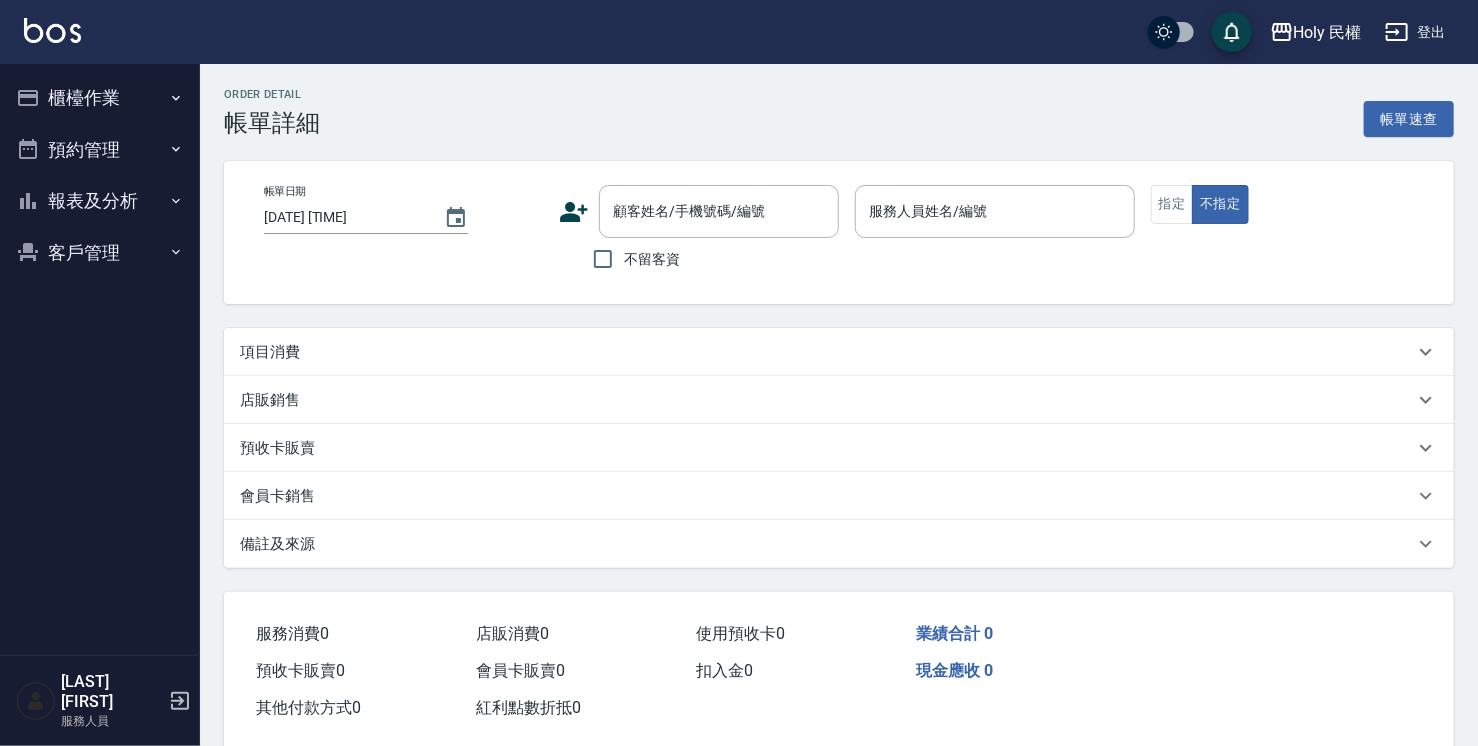 click on "項目消費" at bounding box center [839, 352] 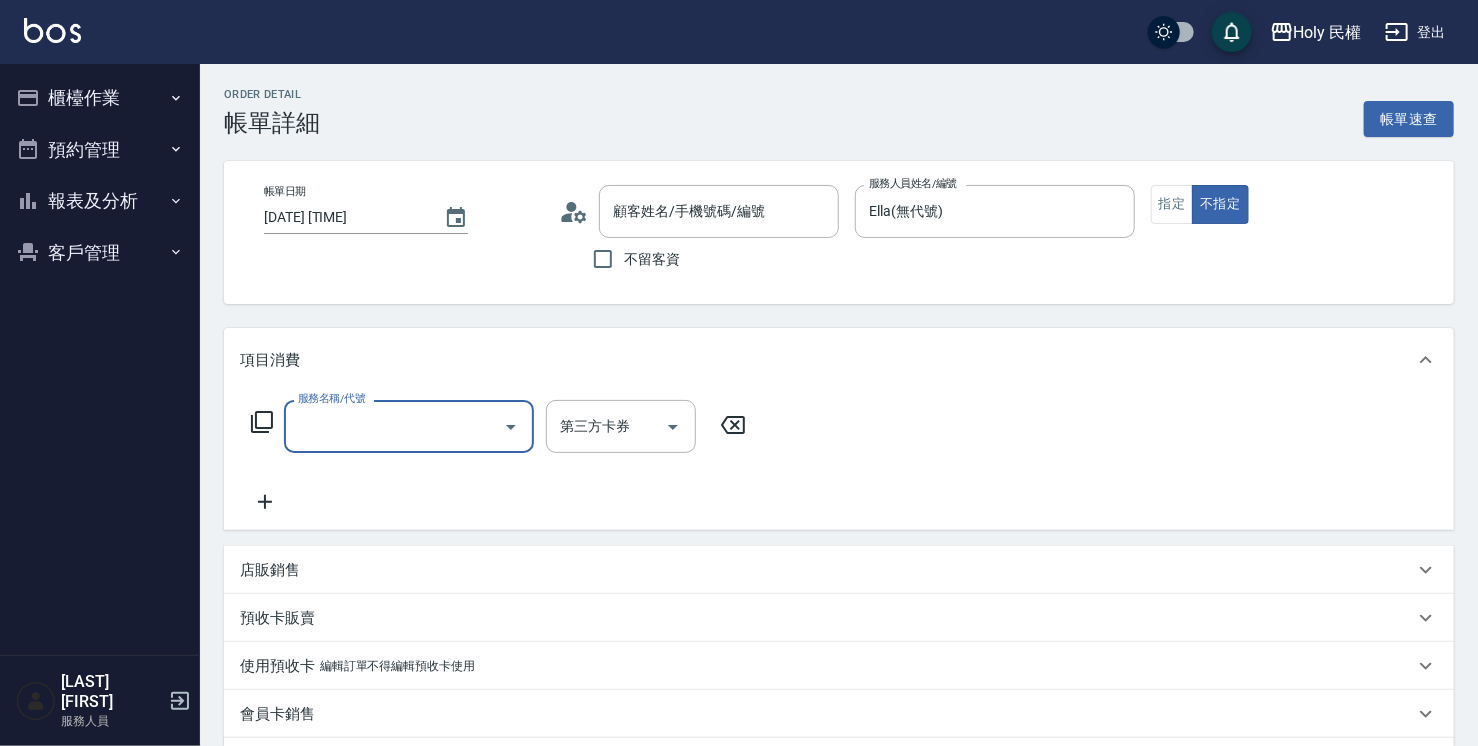 type on "2025/08/05 19:30" 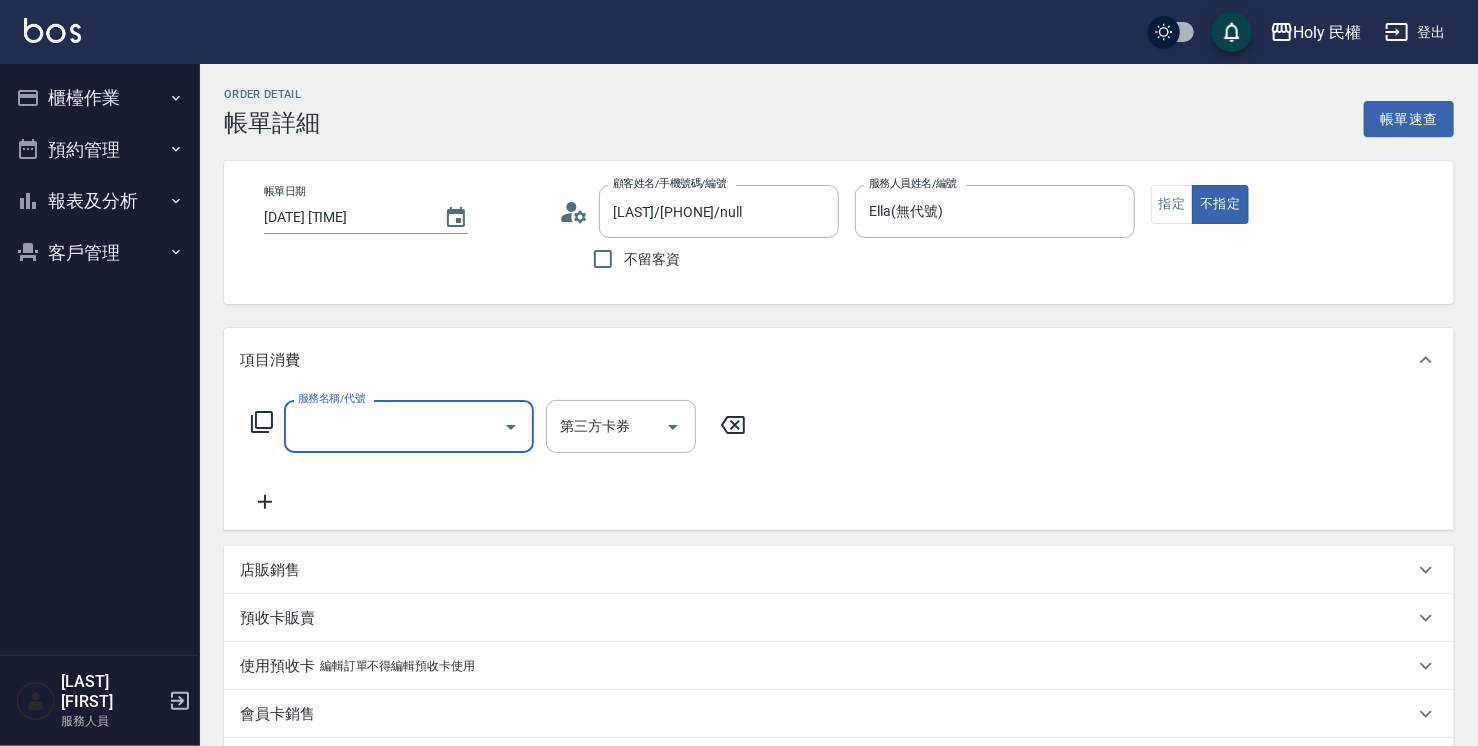 type on "張/0909137624/null" 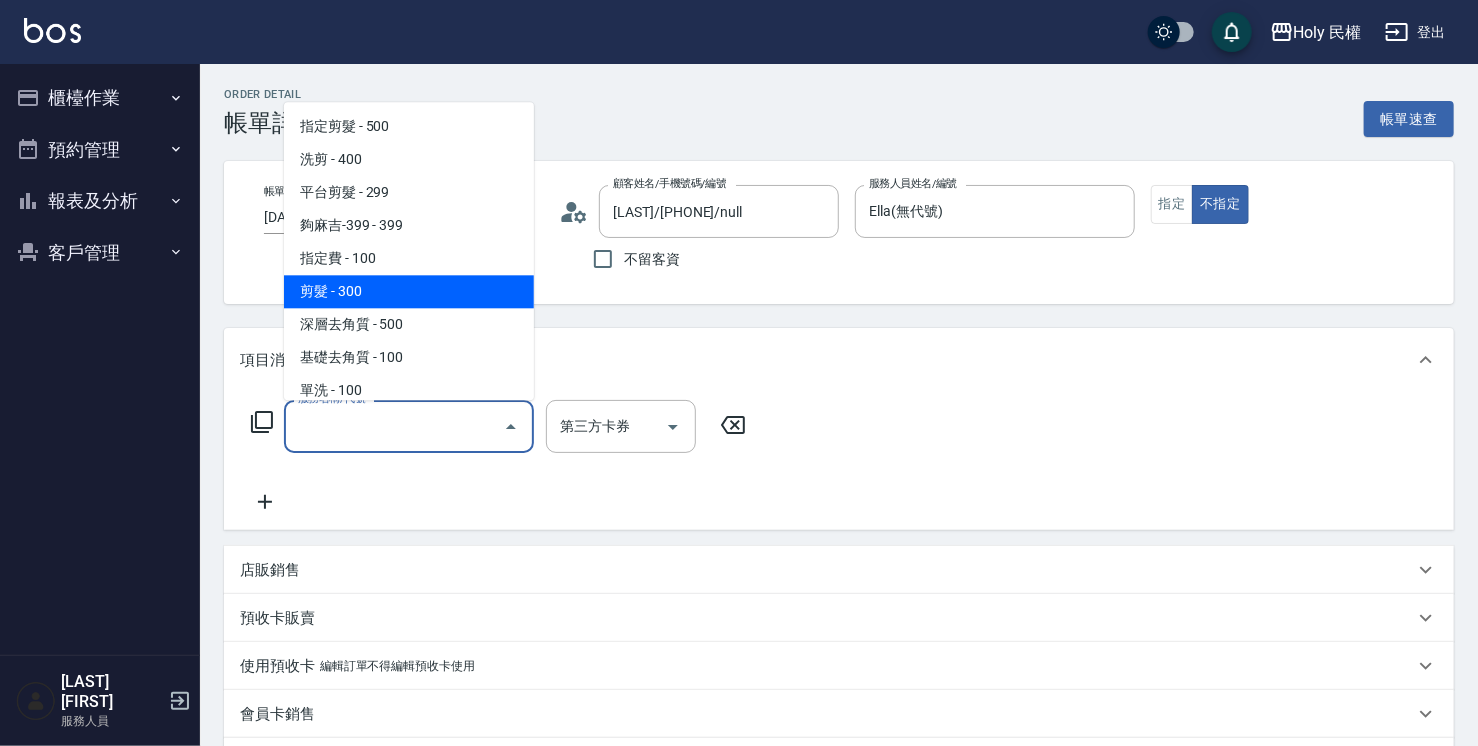 click on "剪髮 - 300" at bounding box center [409, 291] 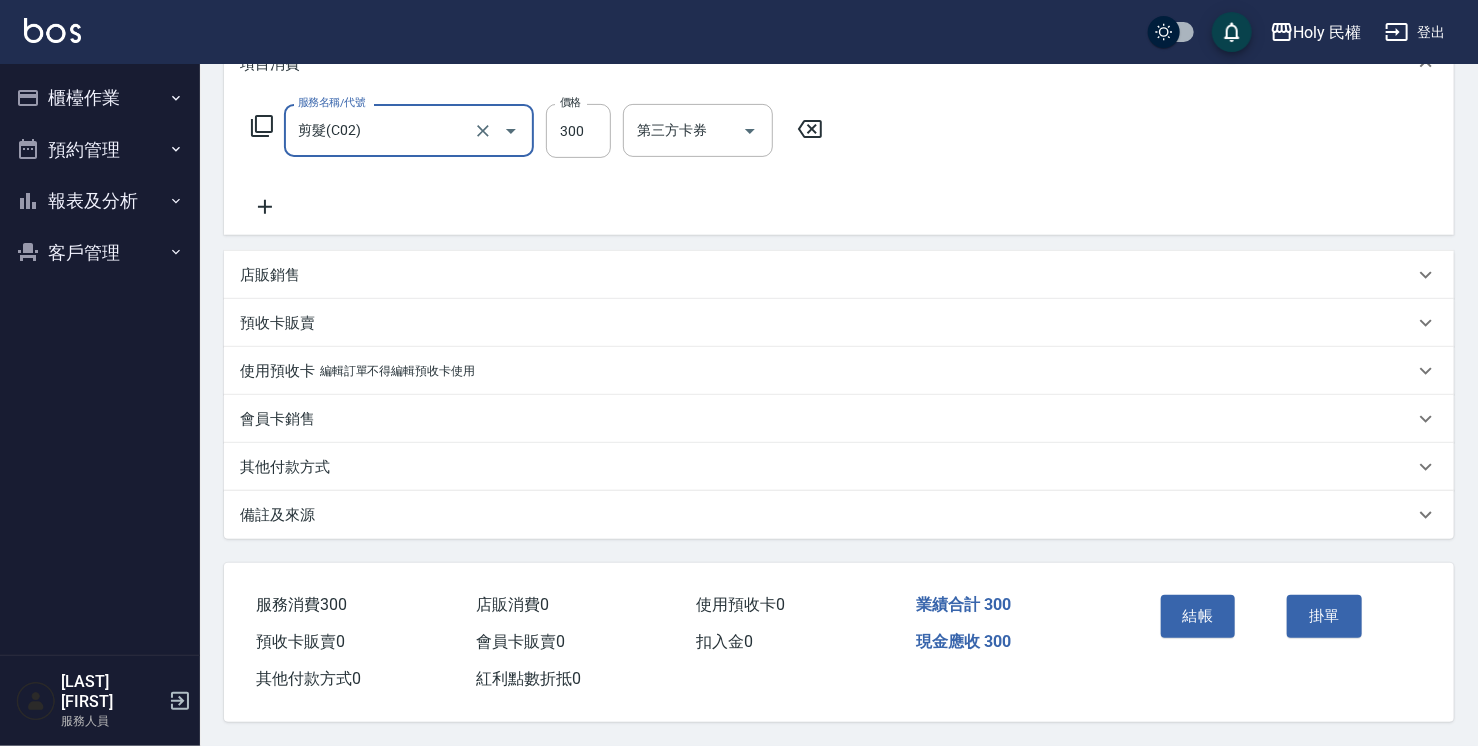 scroll, scrollTop: 302, scrollLeft: 0, axis: vertical 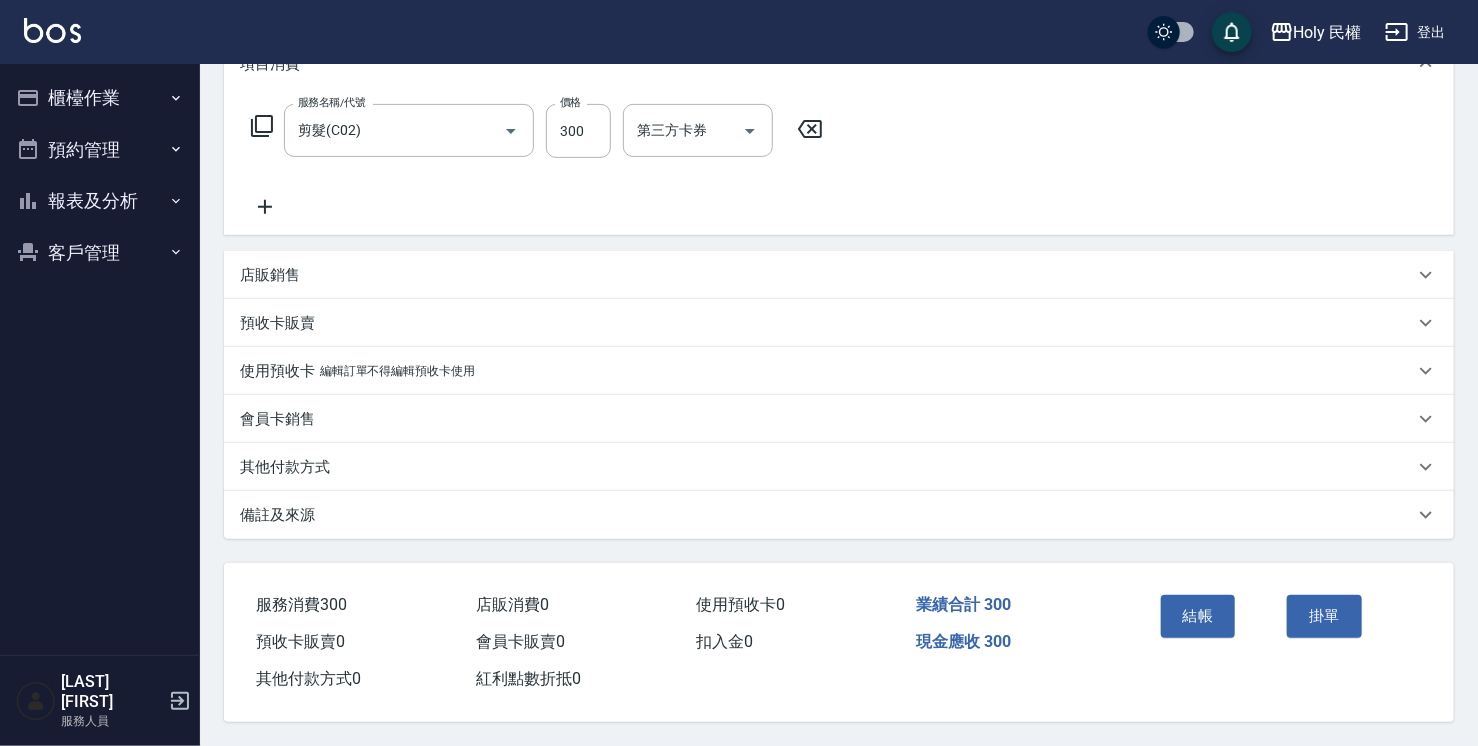 click on "備註及來源" at bounding box center (827, 515) 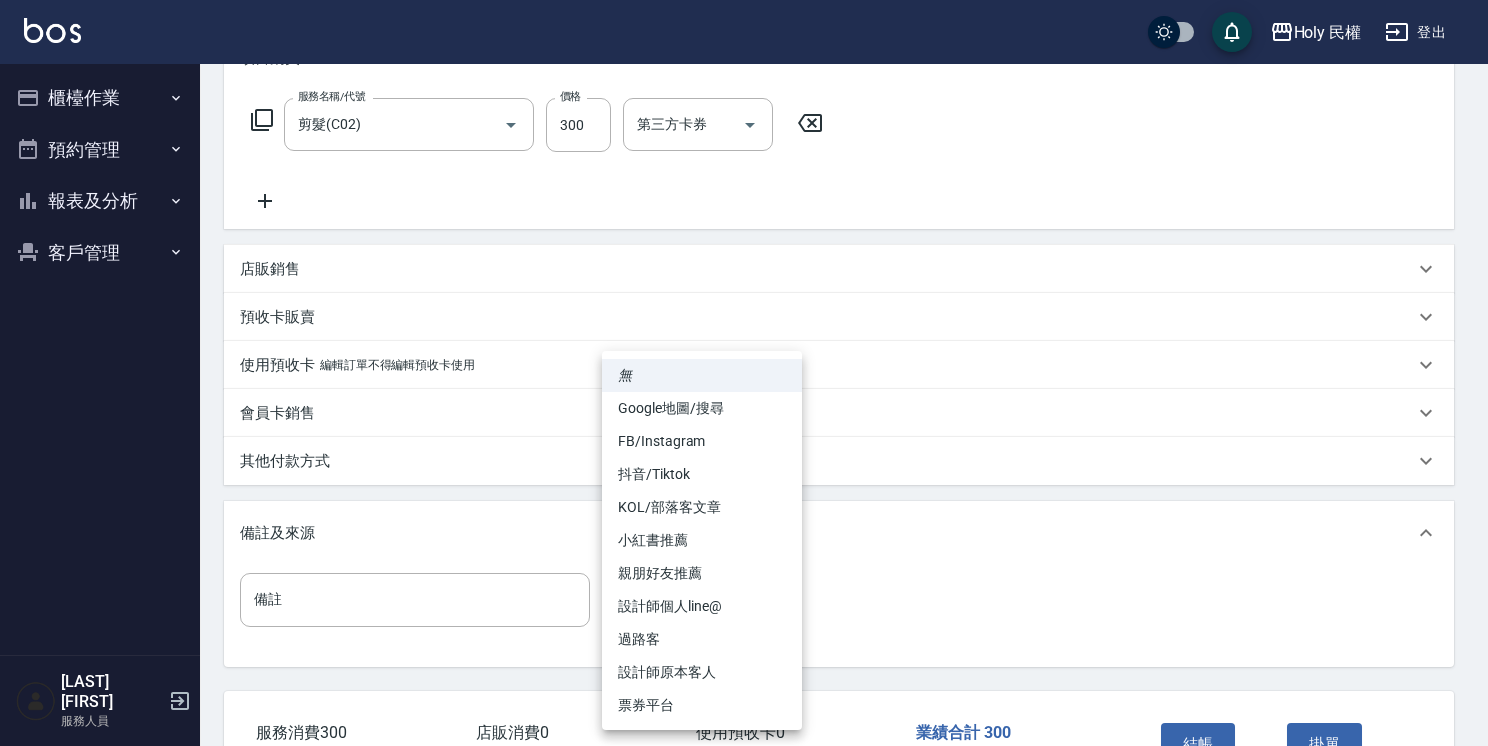 click on "Holy 民權 登出 櫃檯作業 打帳單 帳單列表 營業儀表板 現場電腦打卡 預約管理 預約管理 單日預約紀錄 單週預約紀錄 報表及分析 報表目錄 店家日報表 店家排行榜 設計師日報表 設計師排行榜 商品銷售排行榜 顧客入金餘額表 顧客卡券餘額表 客戶管理 客戶列表 卡券管理 黃聖智 服務人員 Order detail 帳單詳細  帳單速查 帳單日期 2025/08/05 19:30 顧客姓名/手機號碼/編號 張/0909137624/null 顧客姓名/手機號碼/編號 不留客資 服務人員姓名/編號 Ella(無代號) 服務人員姓名/編號 指定 不指定 項目消費 服務名稱/代號 剪髮(C02) 服務名稱/代號 價格 300 價格 第三方卡券 第三方卡券 店販銷售 服務人員姓名/編號 服務人員姓名/編號 商品代號/名稱 商品代號/名稱 預收卡販賣 卡券名稱/代號 卡券名稱/代號 使用預收卡 編輯訂單不得編輯預收卡使用 卡券名稱/代號 卡券名稱/代號 會員卡銷售 0" at bounding box center [744, 286] 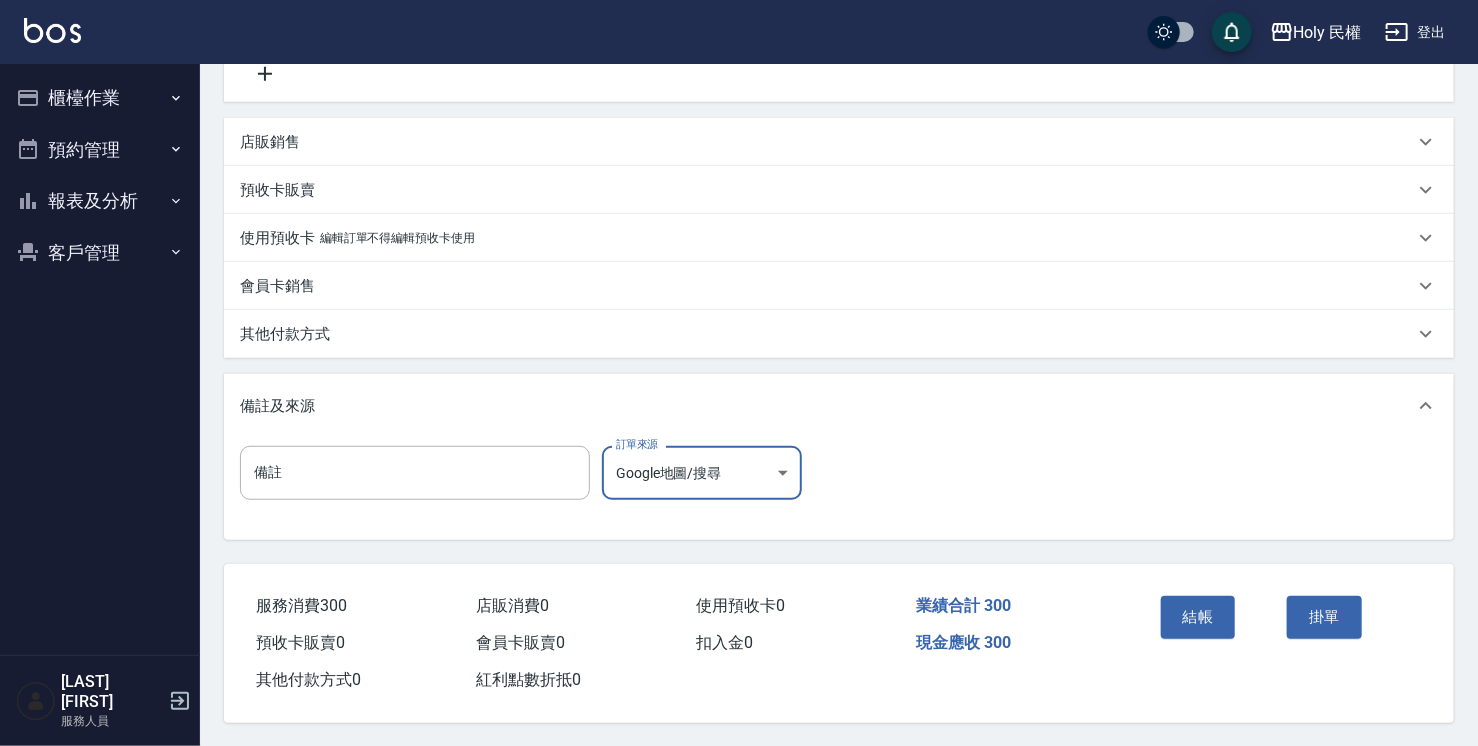 scroll, scrollTop: 436, scrollLeft: 0, axis: vertical 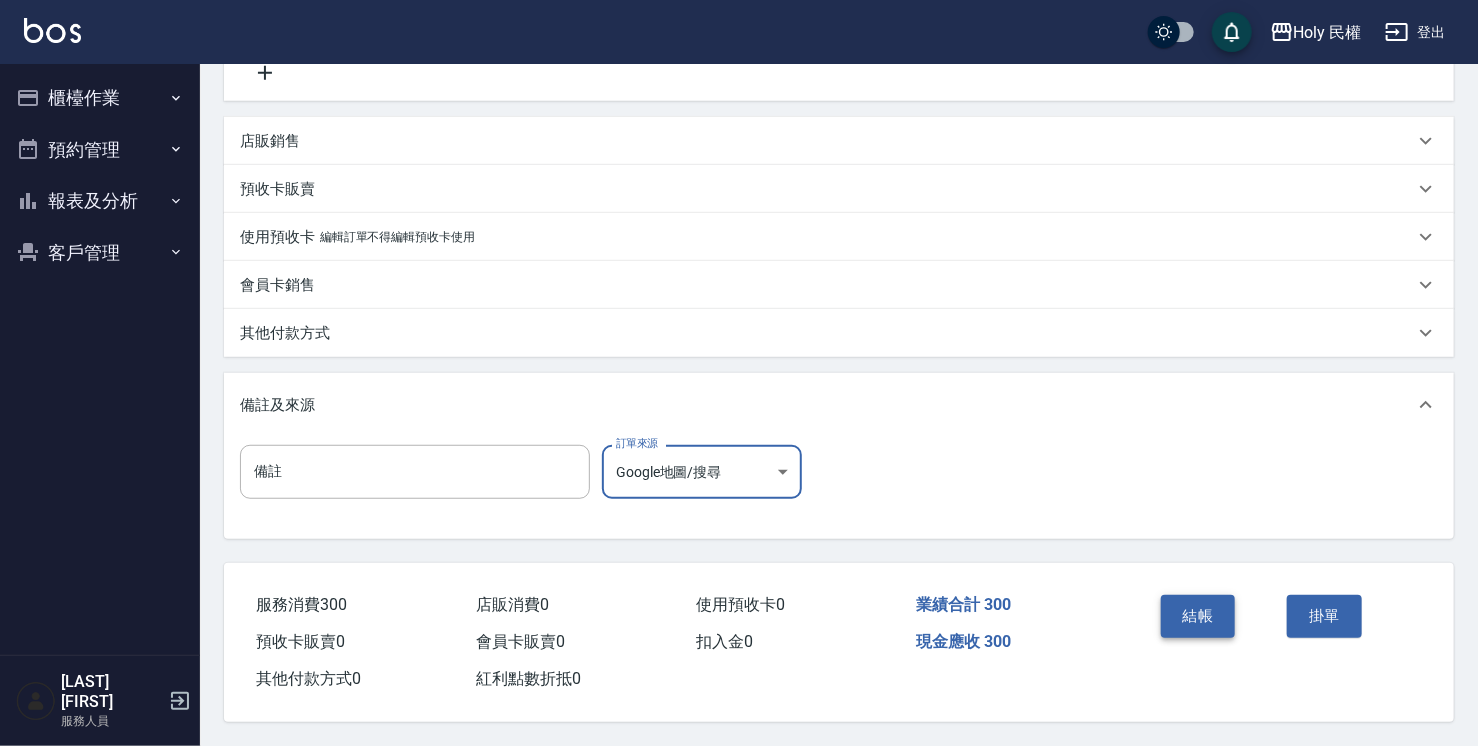 click on "結帳" at bounding box center [1198, 616] 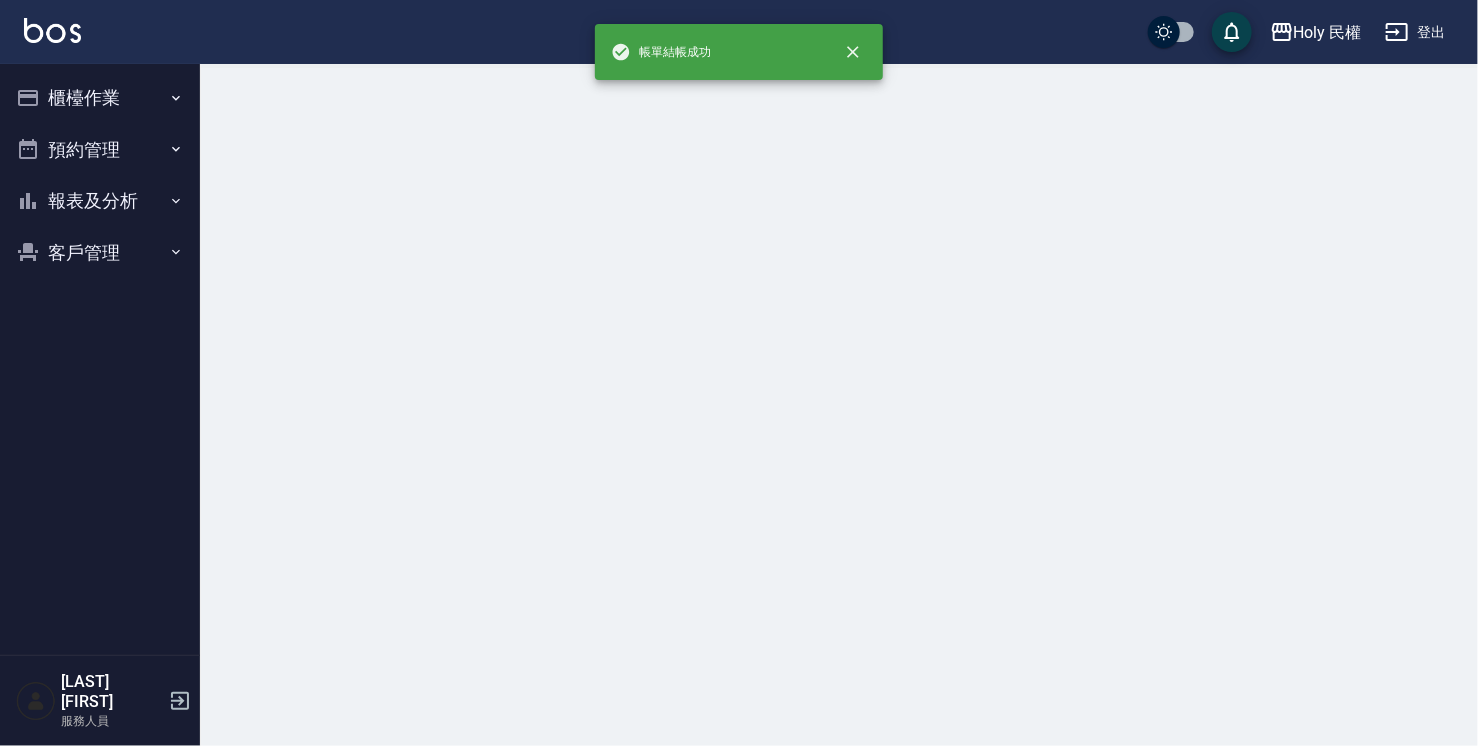scroll, scrollTop: 0, scrollLeft: 0, axis: both 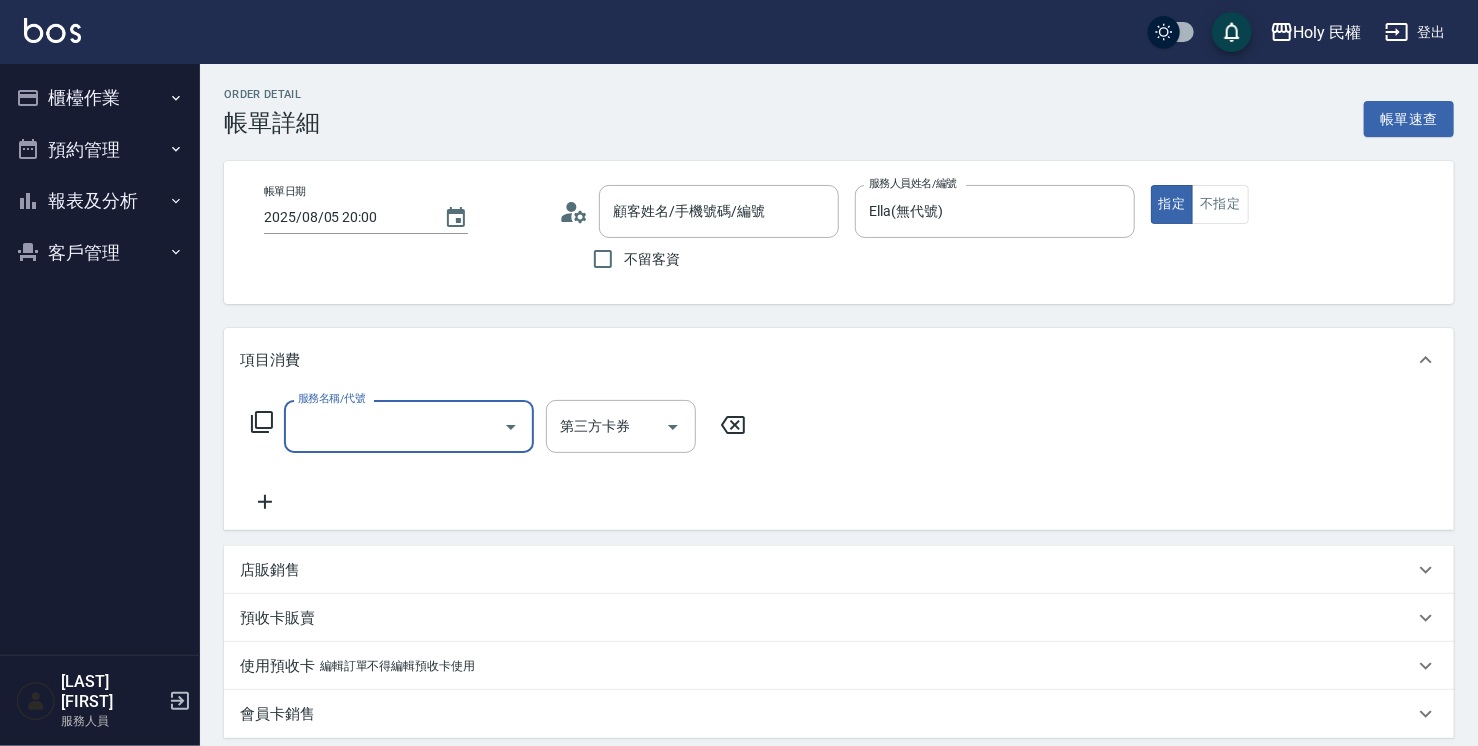type on "[LAST]/[PHONE]/" 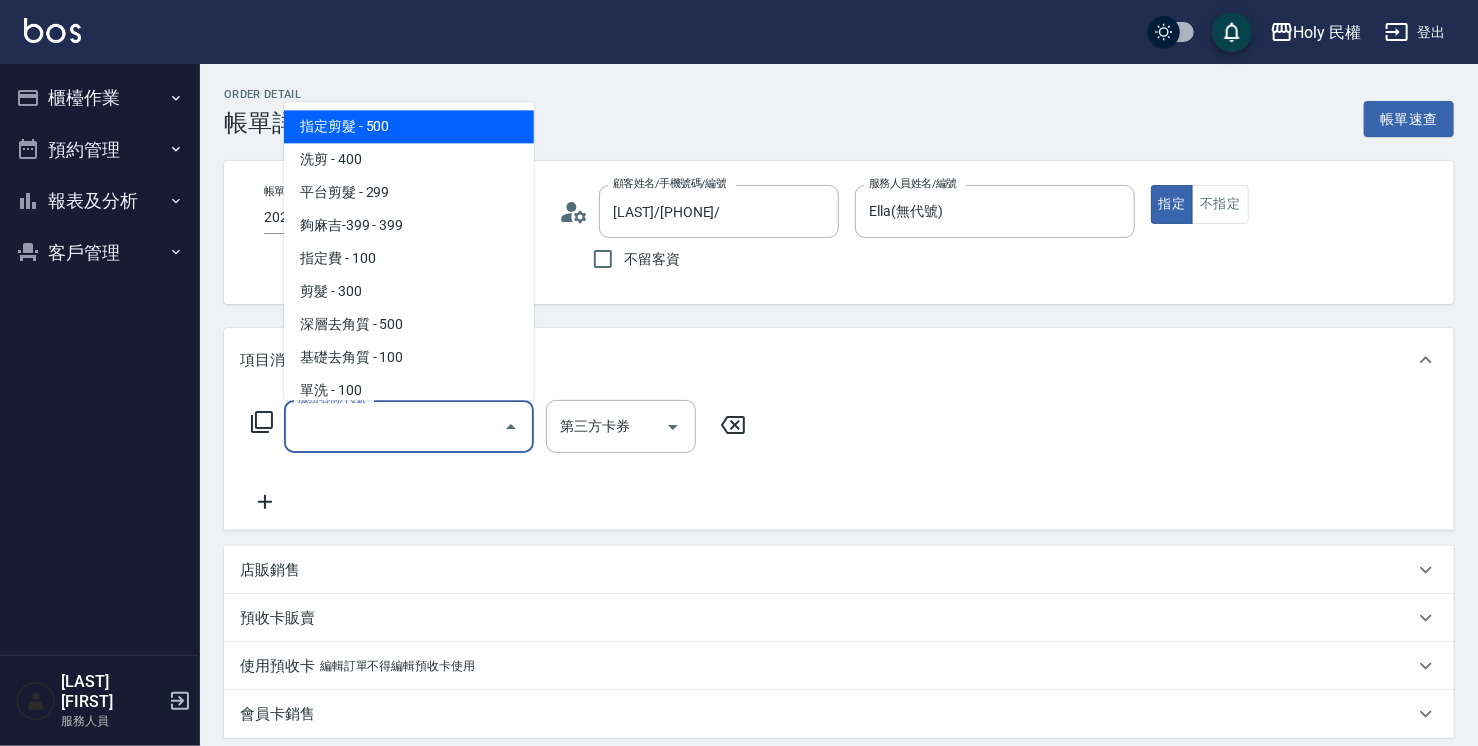 click on "服務名稱/代號" at bounding box center (394, 426) 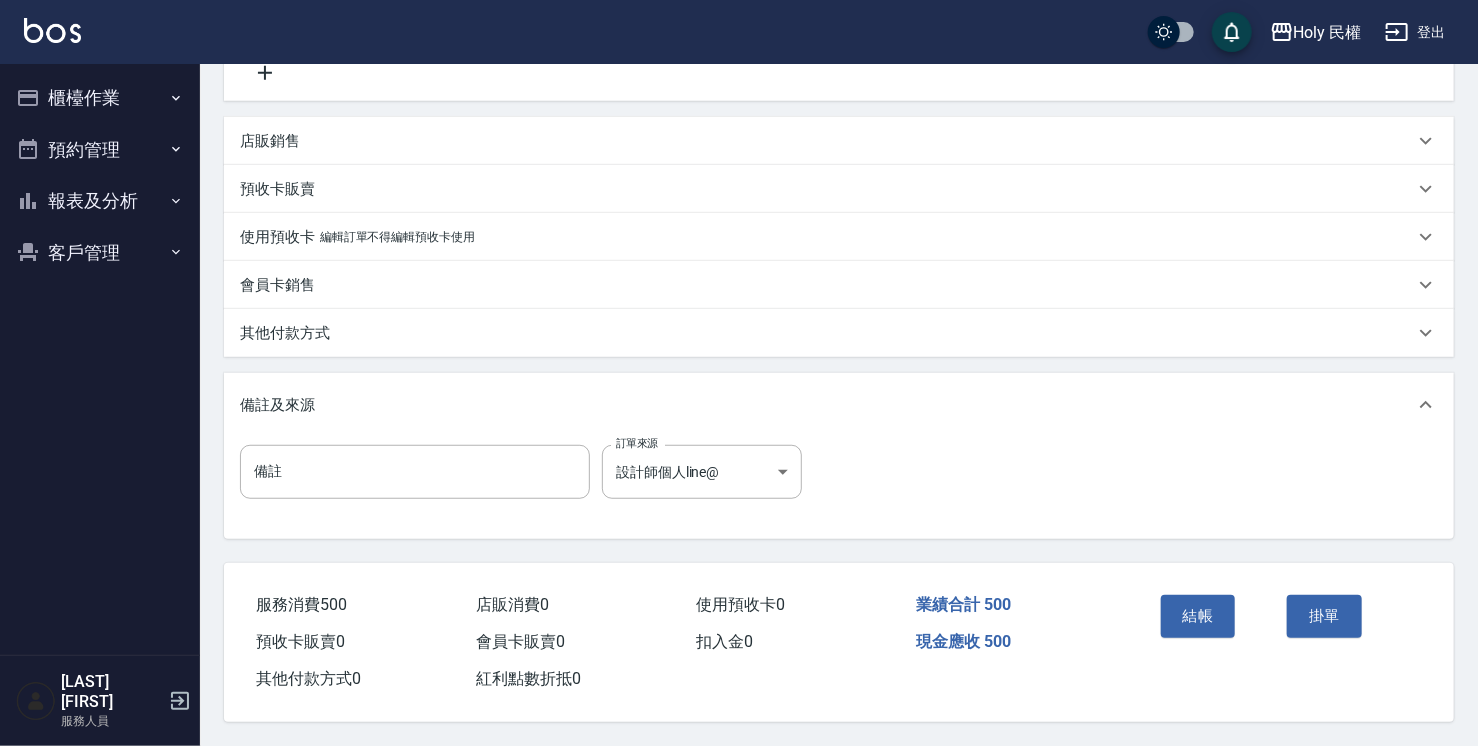 scroll, scrollTop: 436, scrollLeft: 0, axis: vertical 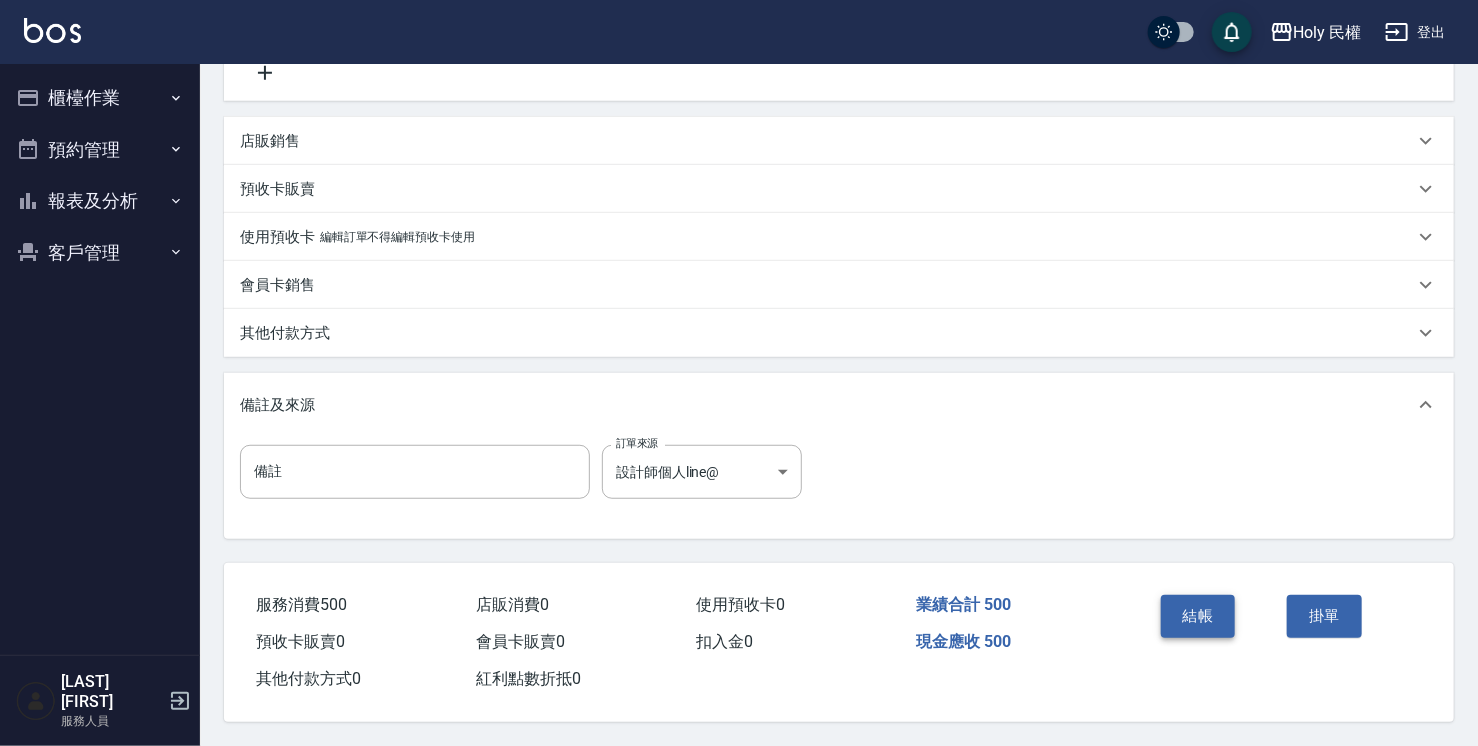 click on "結帳" at bounding box center (1198, 616) 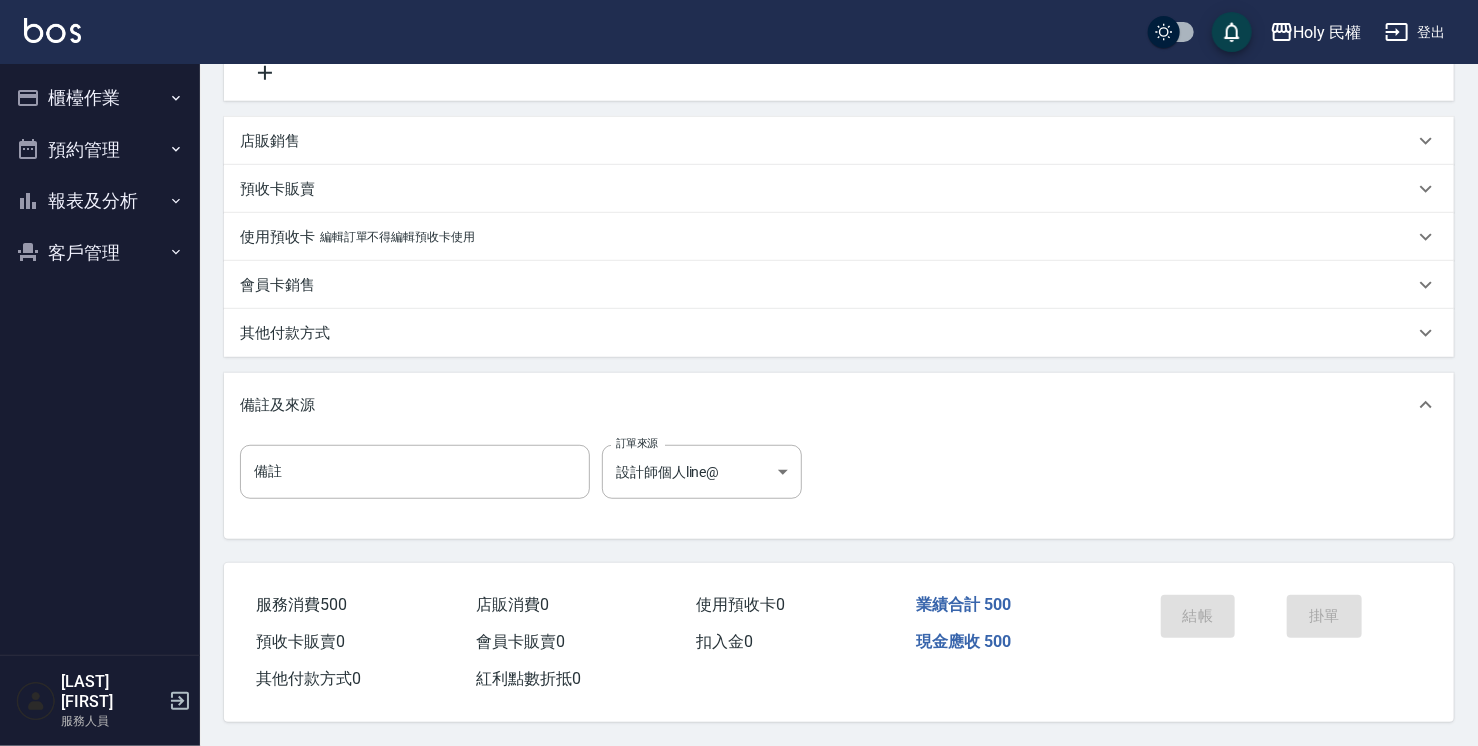 scroll, scrollTop: 292, scrollLeft: 0, axis: vertical 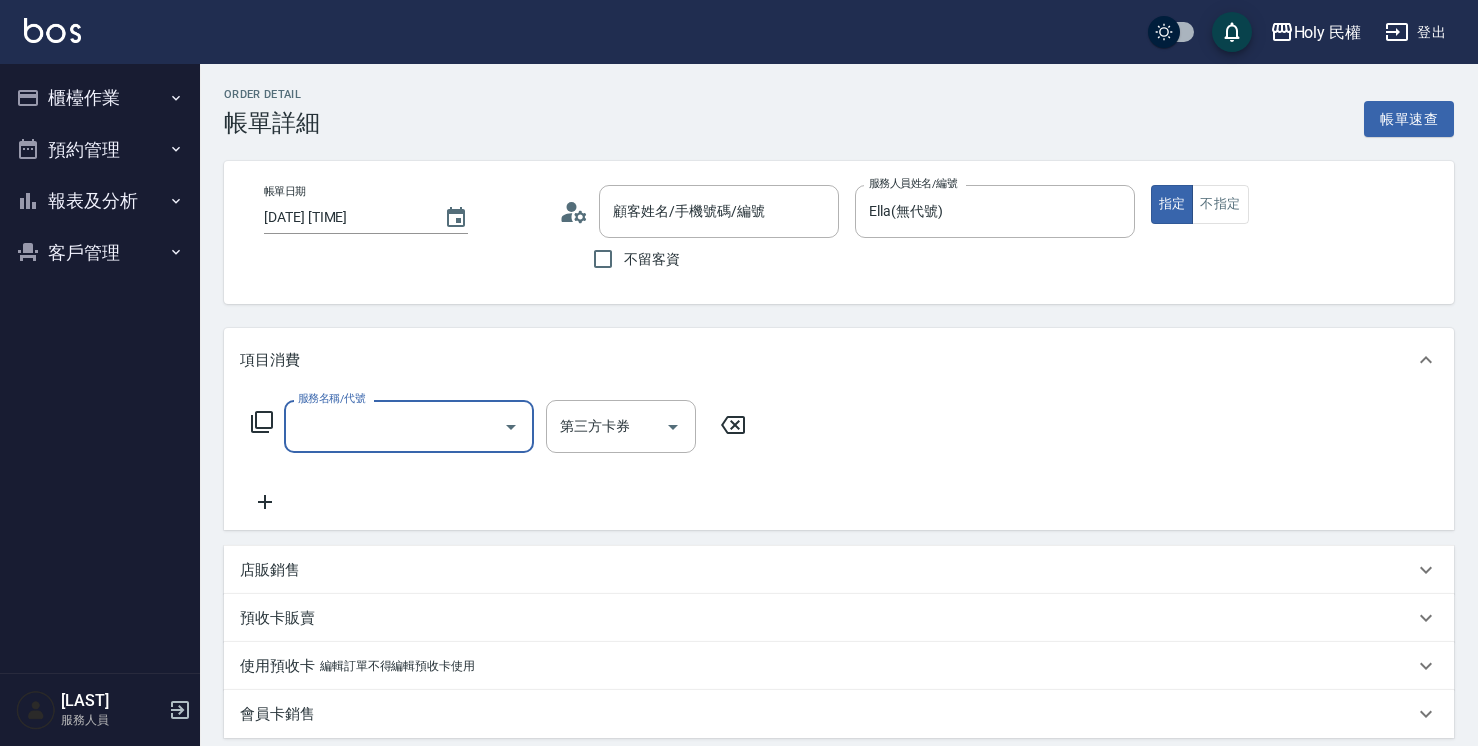 type on "[LAST]/[PHONE]/" 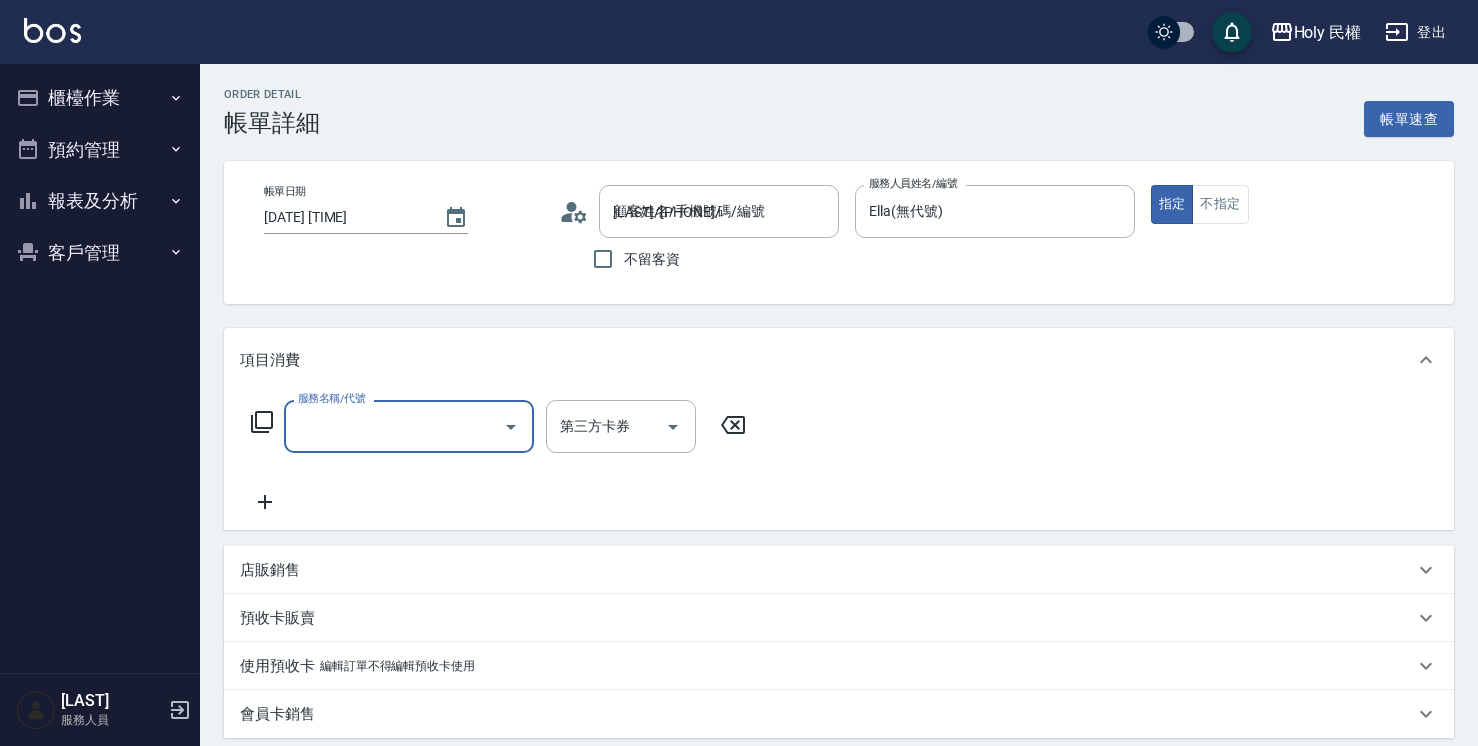 scroll, scrollTop: 0, scrollLeft: 0, axis: both 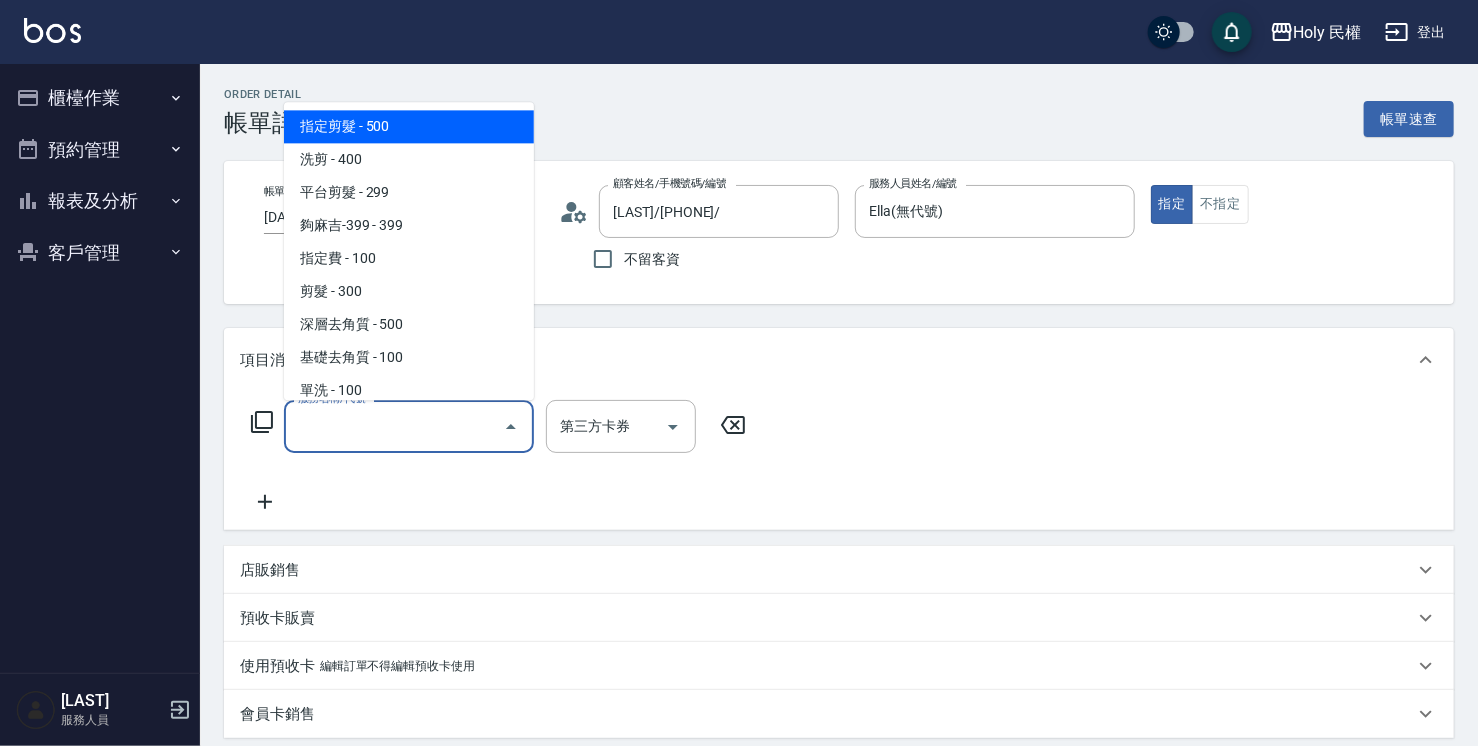 click on "服務名稱/代號" at bounding box center (394, 426) 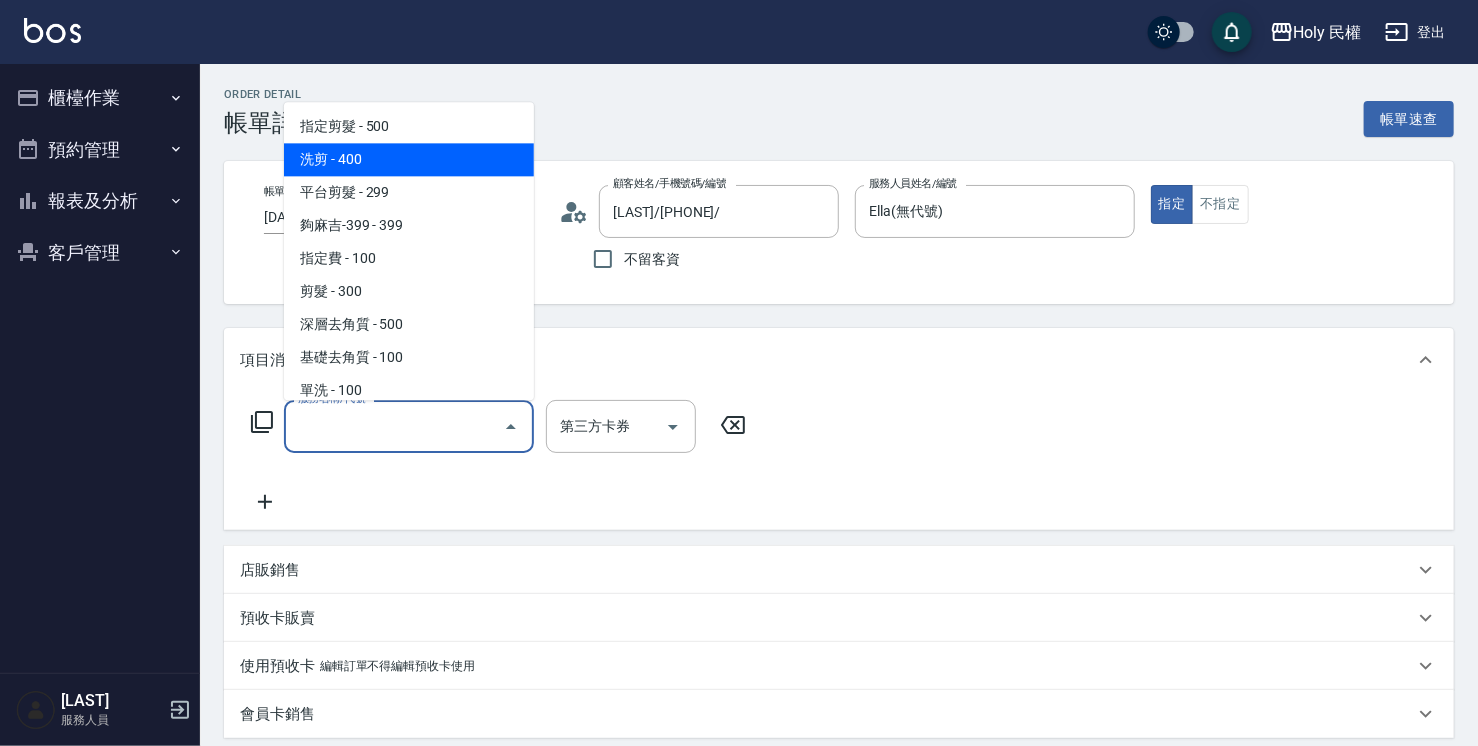 click on "洗剪 - 400" at bounding box center [409, 159] 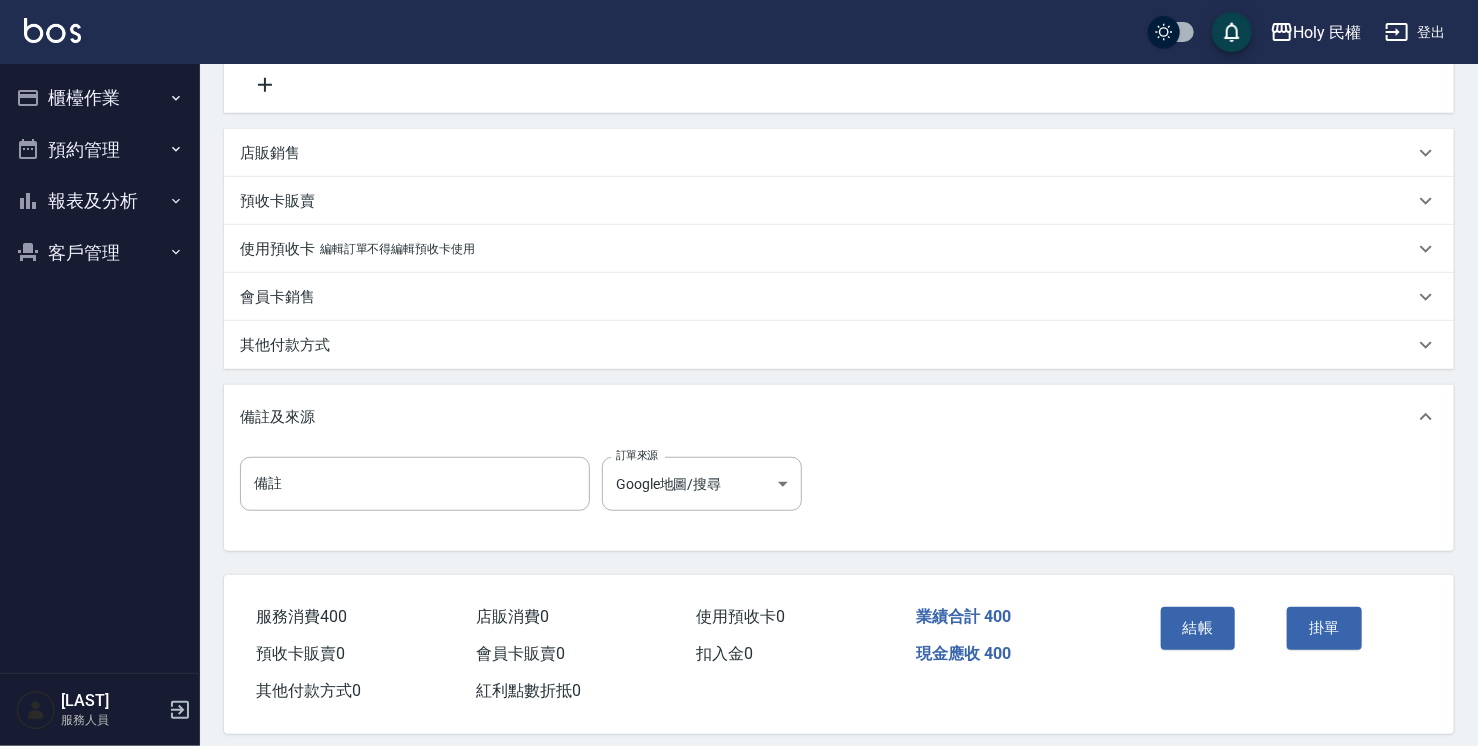 scroll, scrollTop: 436, scrollLeft: 0, axis: vertical 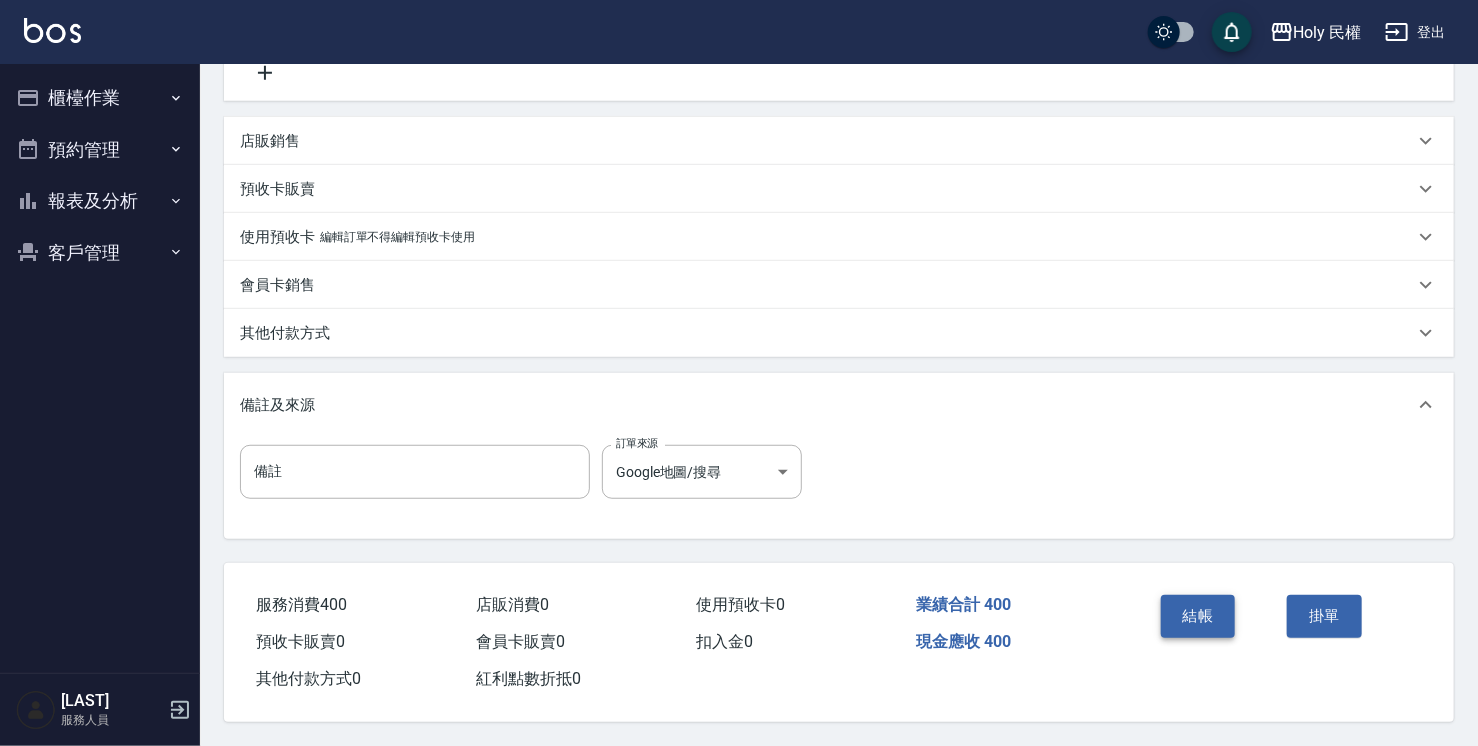click on "結帳" at bounding box center [1198, 616] 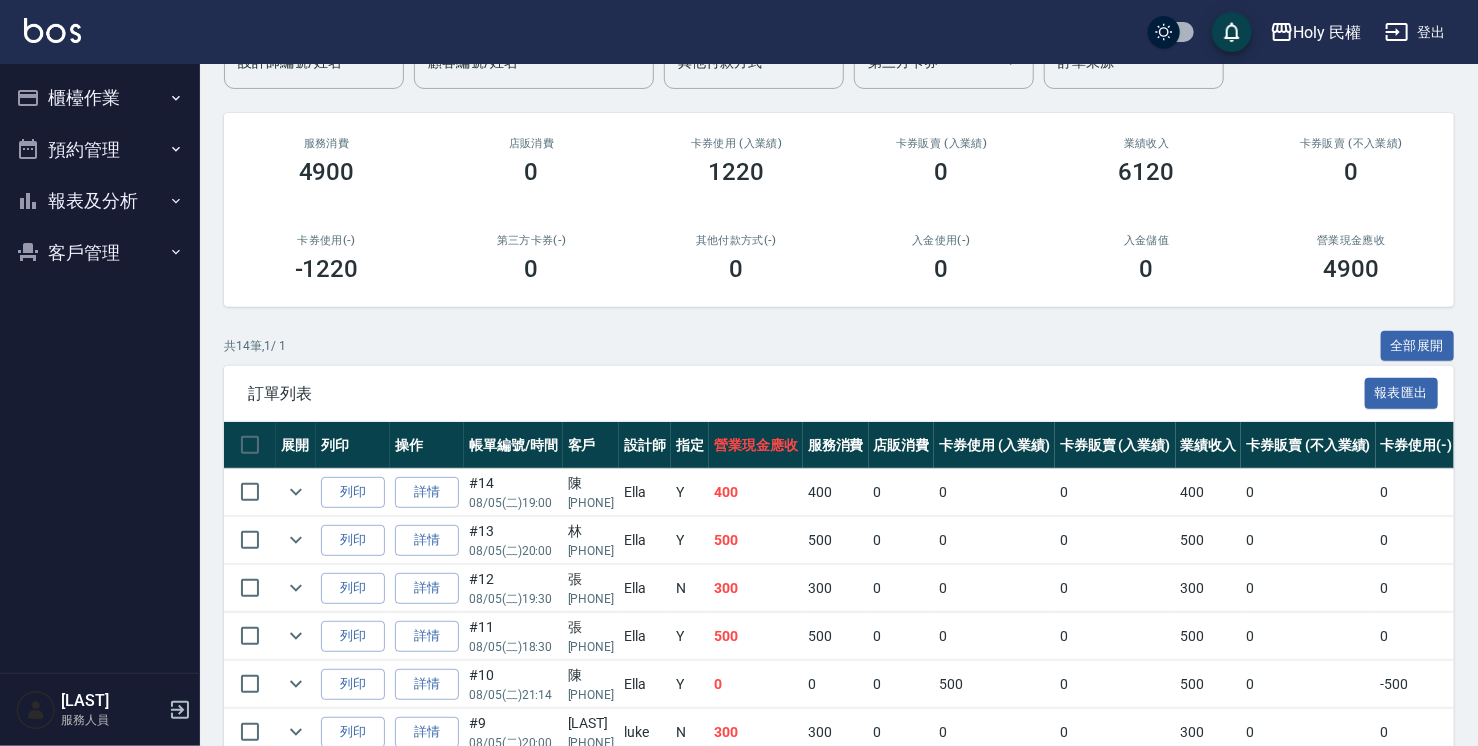 scroll, scrollTop: 200, scrollLeft: 0, axis: vertical 